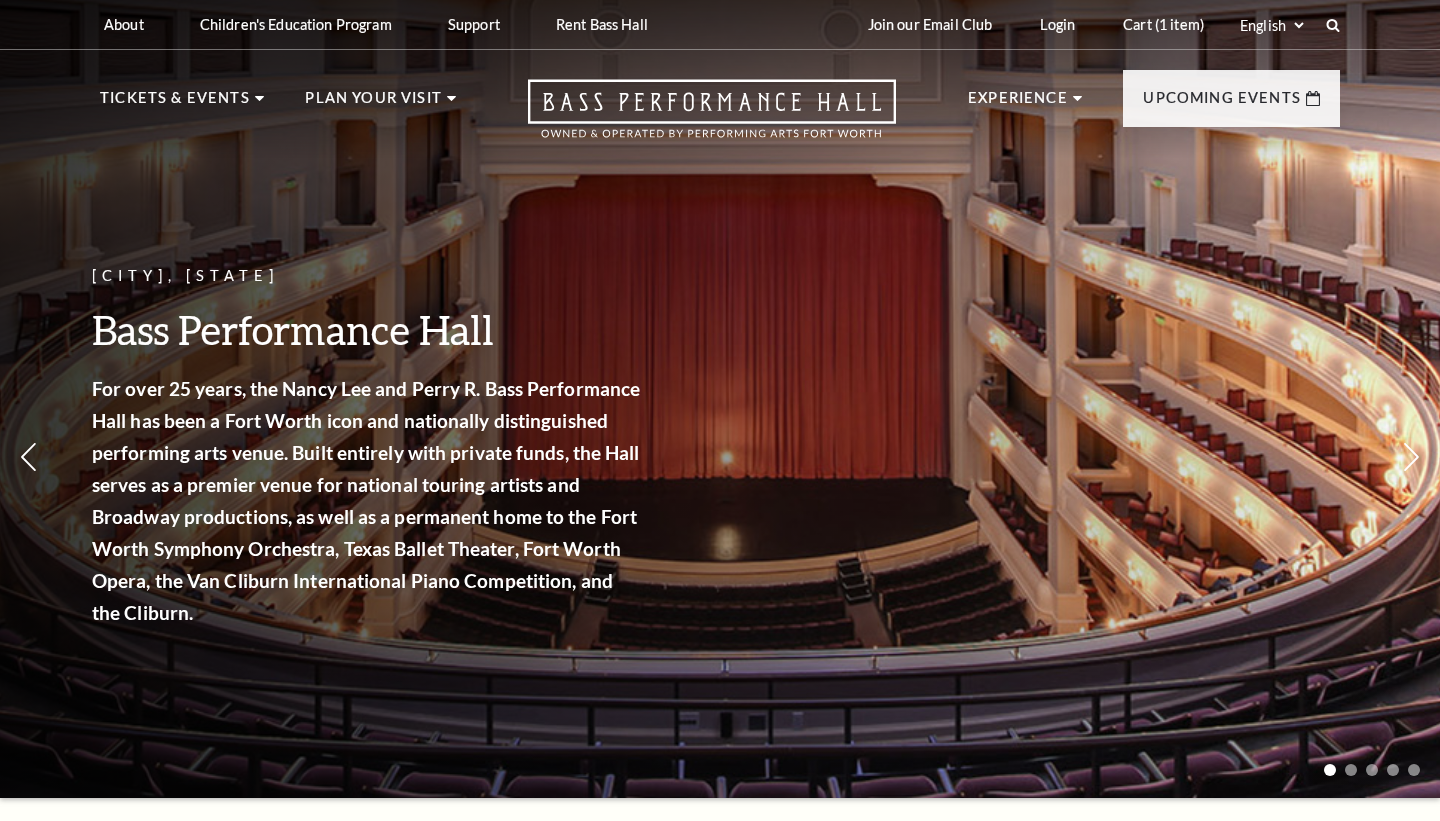 scroll, scrollTop: 0, scrollLeft: 0, axis: both 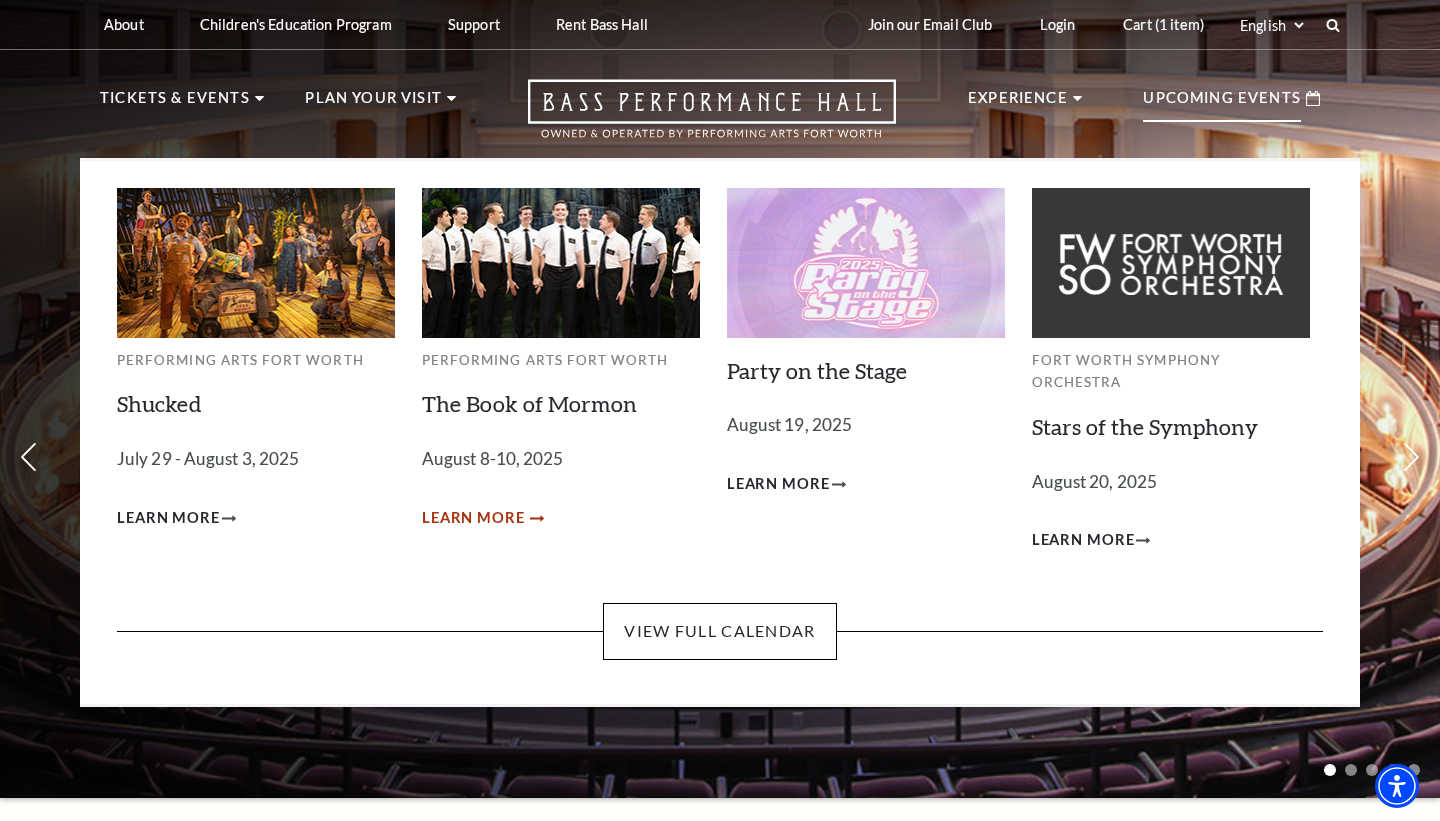 click on "Learn More" at bounding box center [473, 518] 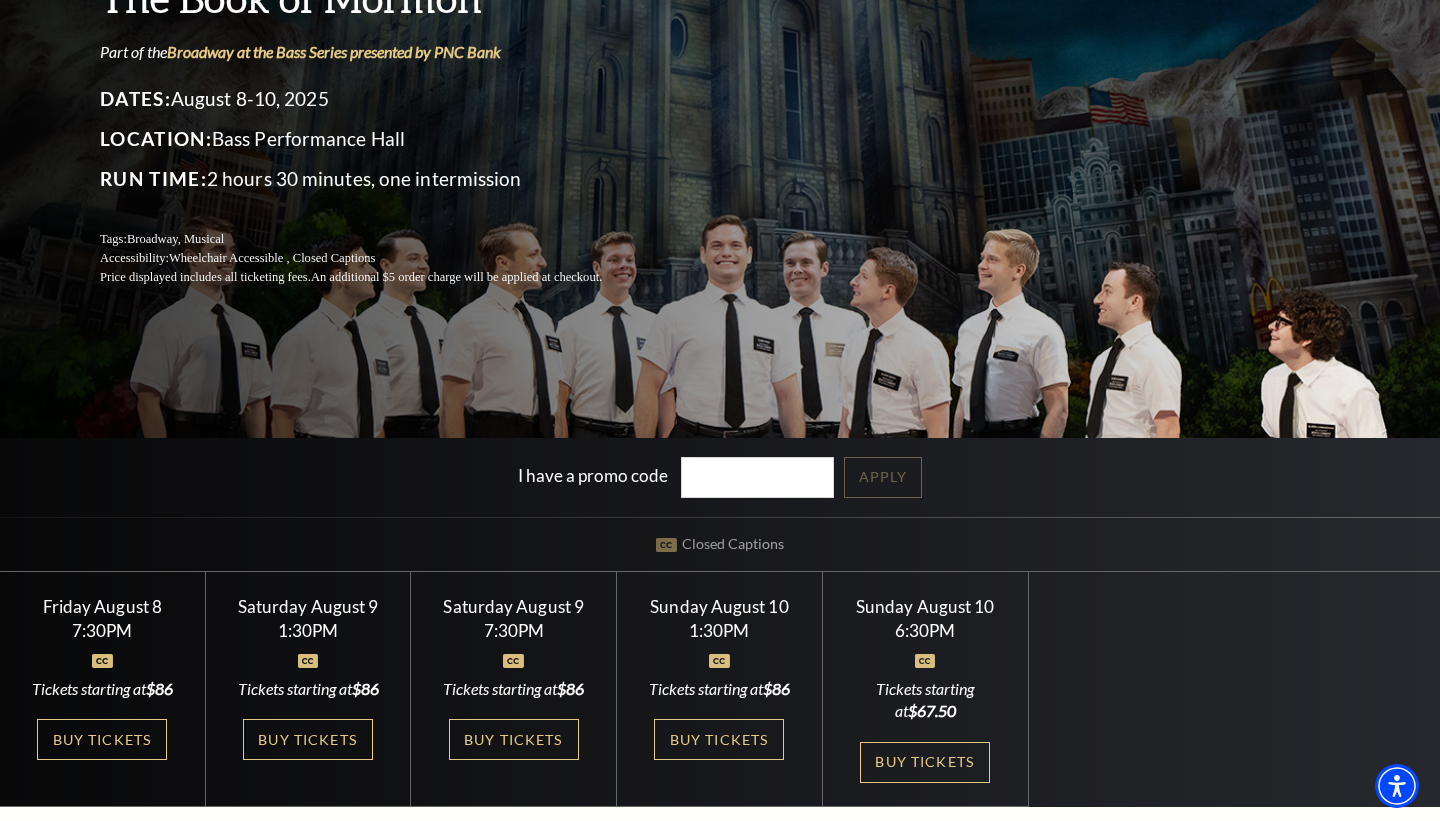 scroll, scrollTop: 212, scrollLeft: 0, axis: vertical 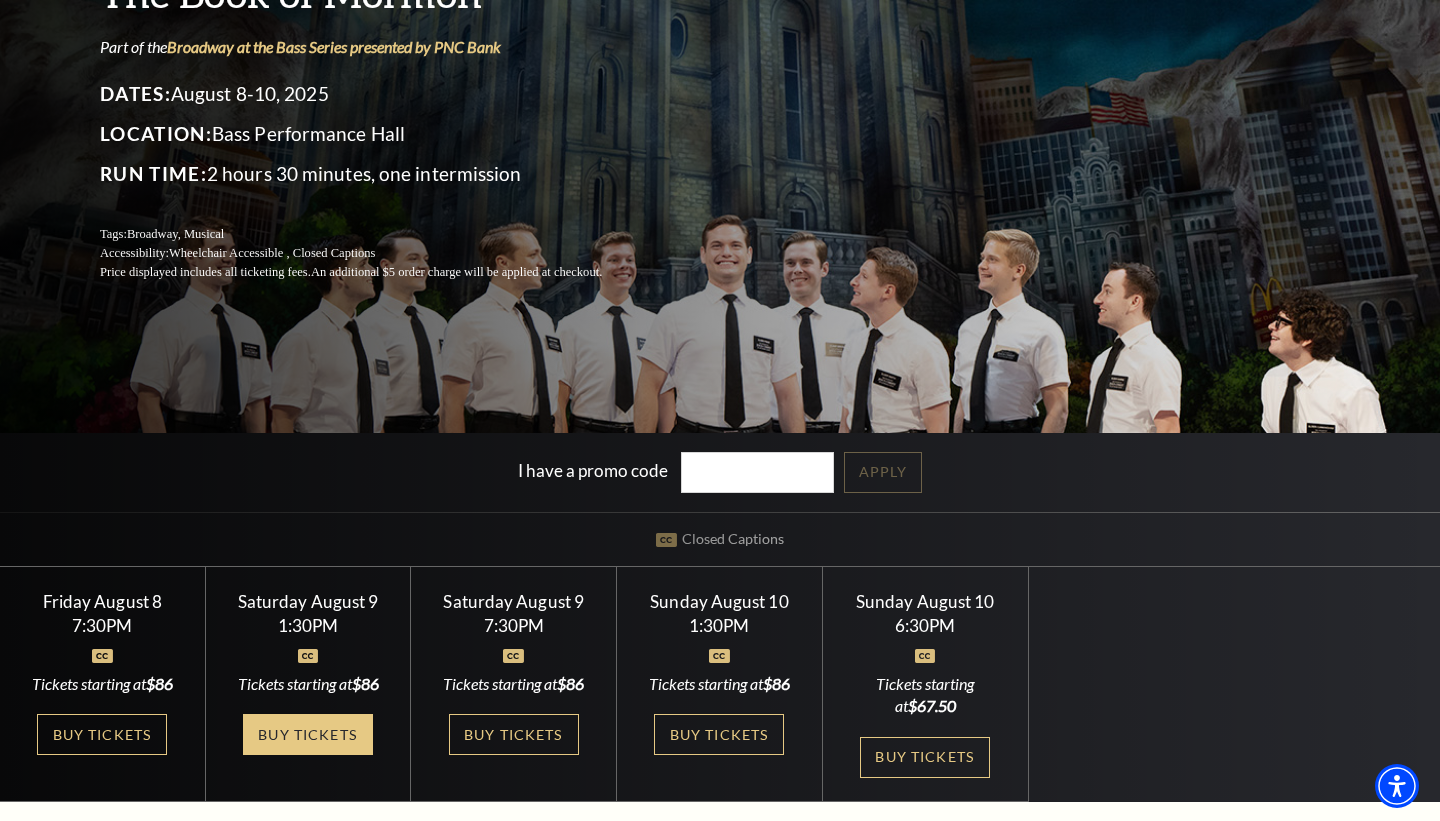 click on "Buy Tickets" at bounding box center (308, 734) 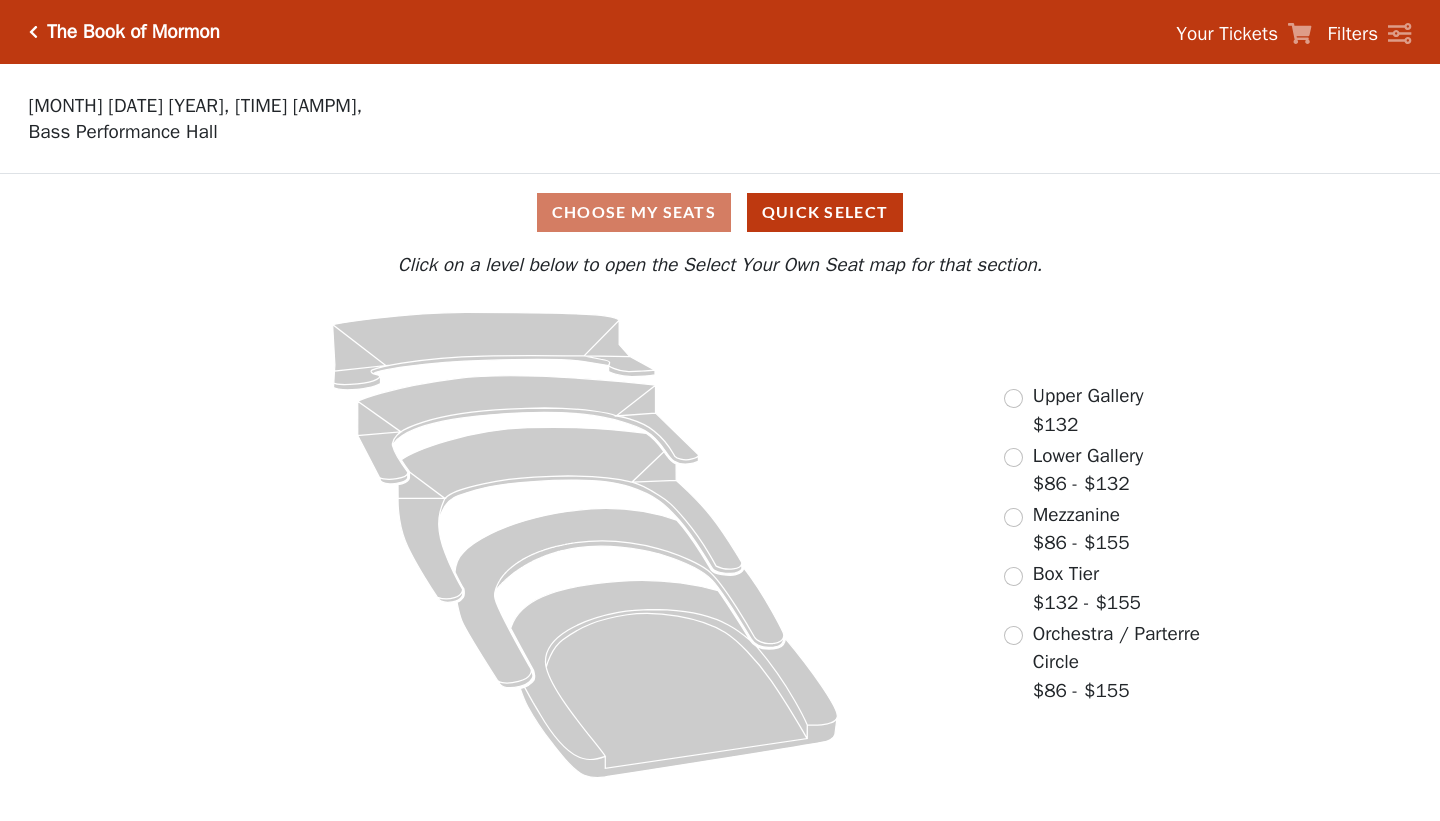 scroll, scrollTop: 0, scrollLeft: 0, axis: both 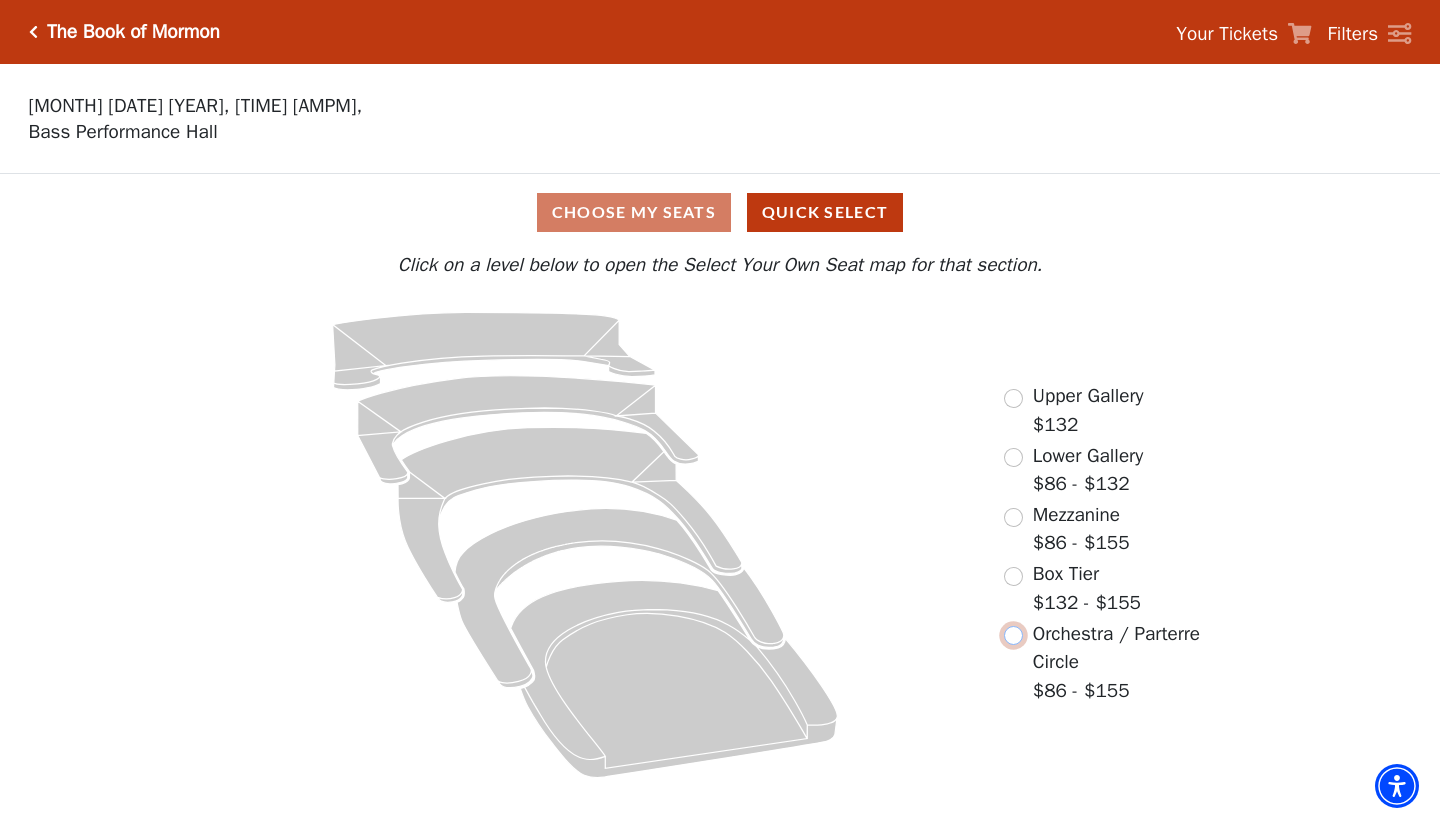 click at bounding box center (1013, 635) 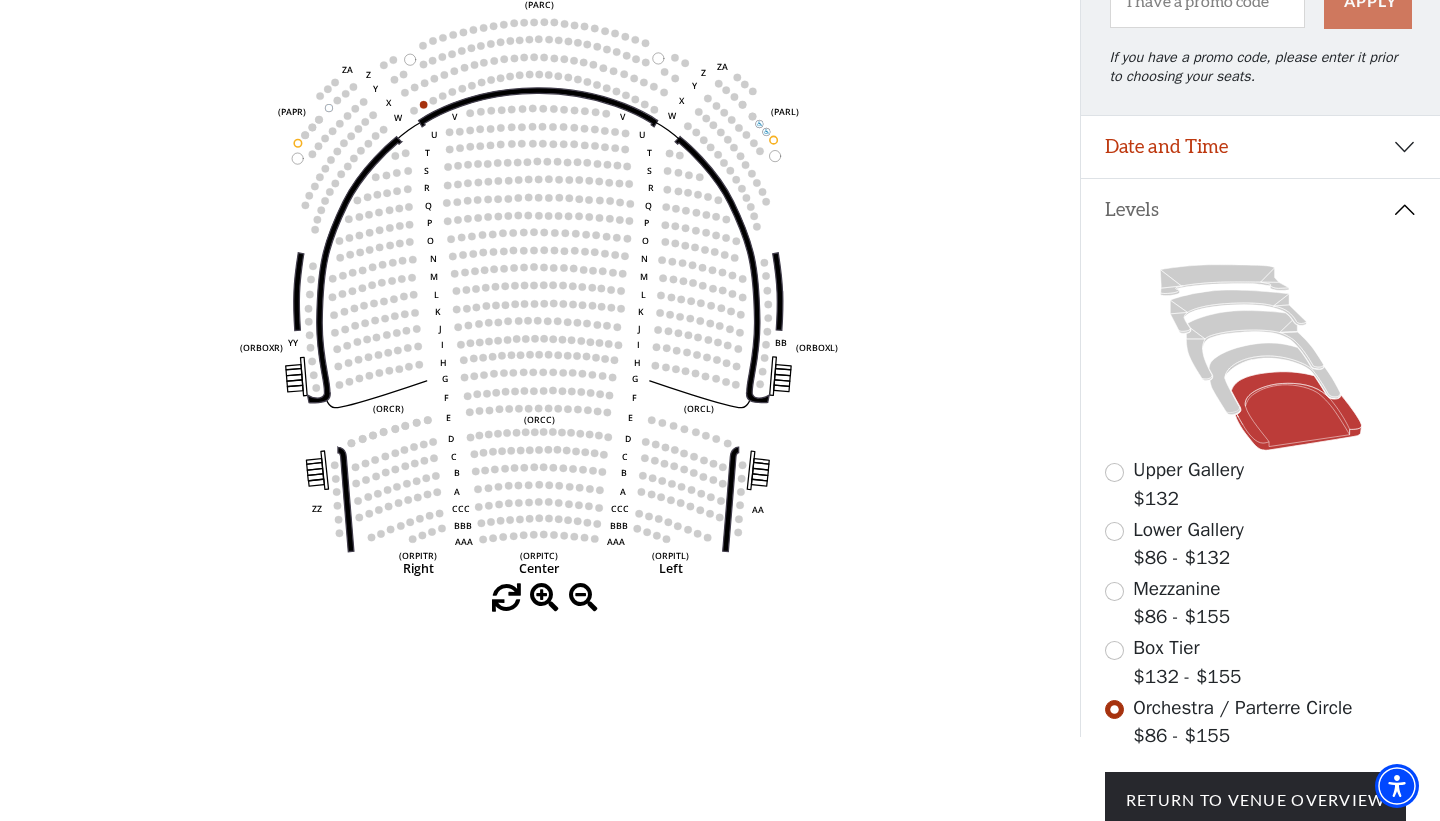 scroll, scrollTop: 259, scrollLeft: 0, axis: vertical 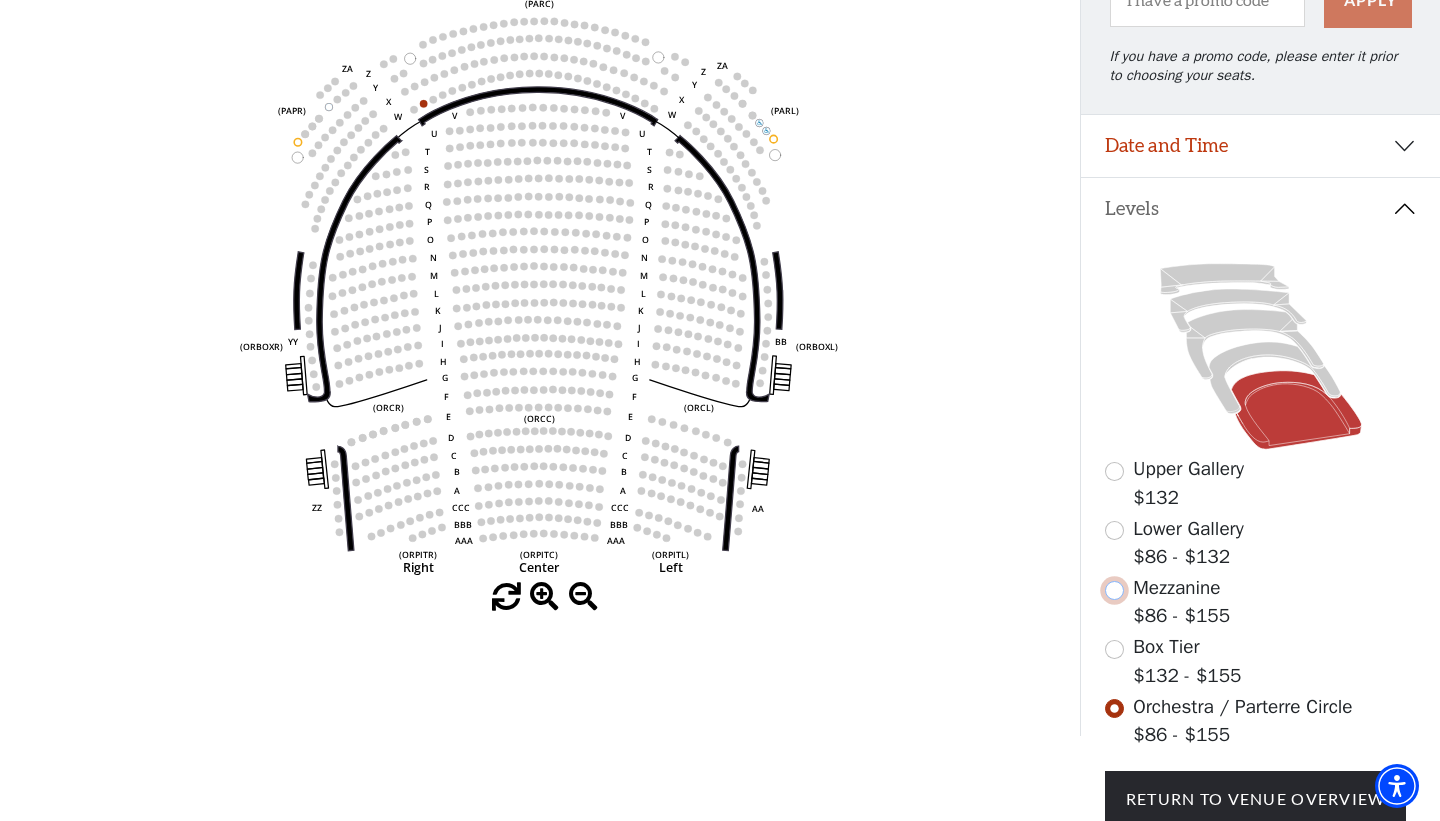 click at bounding box center (1114, 590) 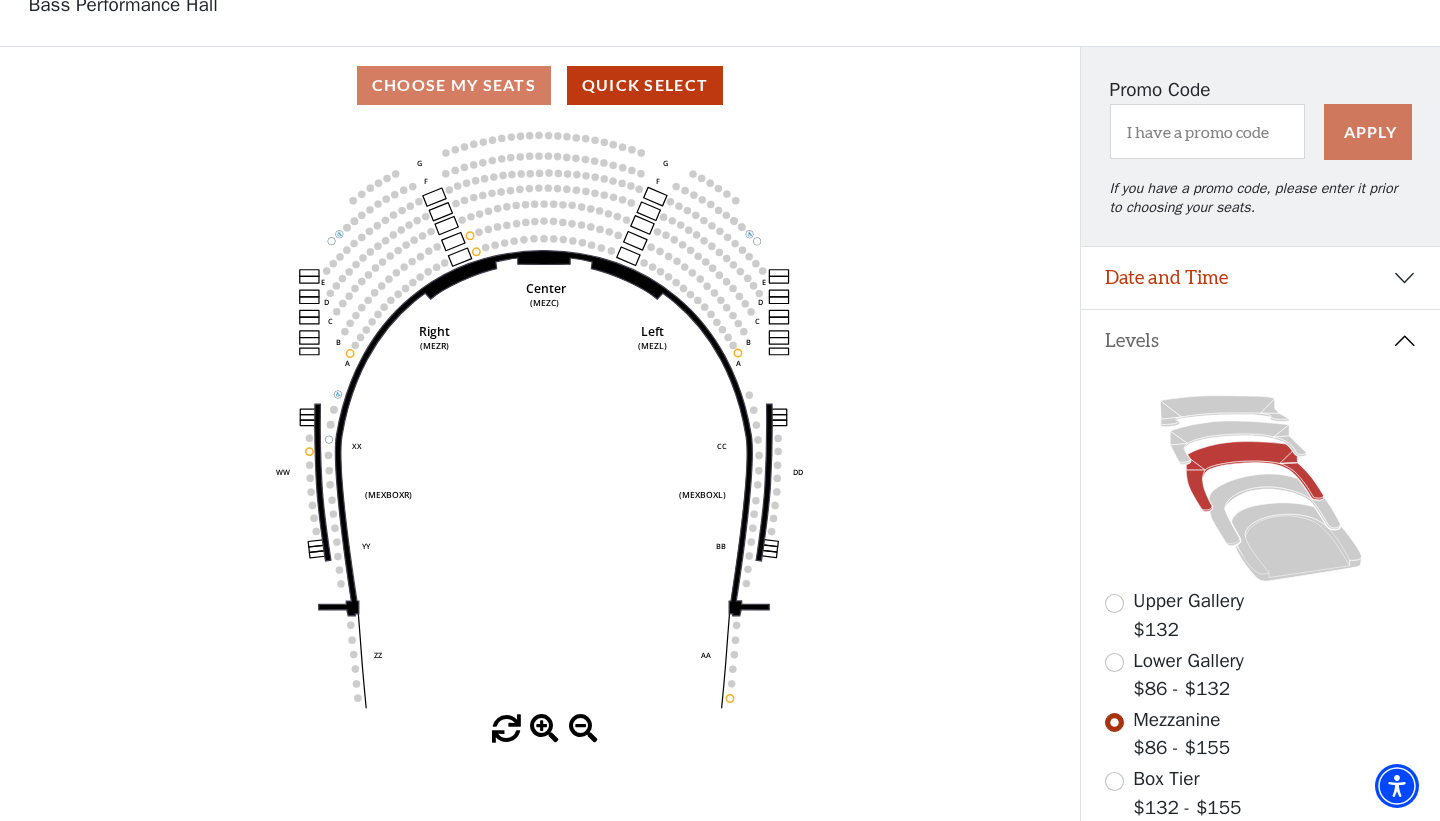scroll, scrollTop: 131, scrollLeft: 0, axis: vertical 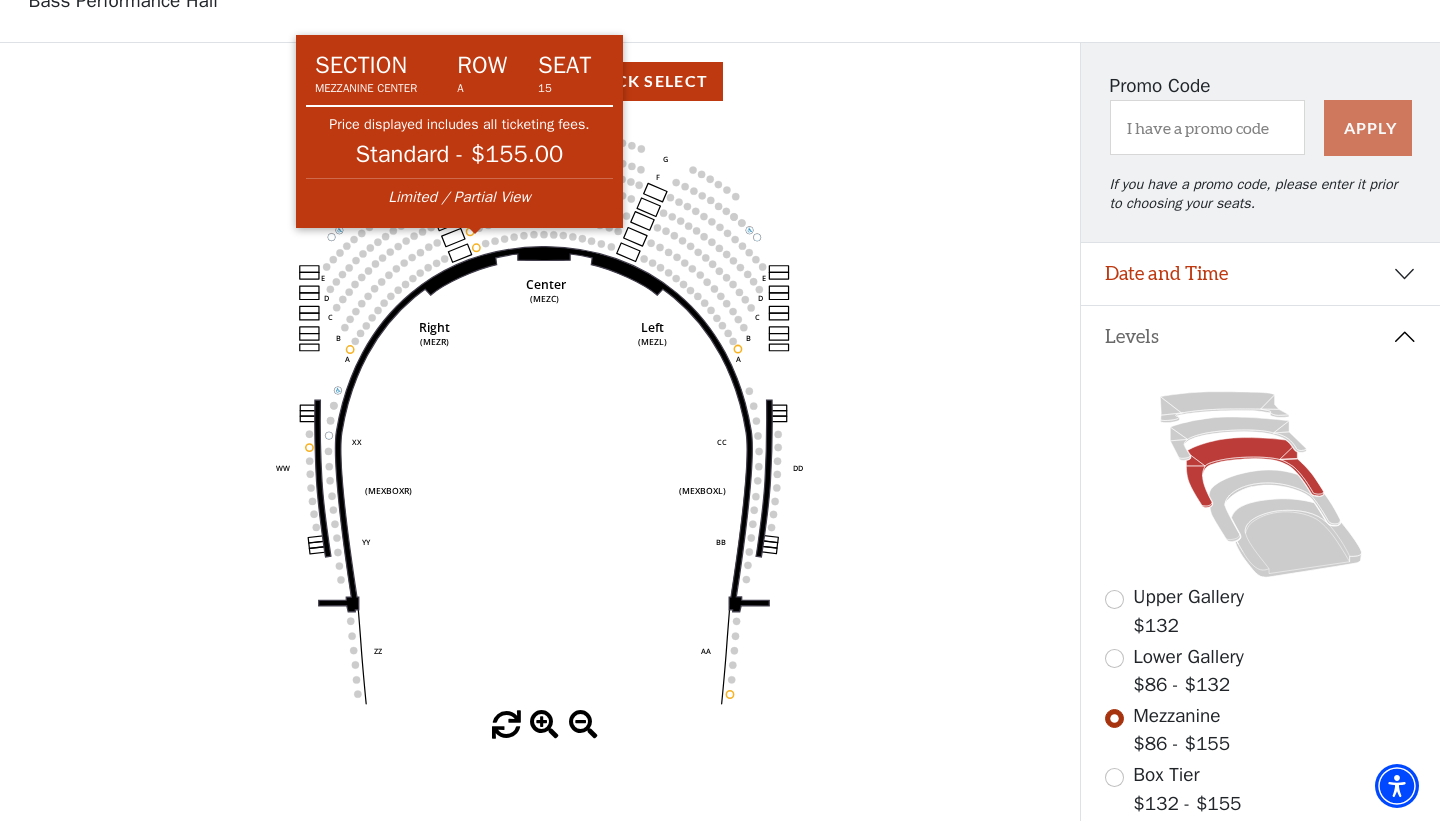 click 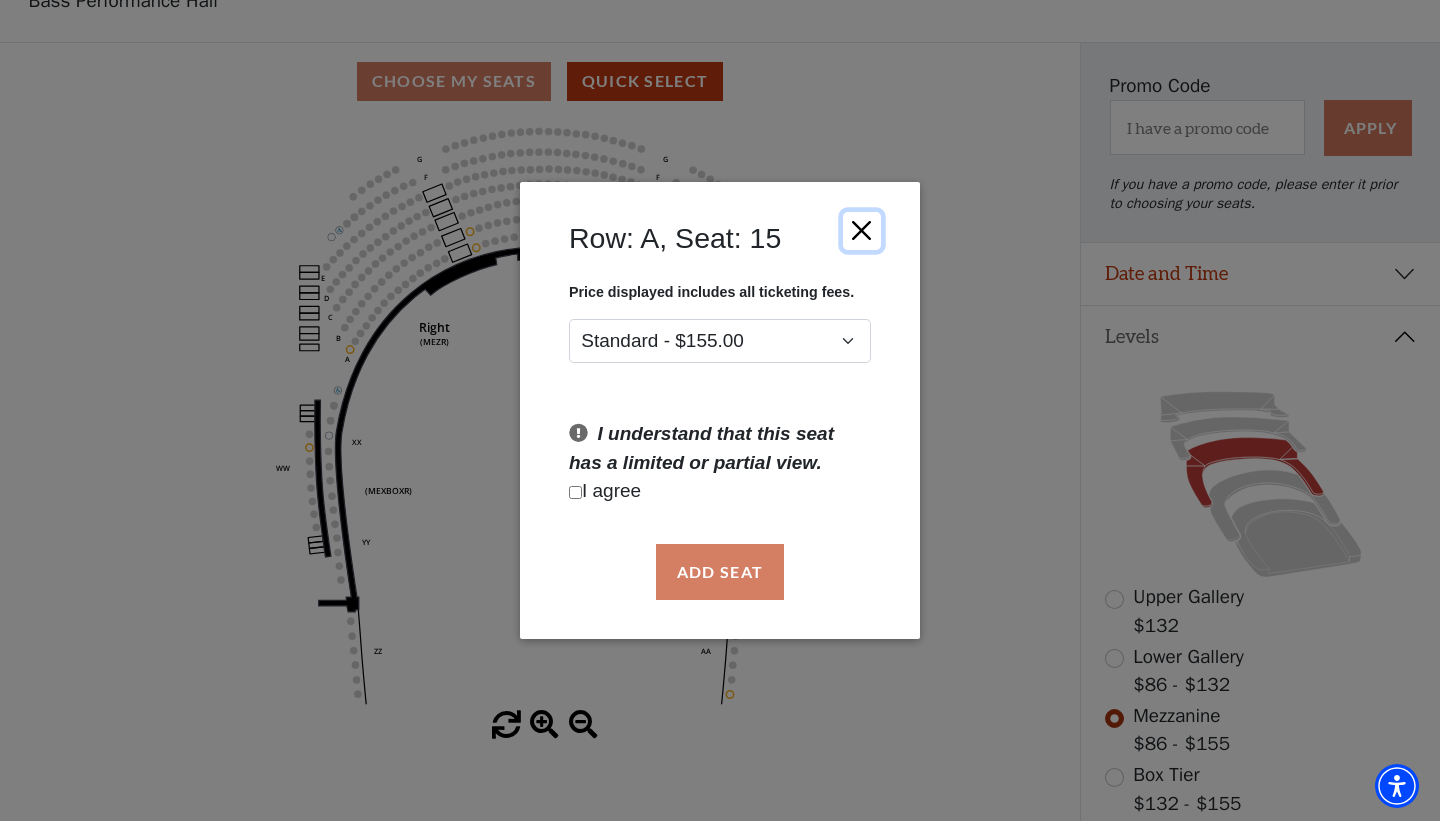 click at bounding box center [862, 230] 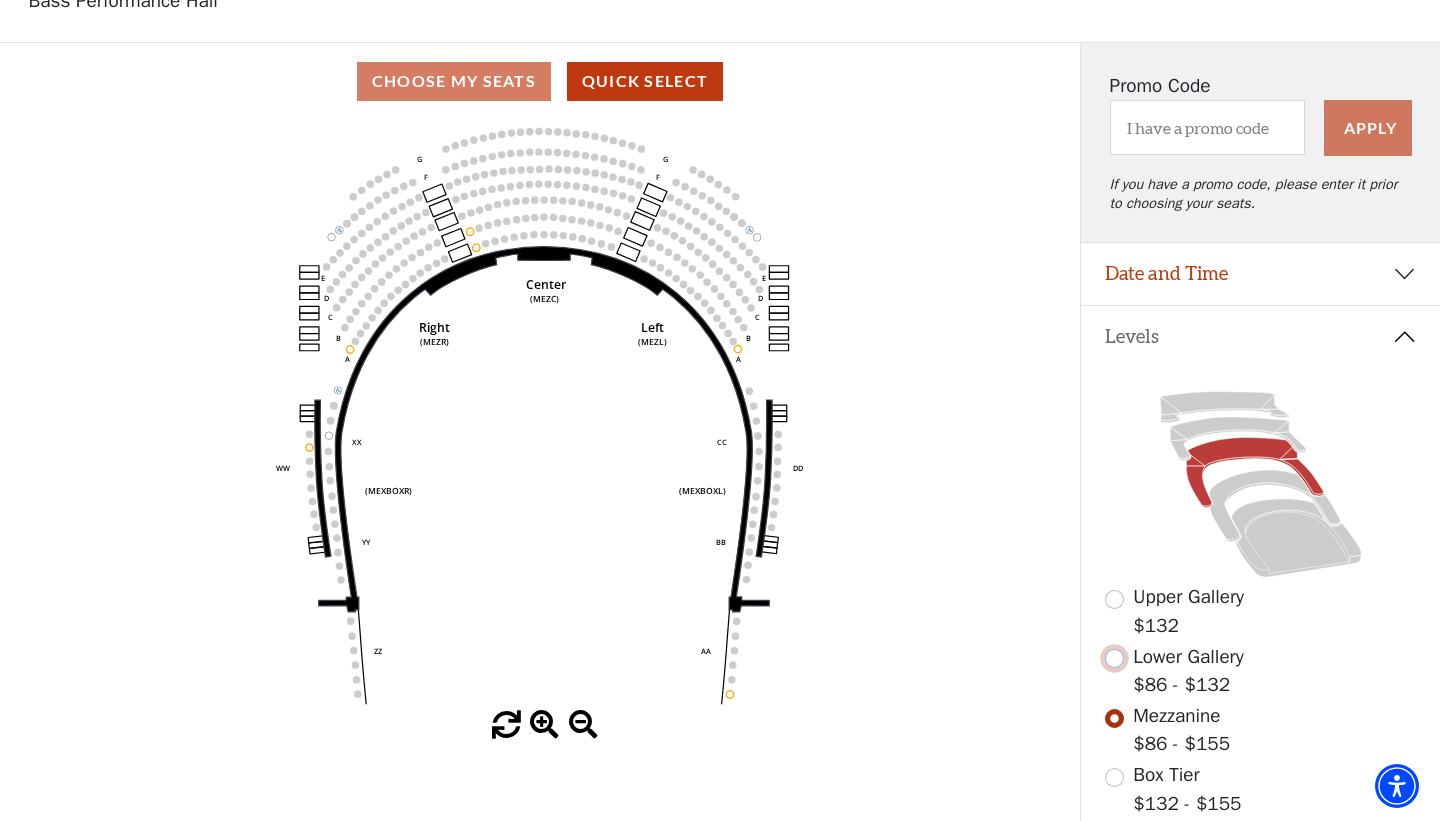 click at bounding box center (1114, 658) 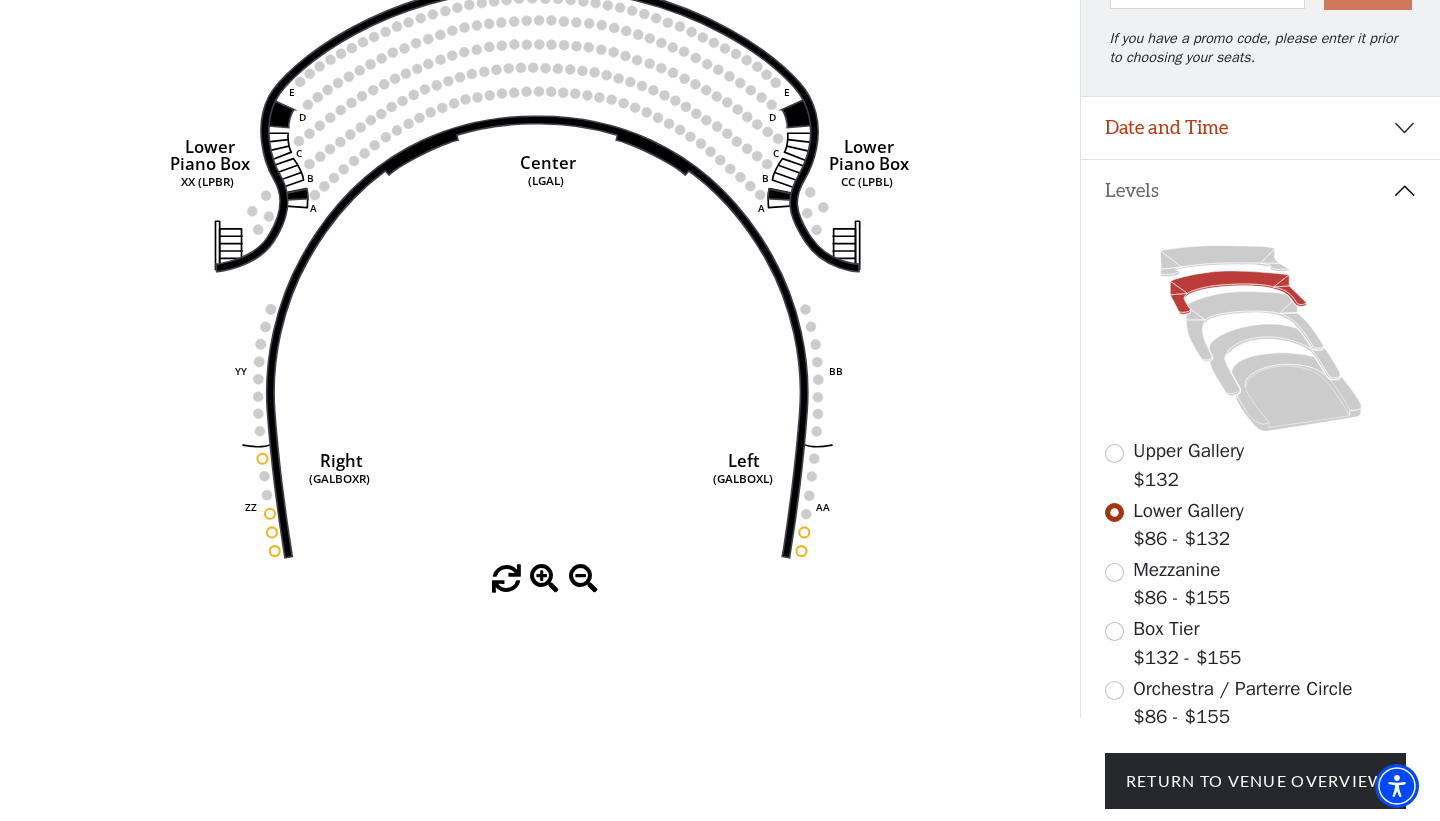 scroll, scrollTop: 283, scrollLeft: 0, axis: vertical 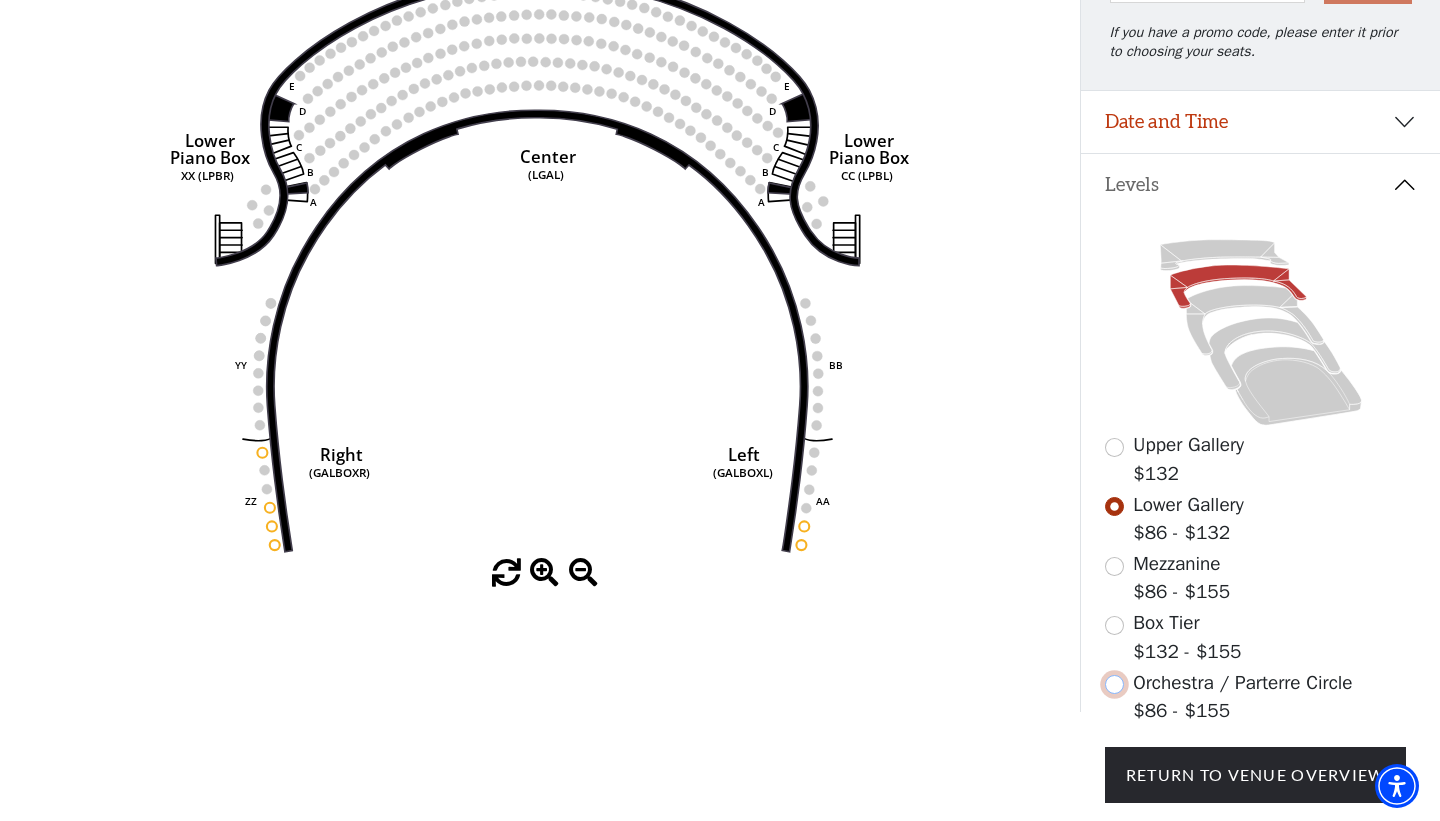 click at bounding box center [1114, 684] 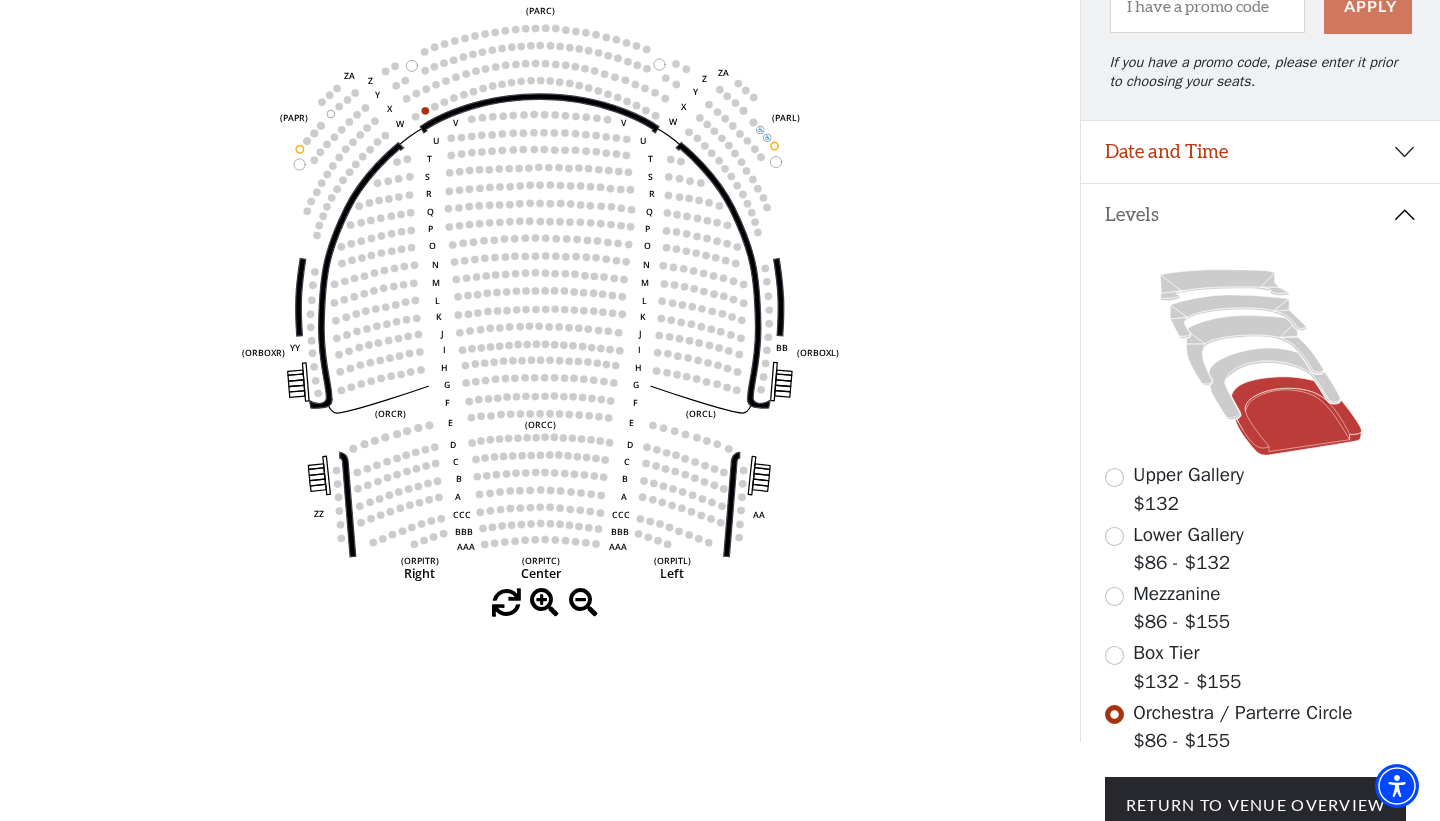scroll, scrollTop: 245, scrollLeft: 0, axis: vertical 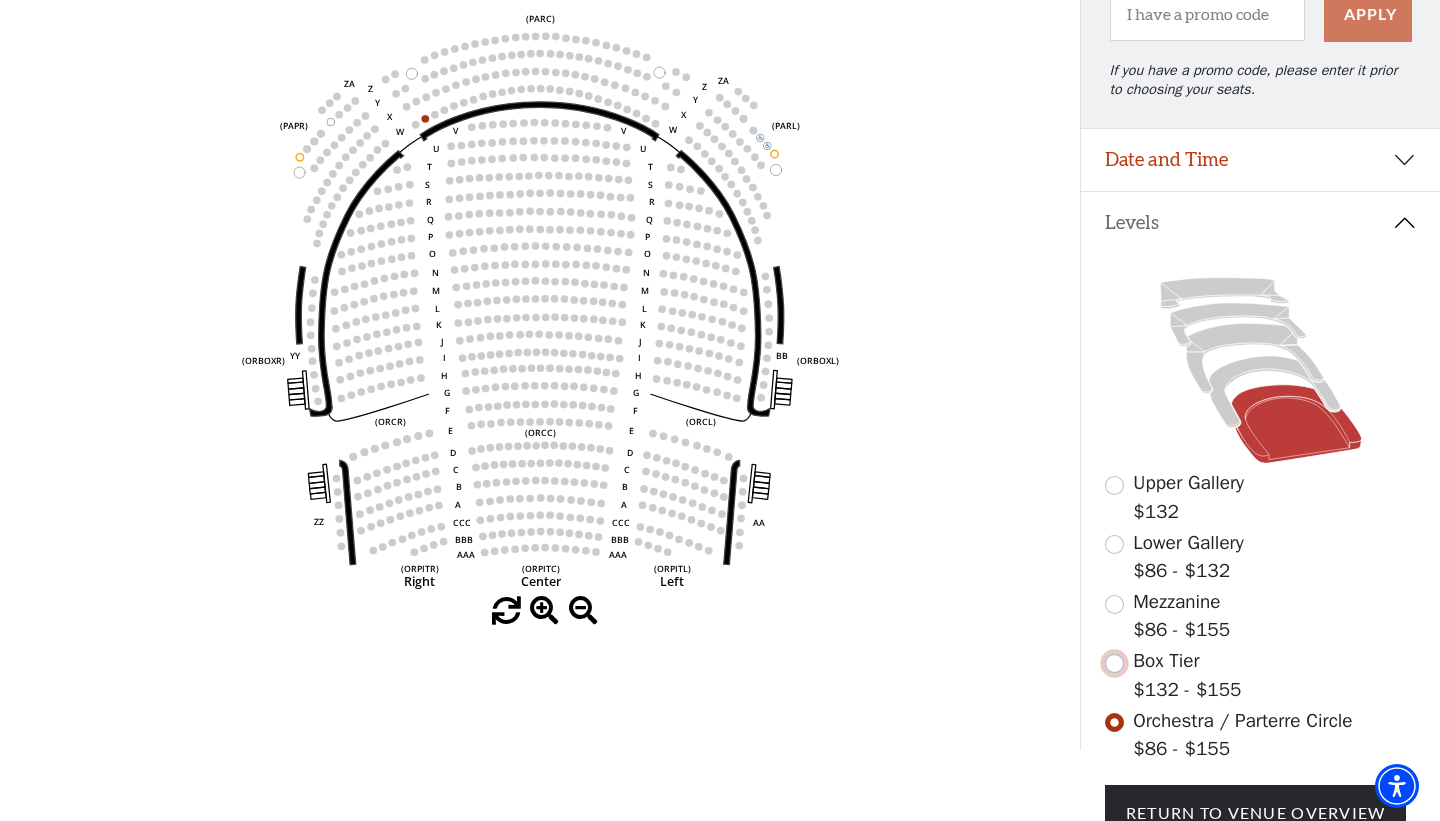 click at bounding box center (1114, 663) 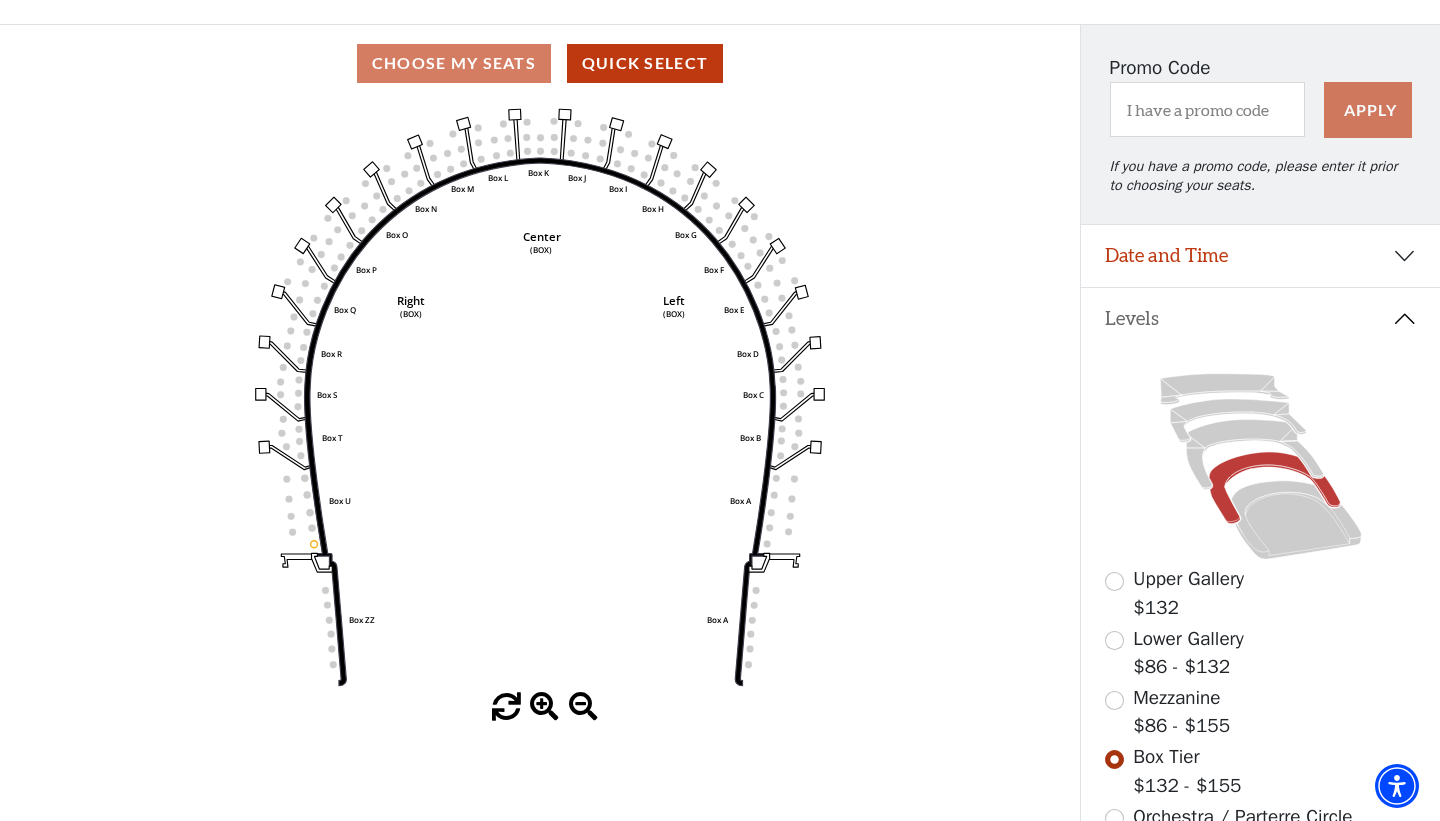 scroll, scrollTop: 172, scrollLeft: 0, axis: vertical 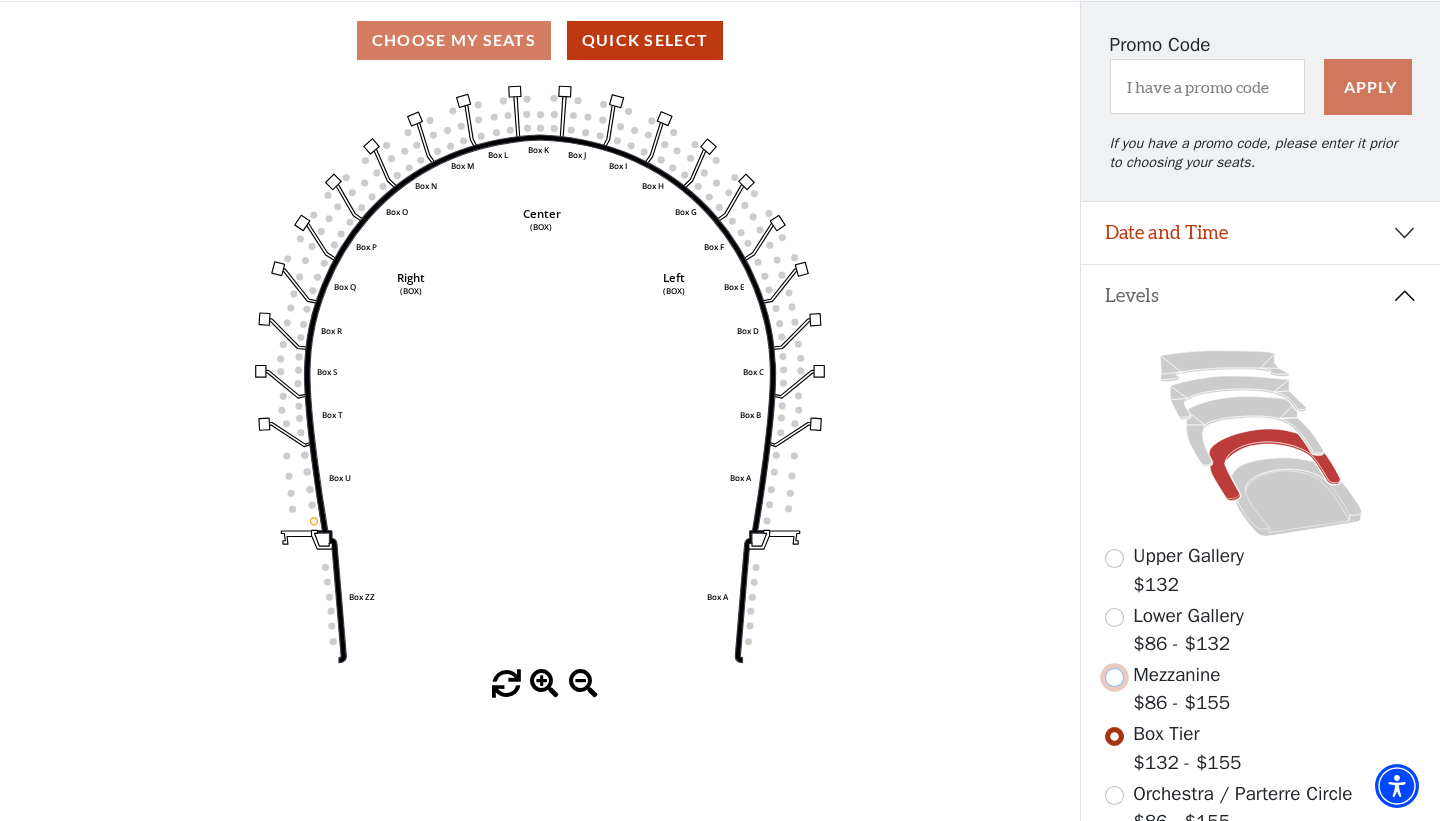 click at bounding box center (1114, 677) 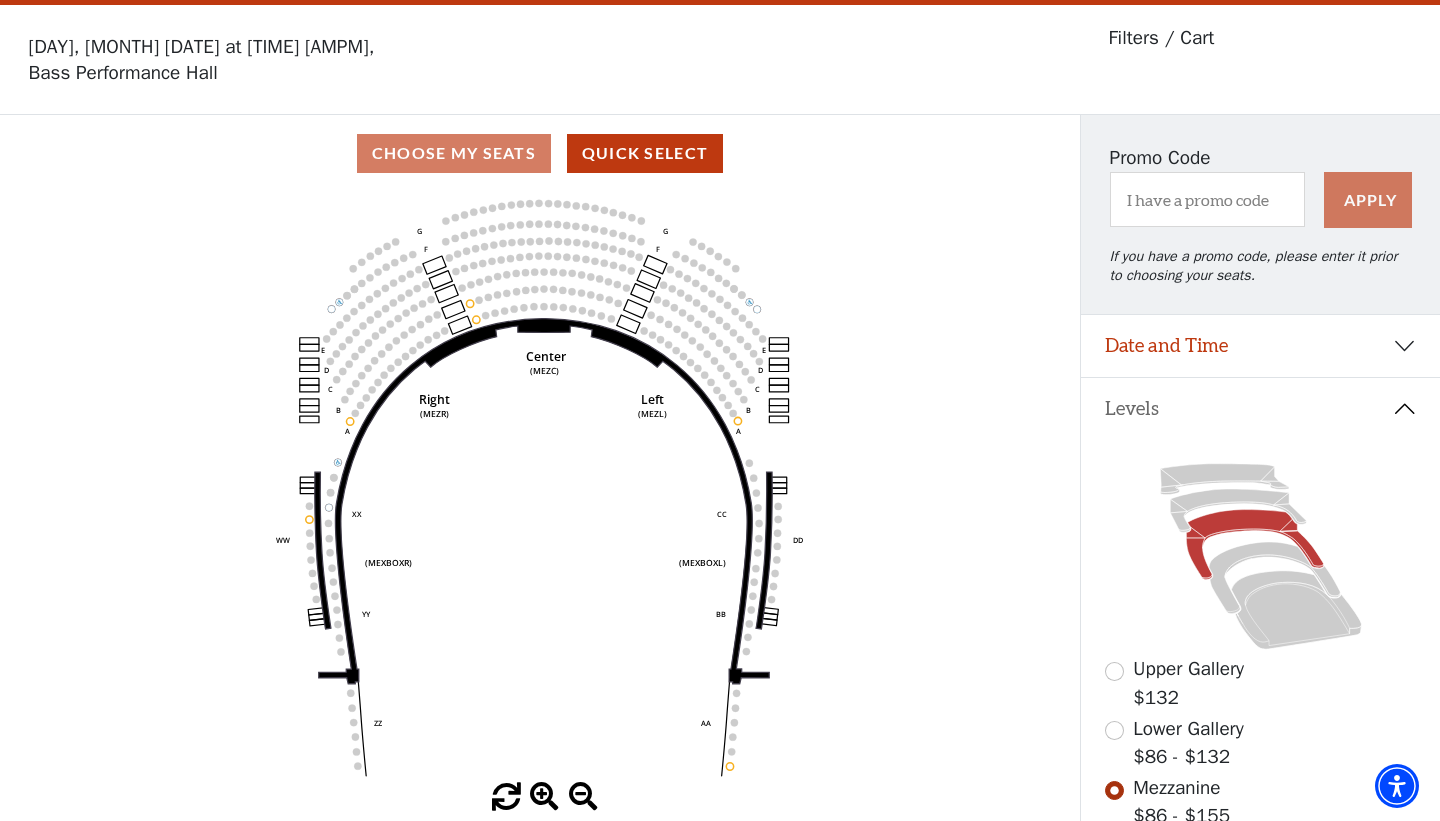 scroll, scrollTop: 0, scrollLeft: 0, axis: both 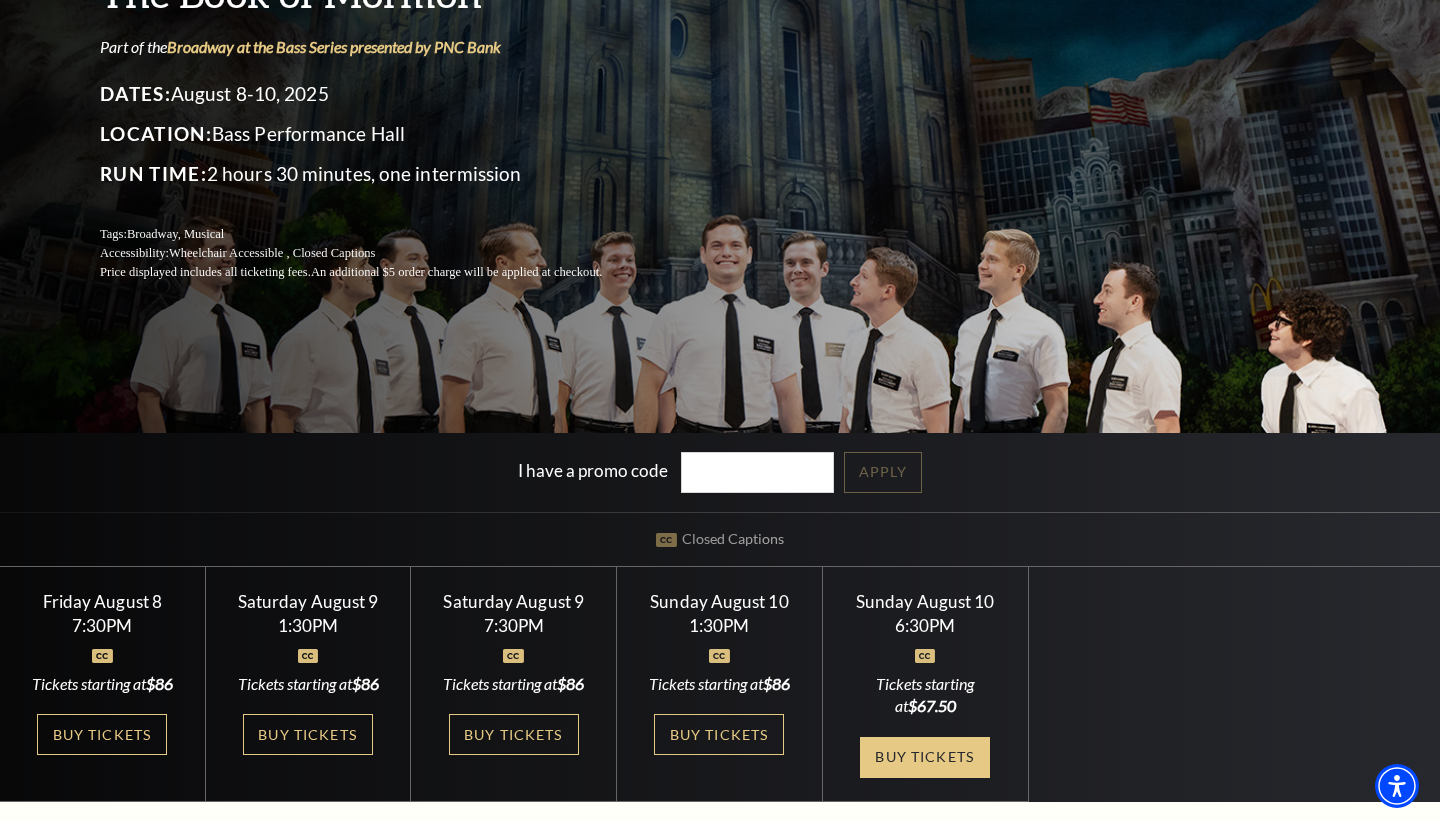 click on "Buy Tickets" at bounding box center (925, 757) 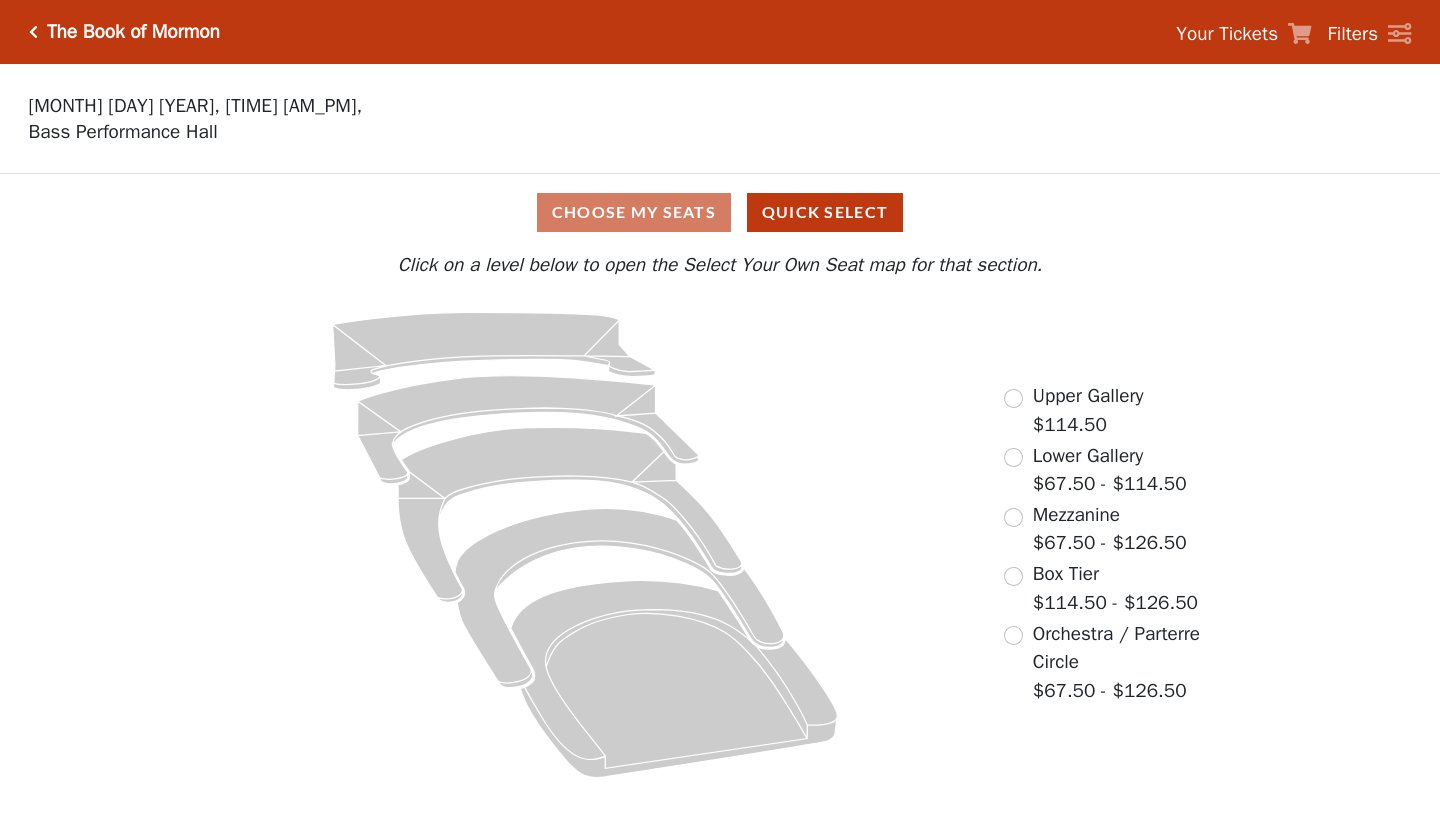 scroll, scrollTop: 0, scrollLeft: 0, axis: both 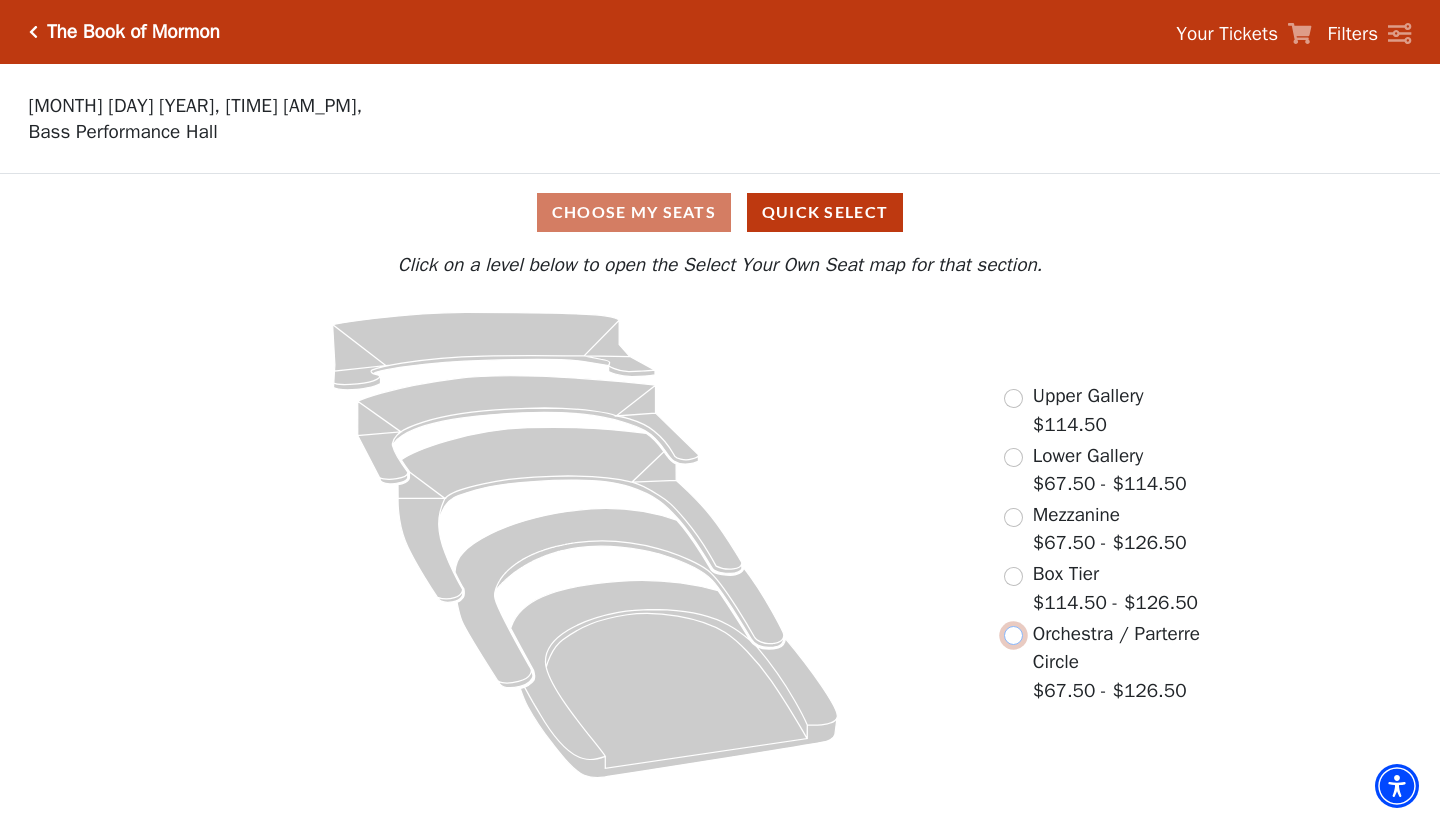 click at bounding box center (1013, 635) 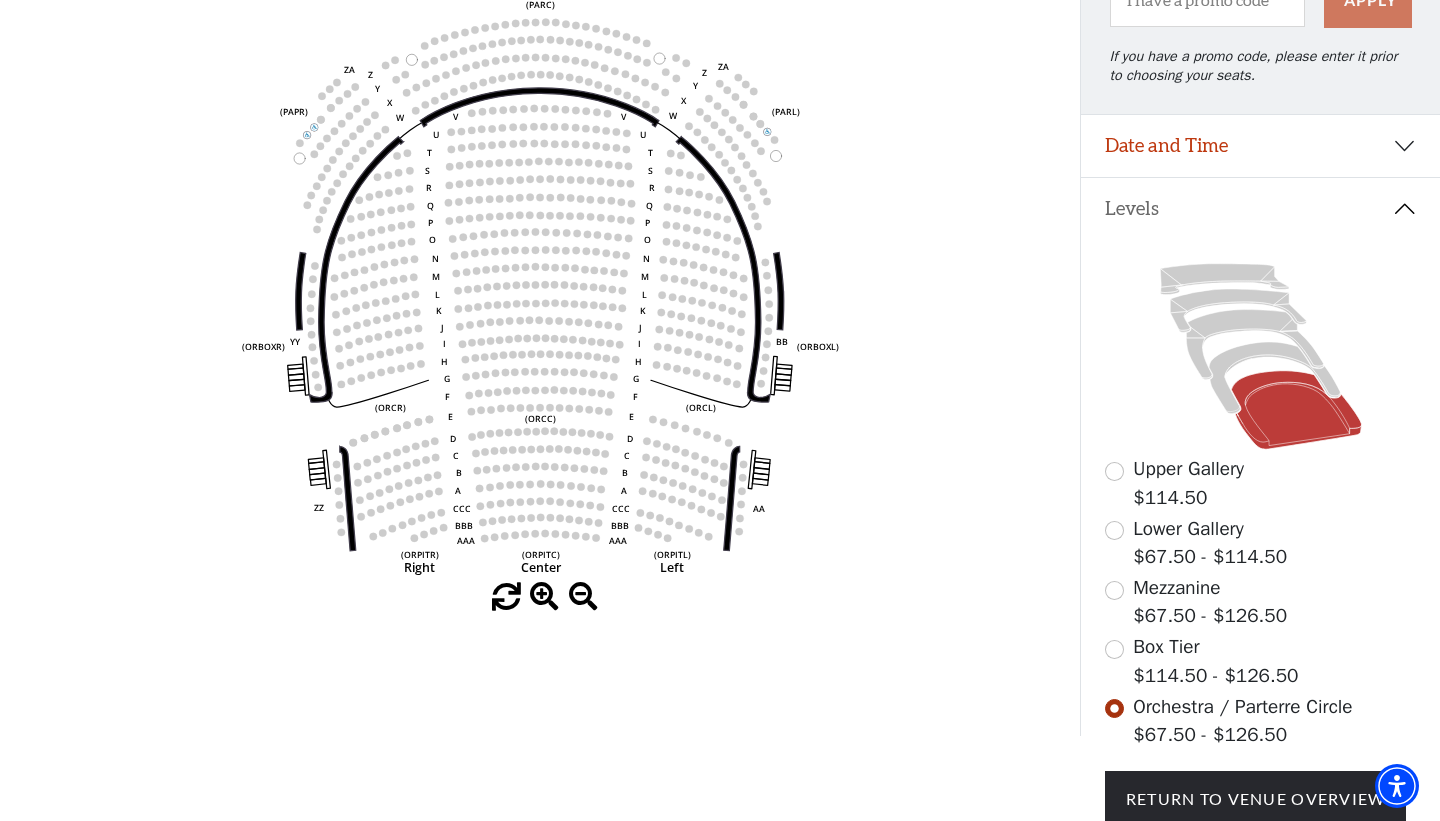 scroll, scrollTop: 260, scrollLeft: 0, axis: vertical 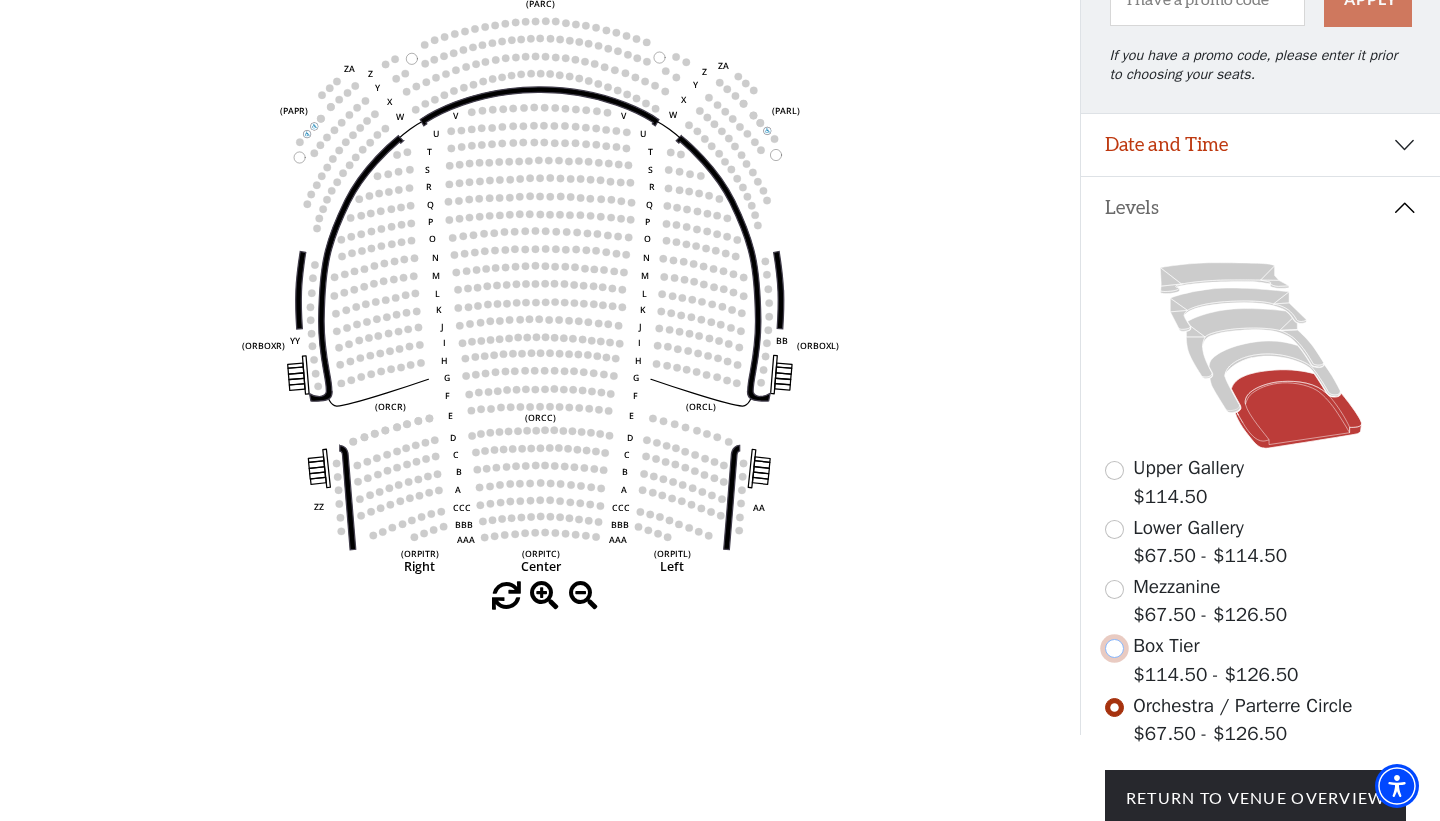 click at bounding box center [1114, 648] 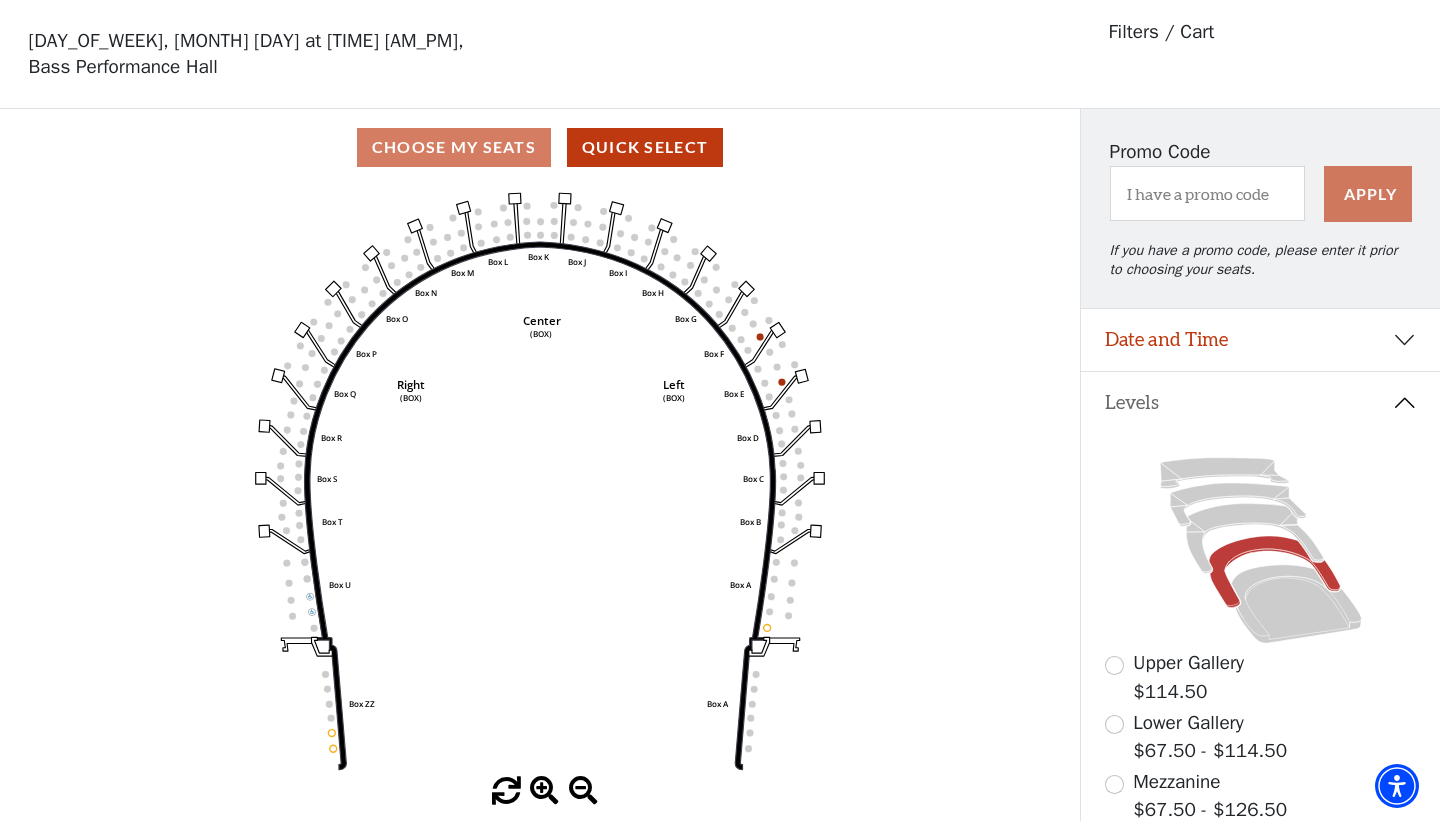 scroll, scrollTop: 92, scrollLeft: 0, axis: vertical 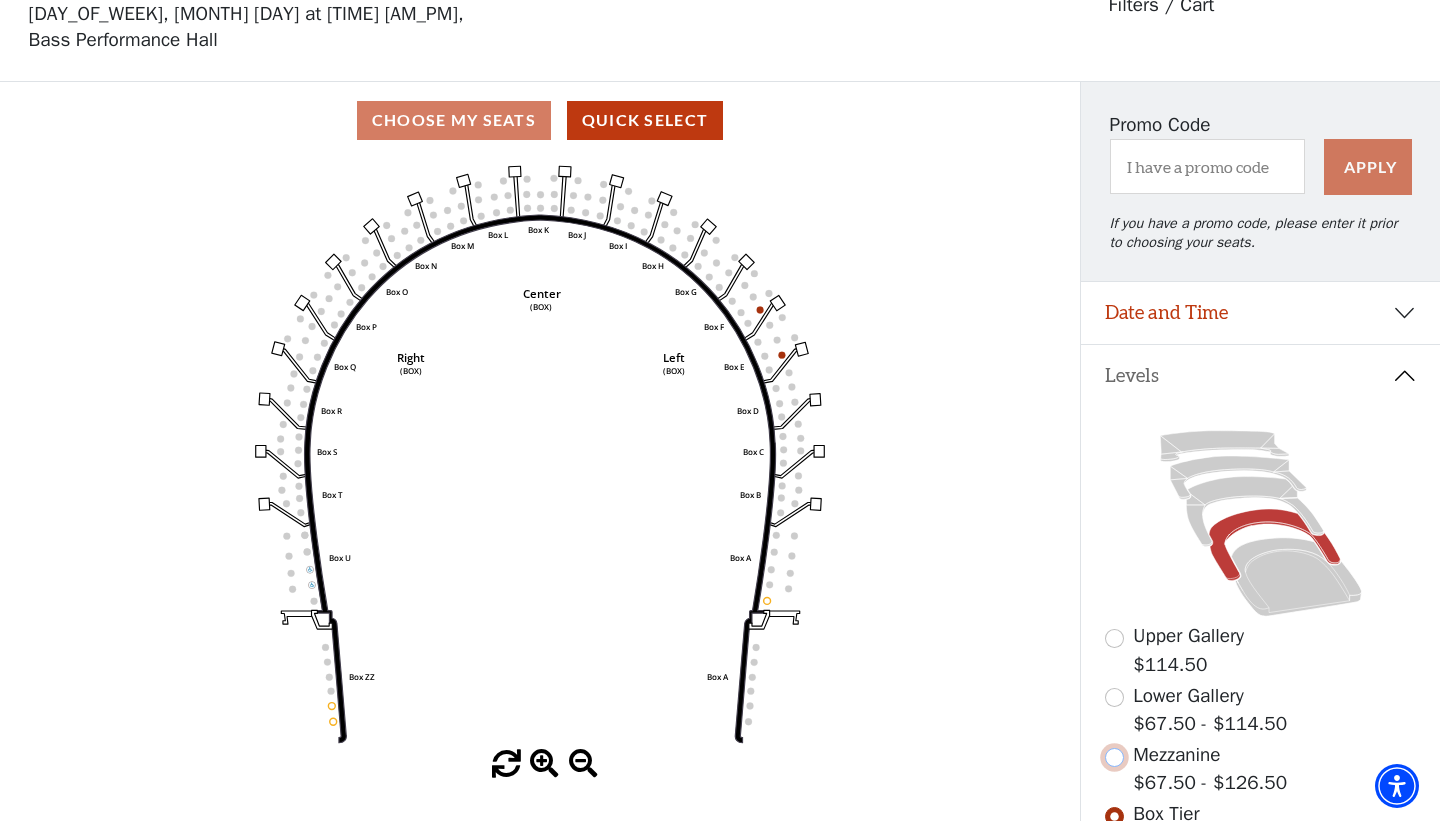 click at bounding box center [1114, 757] 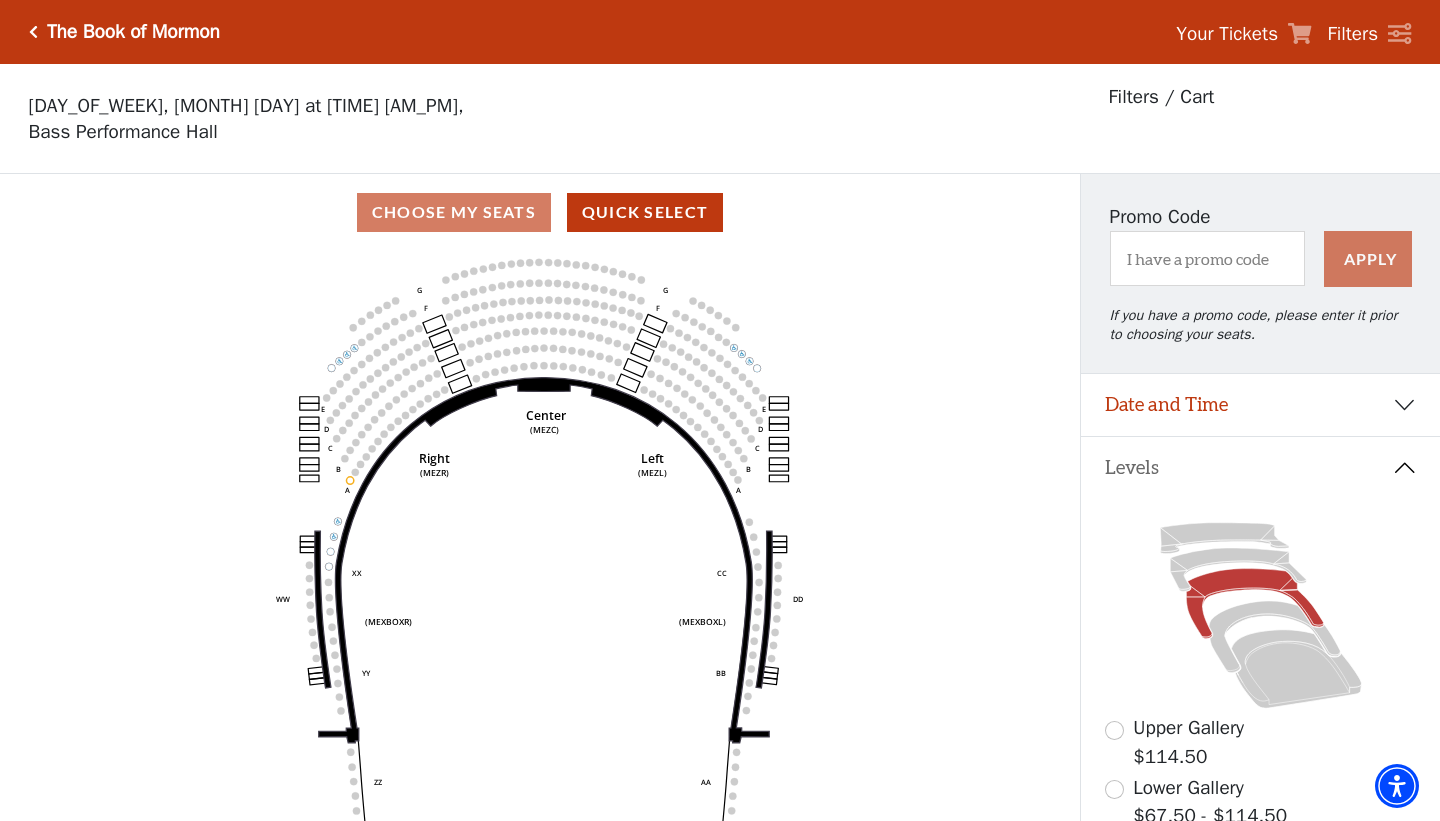 scroll, scrollTop: 92, scrollLeft: 0, axis: vertical 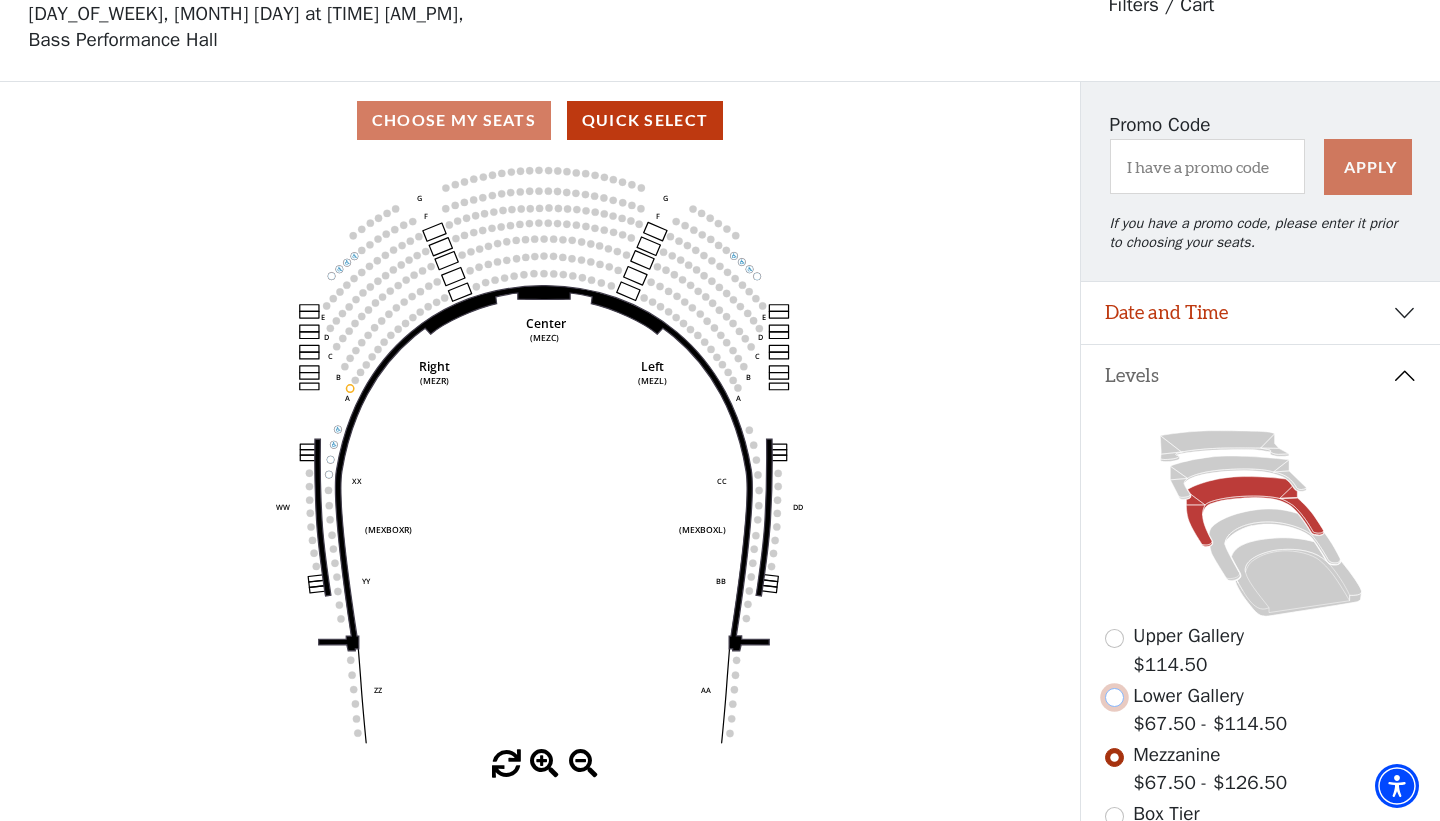 click at bounding box center (1114, 697) 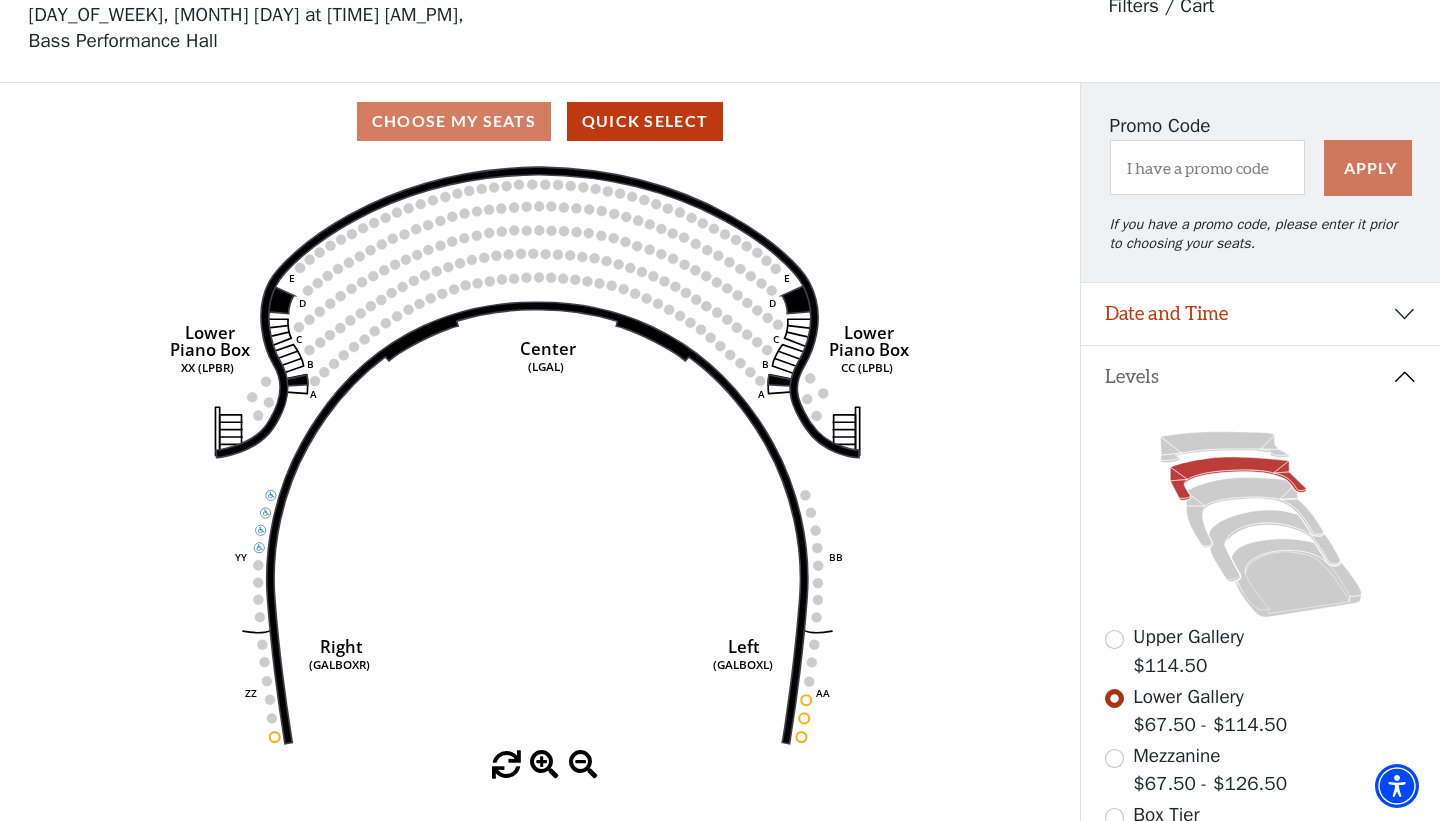 scroll, scrollTop: 92, scrollLeft: 0, axis: vertical 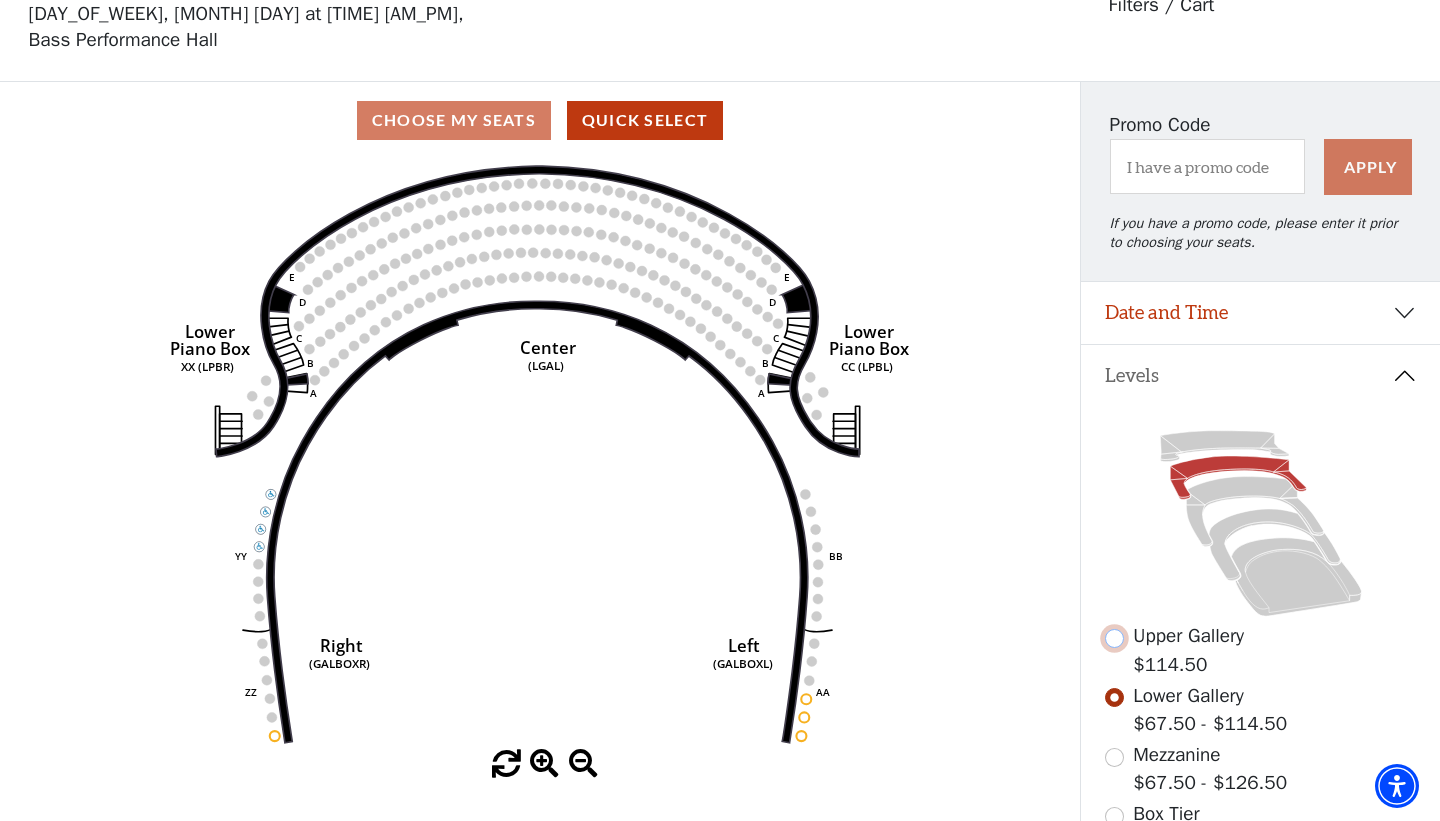 click at bounding box center [1114, 638] 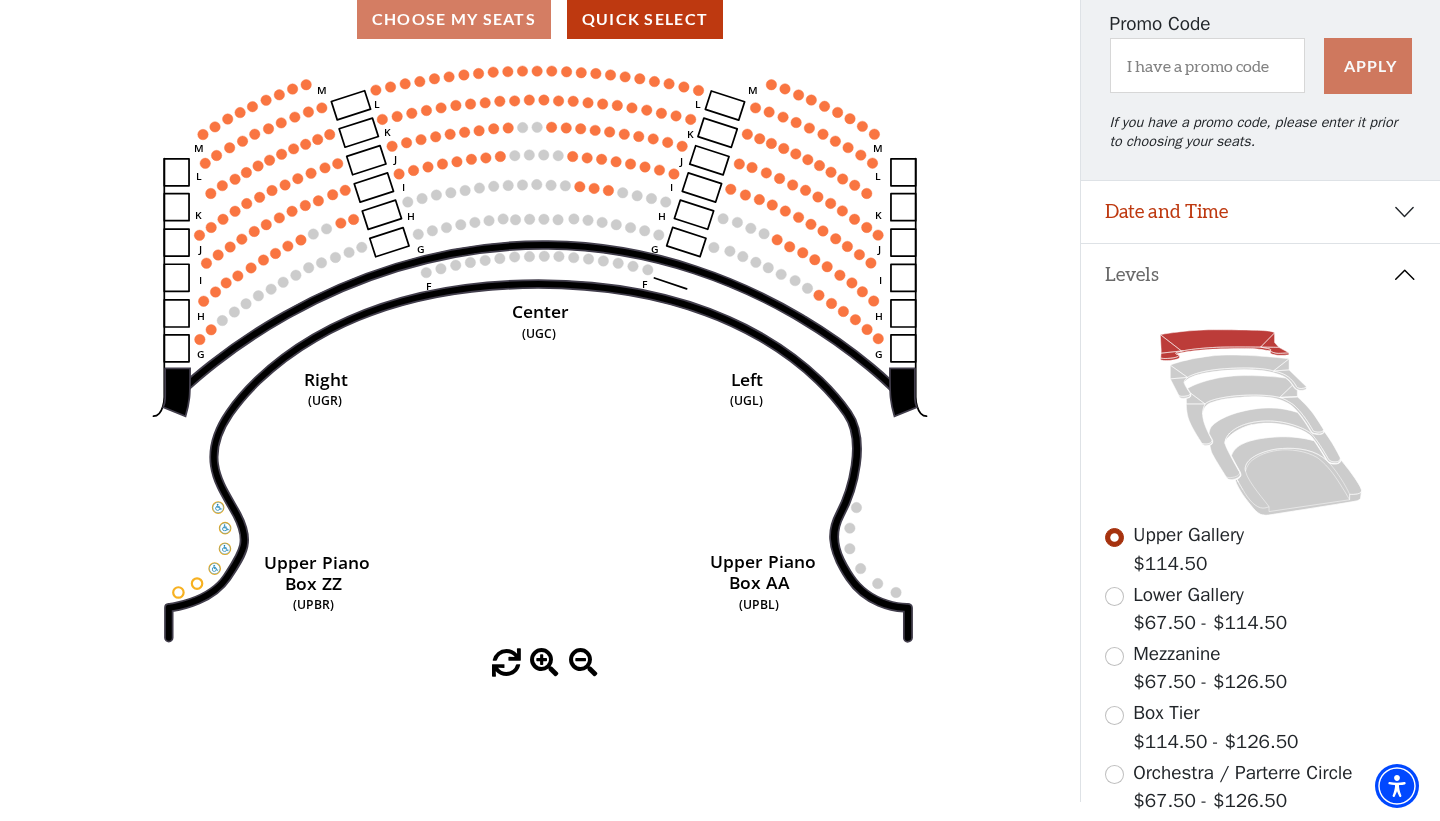 scroll, scrollTop: 189, scrollLeft: 0, axis: vertical 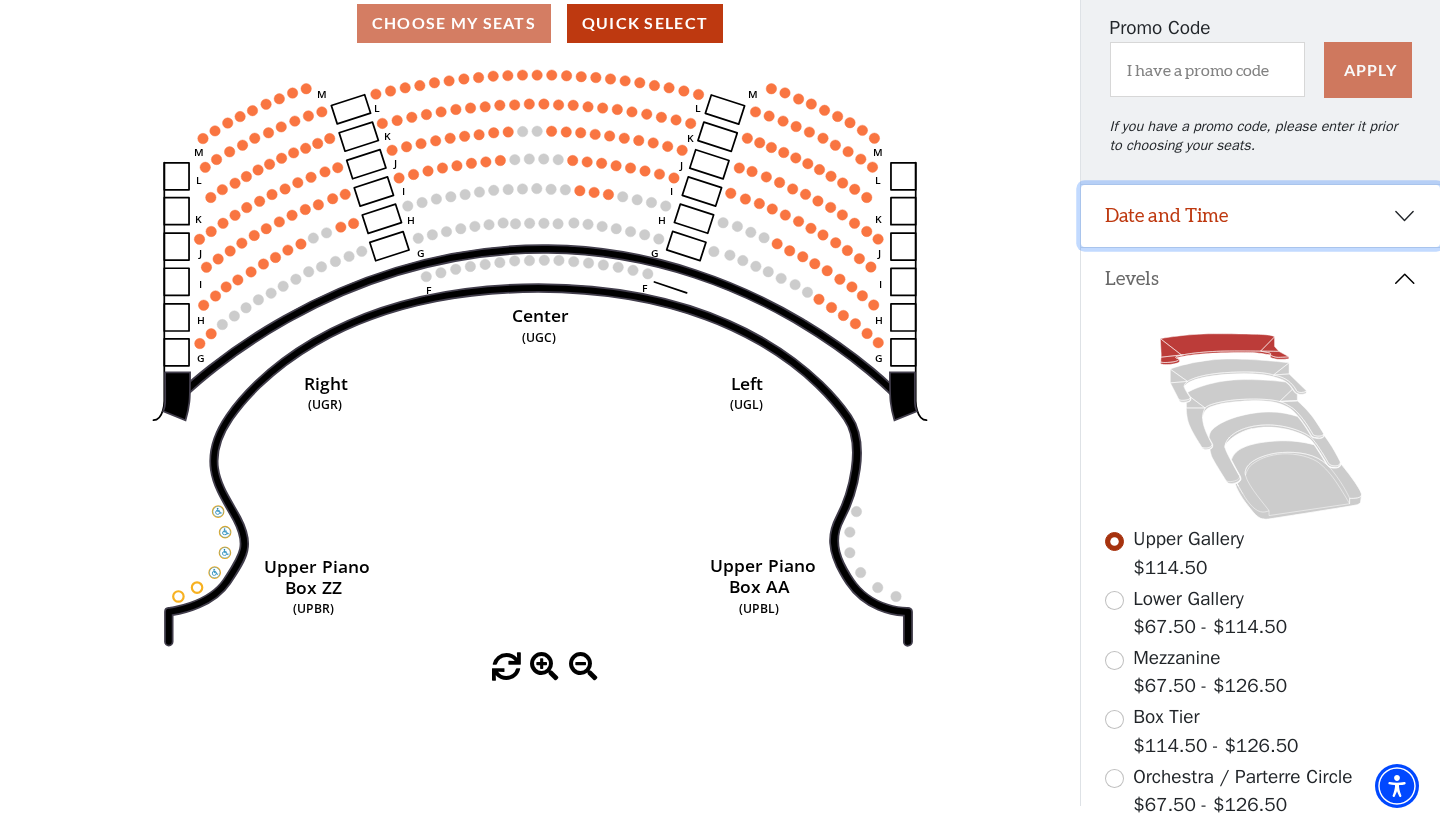 click on "Date and Time" at bounding box center (1260, 216) 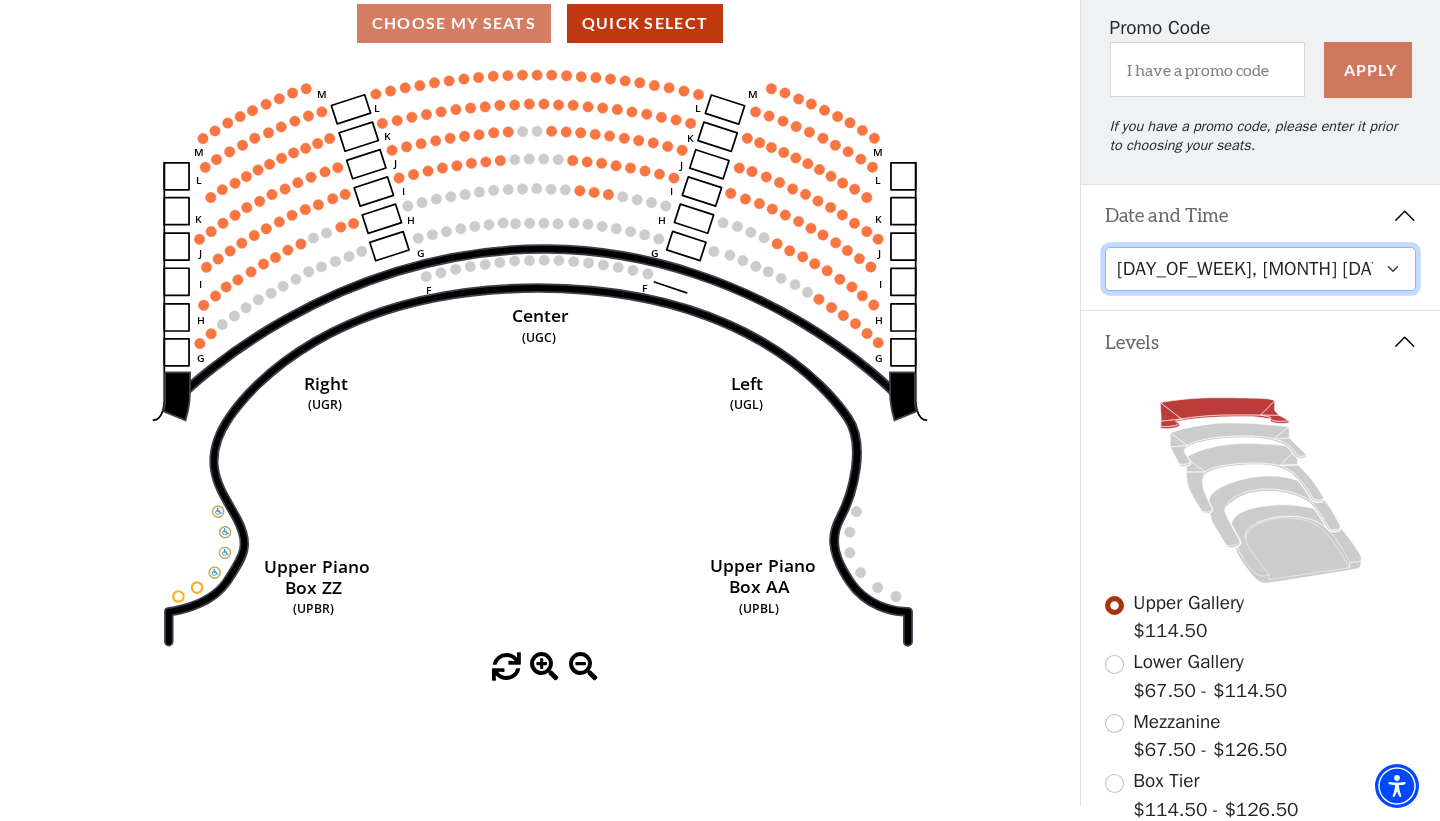 click on "Friday, August 8 at 7:30 PM Saturday, August 9 at 1:30 PM Saturday, August 9 at 7:30 PM Sunday, August 10 at 1:30 PM Sunday, August 10 at 6:30 PM" at bounding box center [1261, 269] 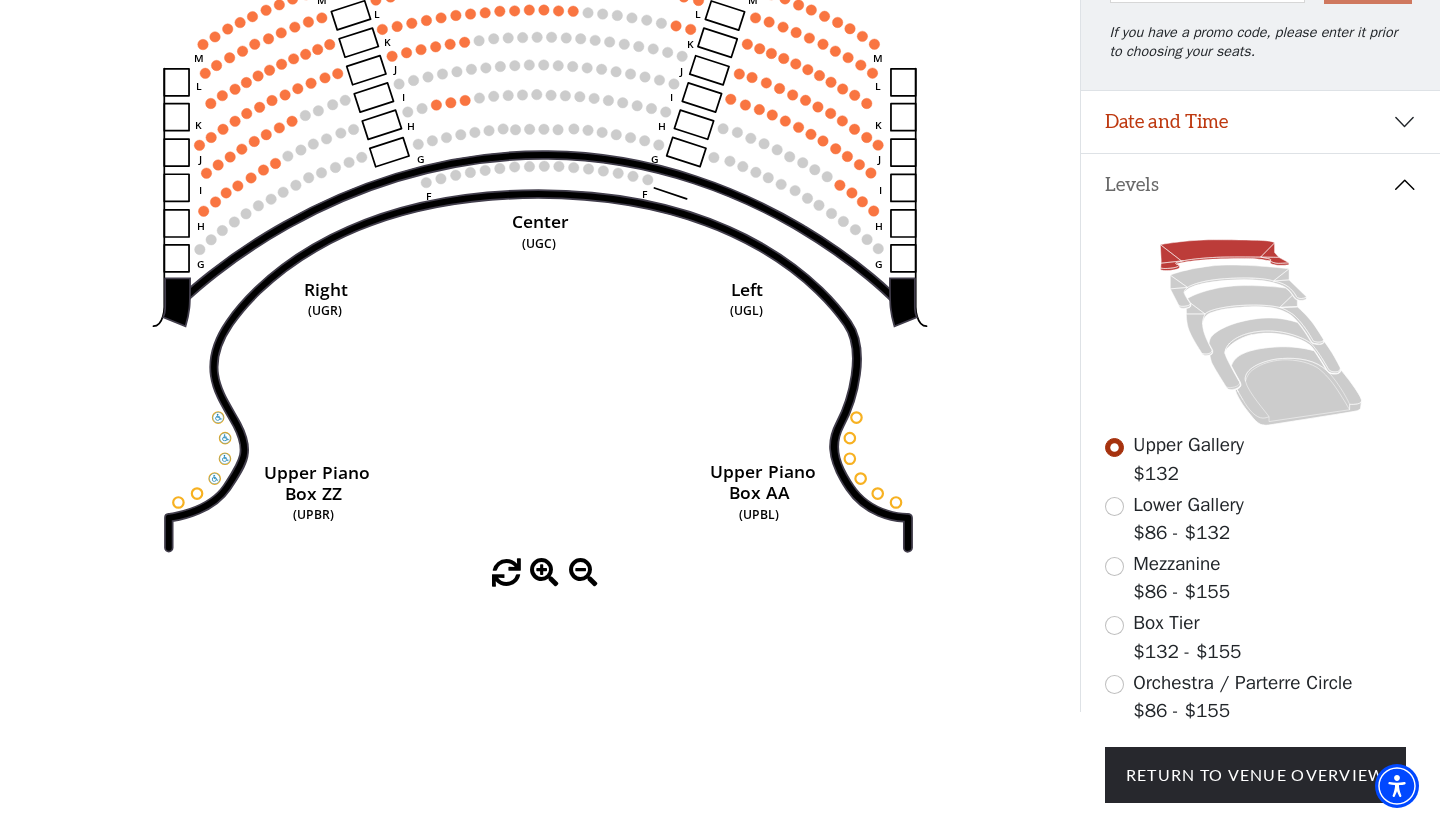 scroll, scrollTop: 346, scrollLeft: 0, axis: vertical 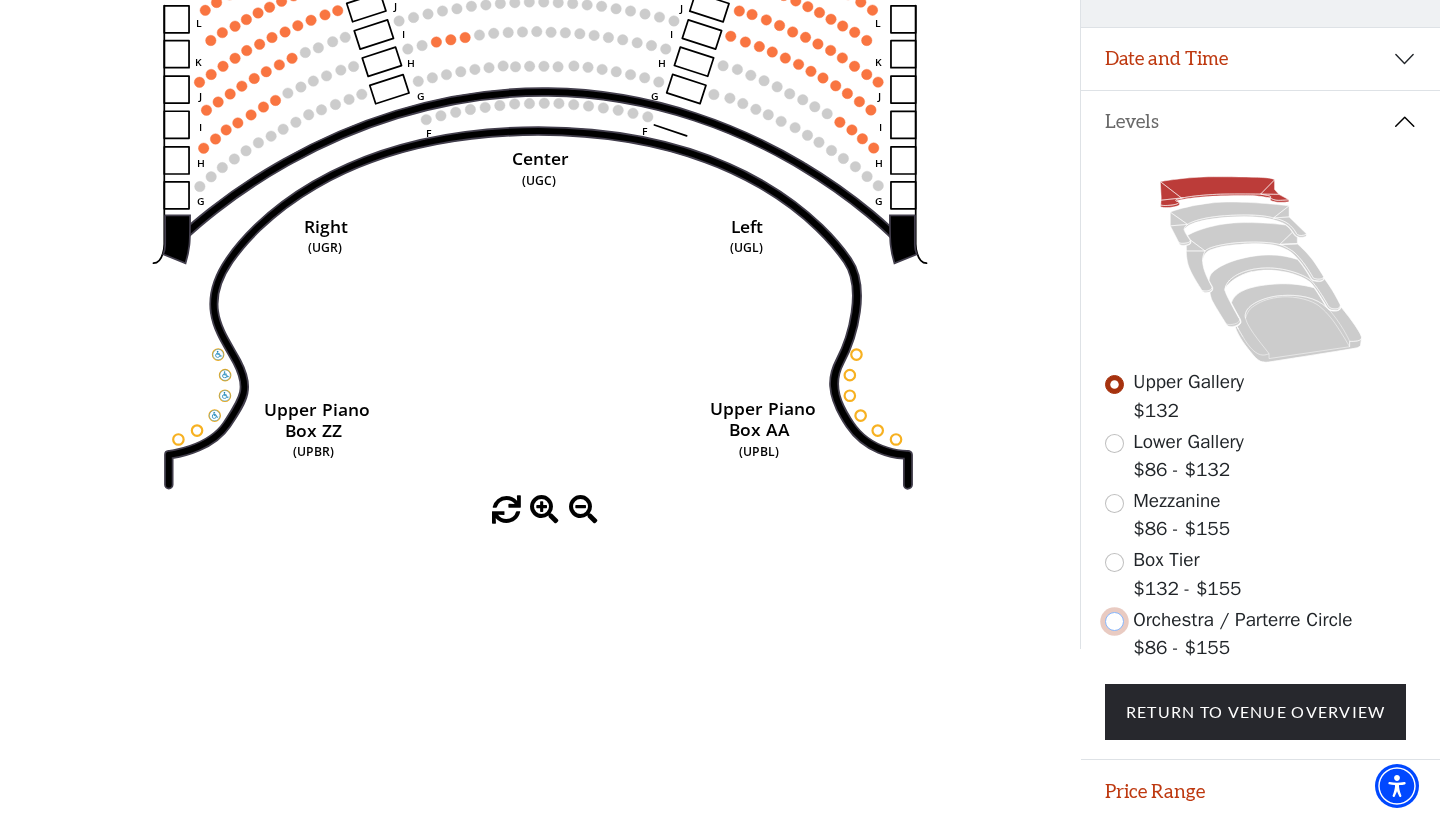 click at bounding box center (1114, 621) 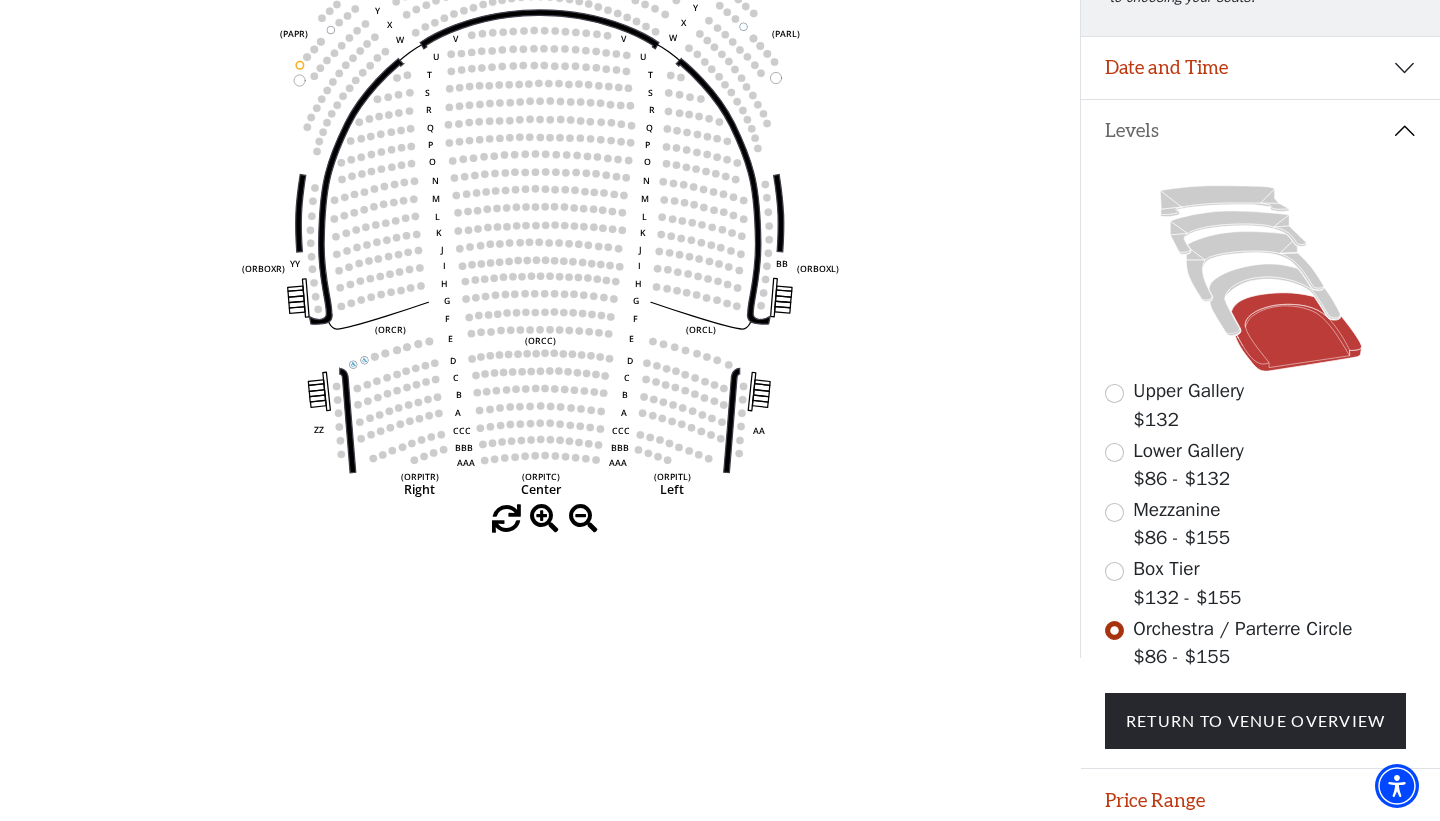 scroll, scrollTop: 338, scrollLeft: 0, axis: vertical 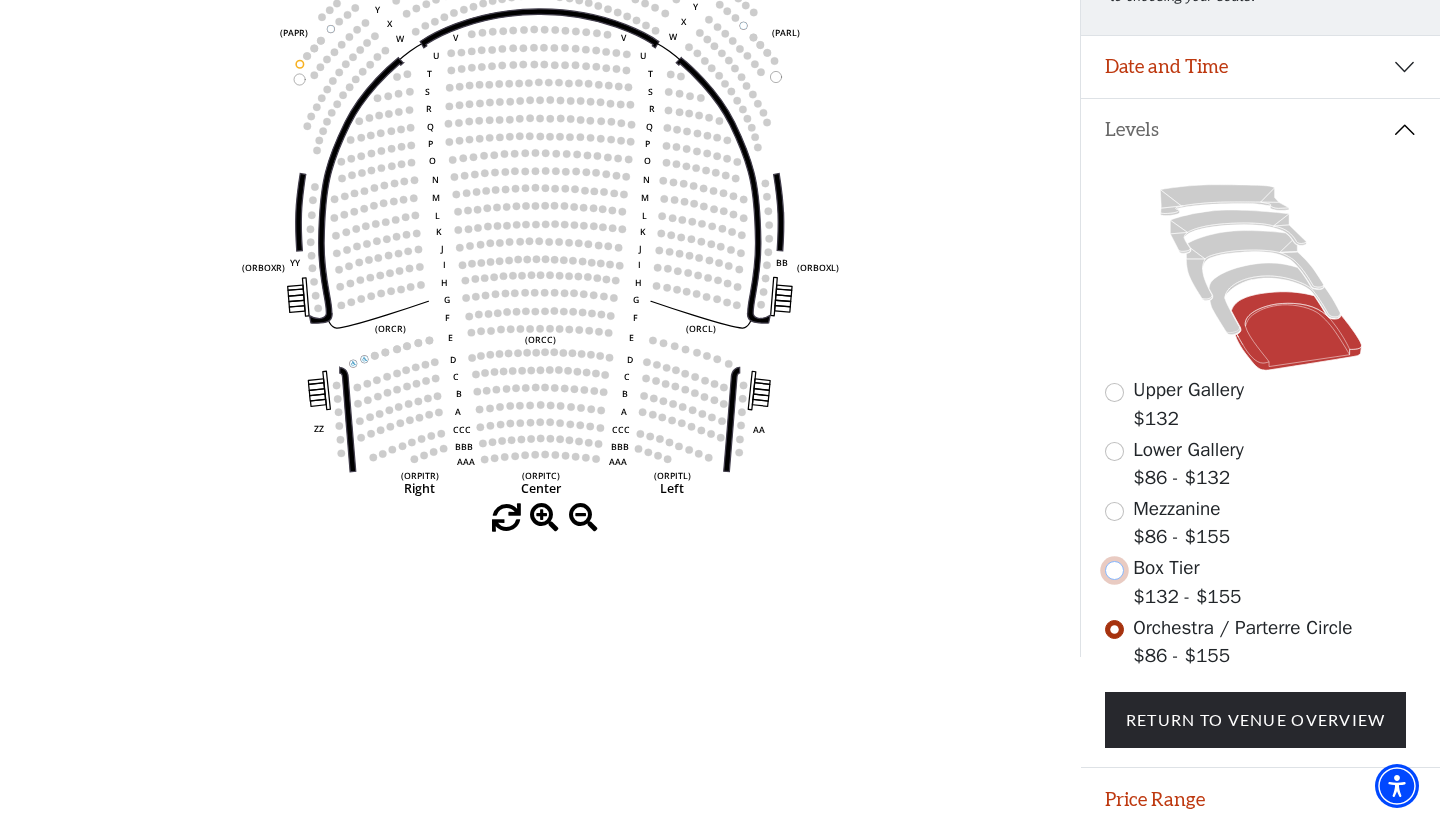 click at bounding box center [1114, 570] 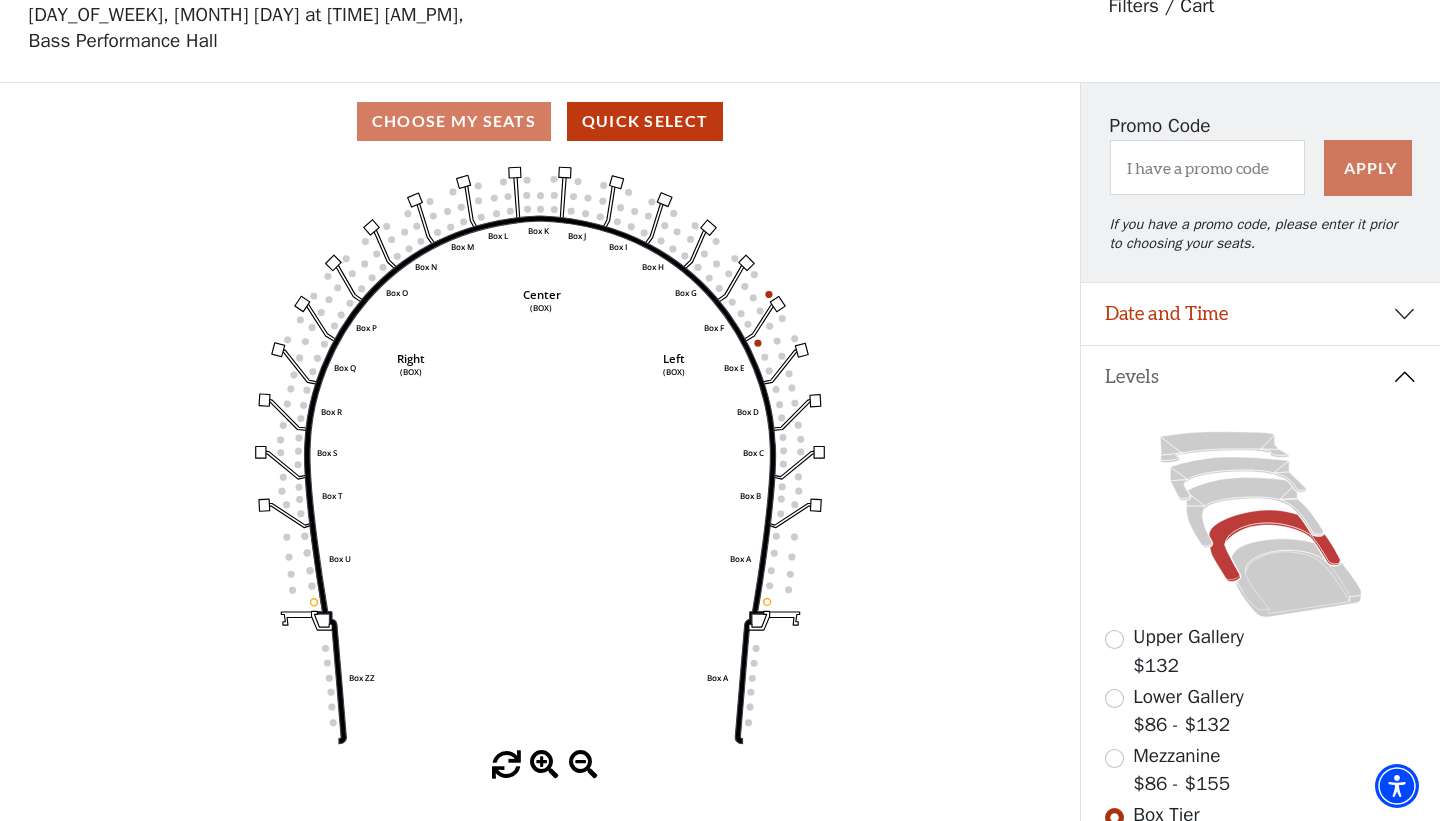 scroll, scrollTop: 92, scrollLeft: 0, axis: vertical 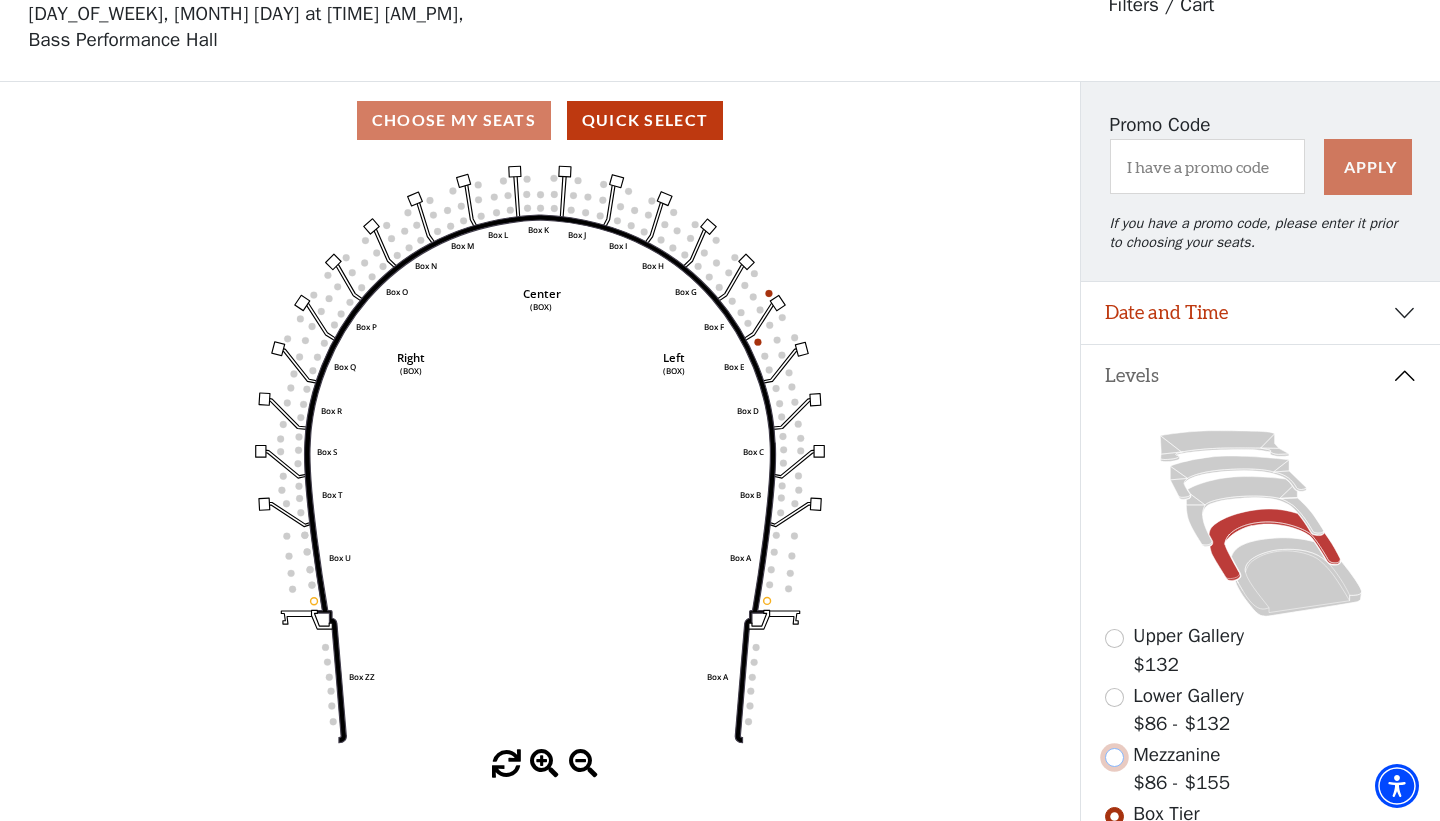 click at bounding box center [1114, 757] 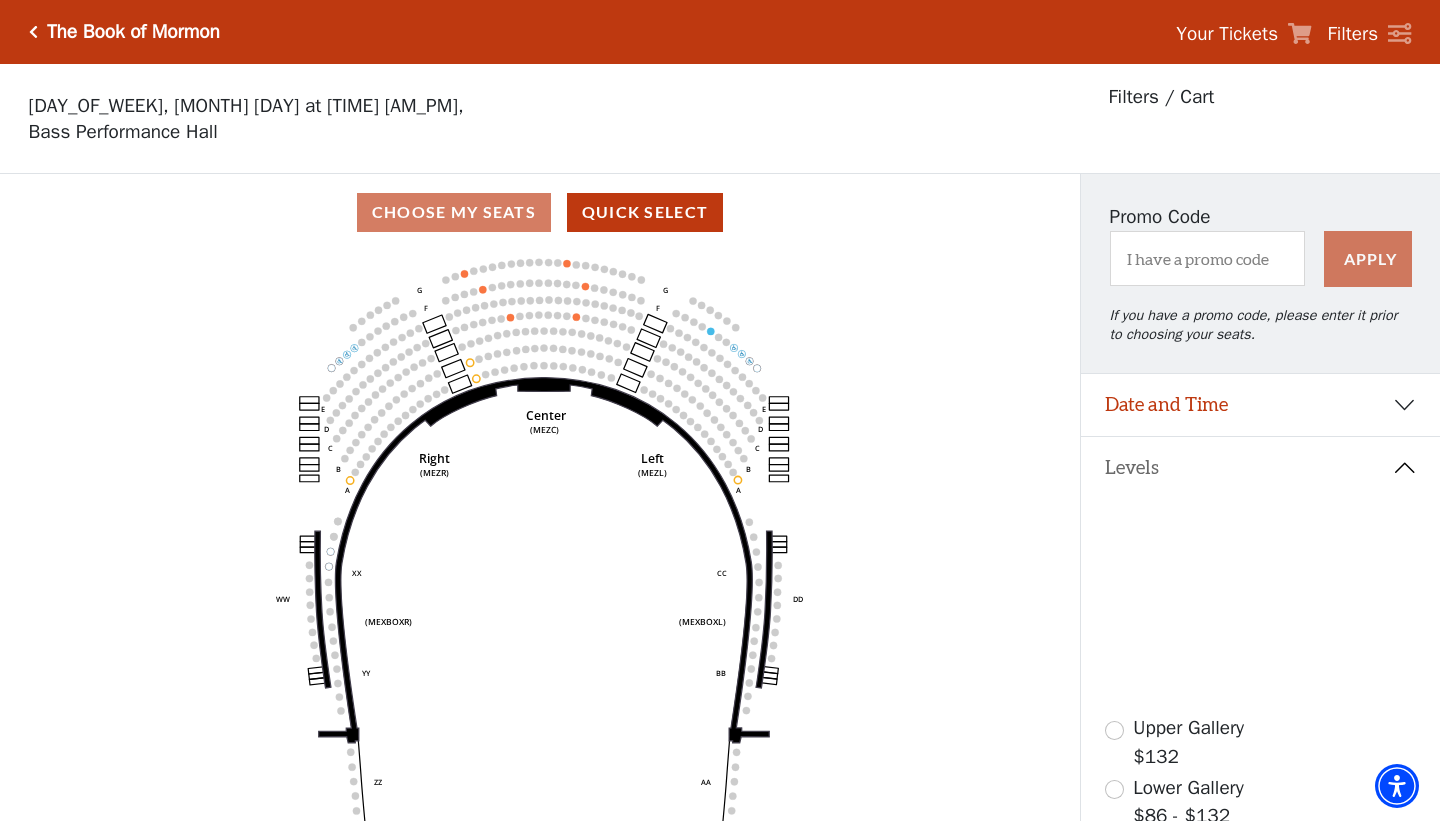 scroll, scrollTop: 92, scrollLeft: 0, axis: vertical 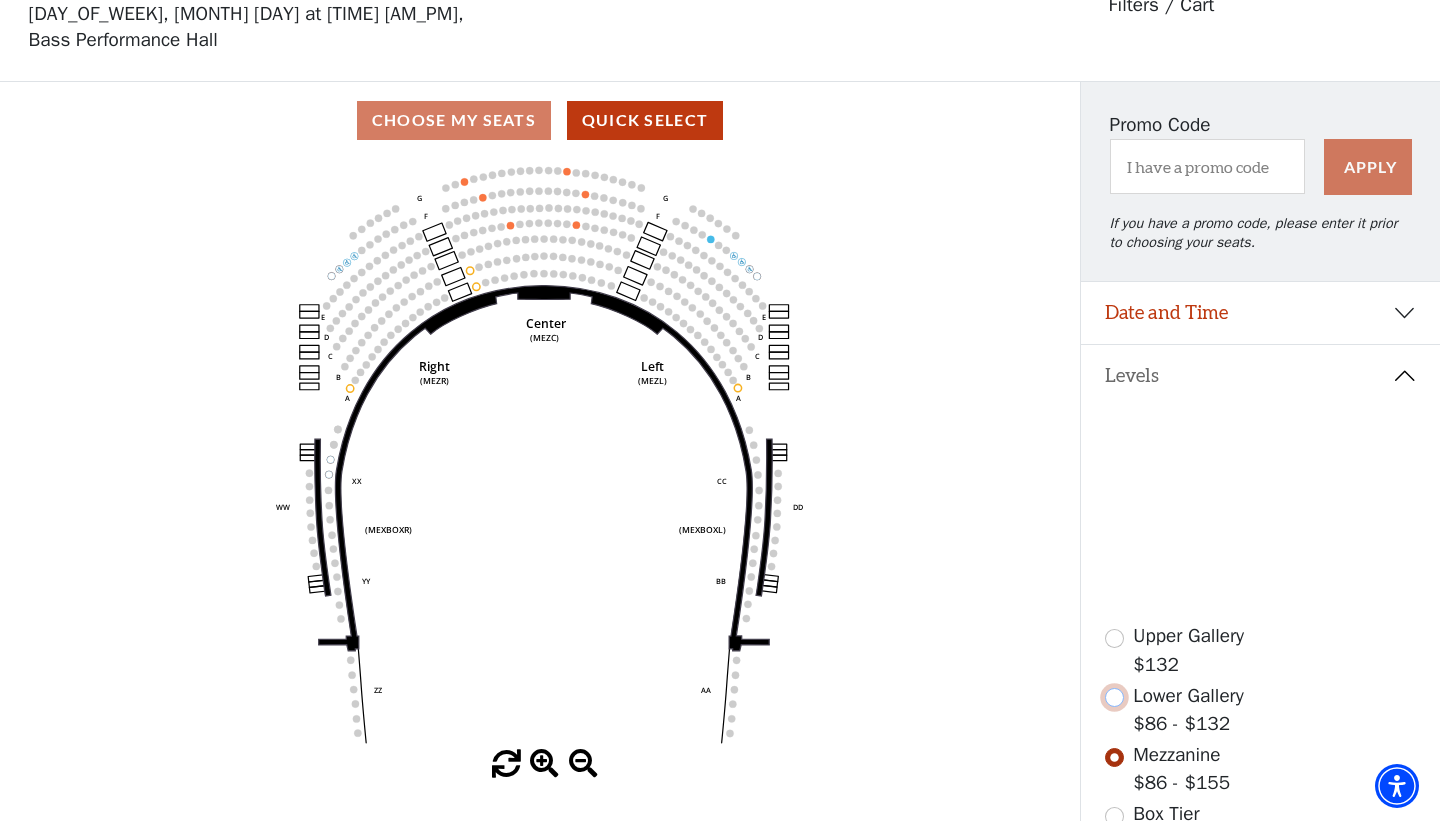 click at bounding box center (1114, 697) 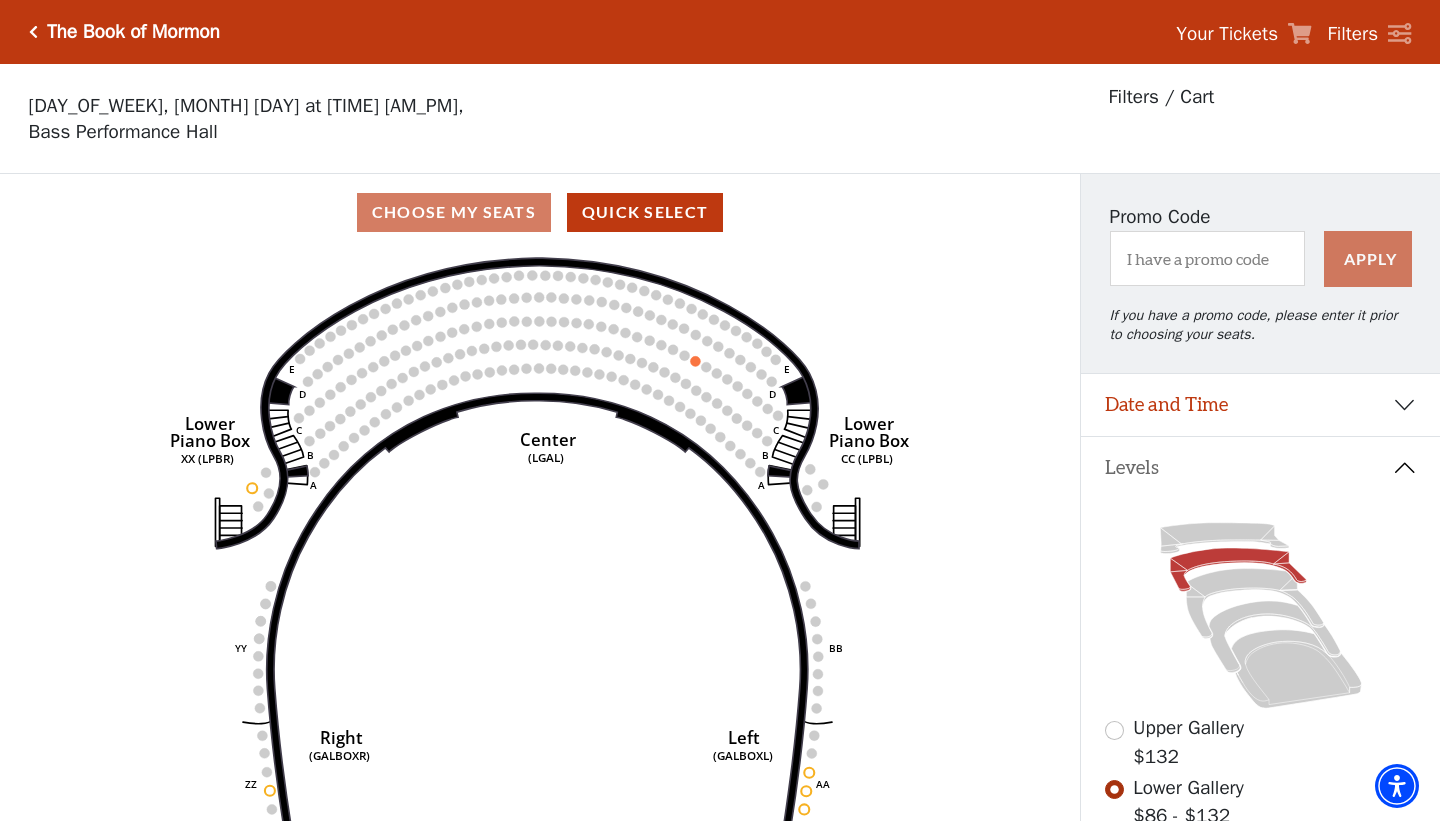 scroll, scrollTop: 92, scrollLeft: 0, axis: vertical 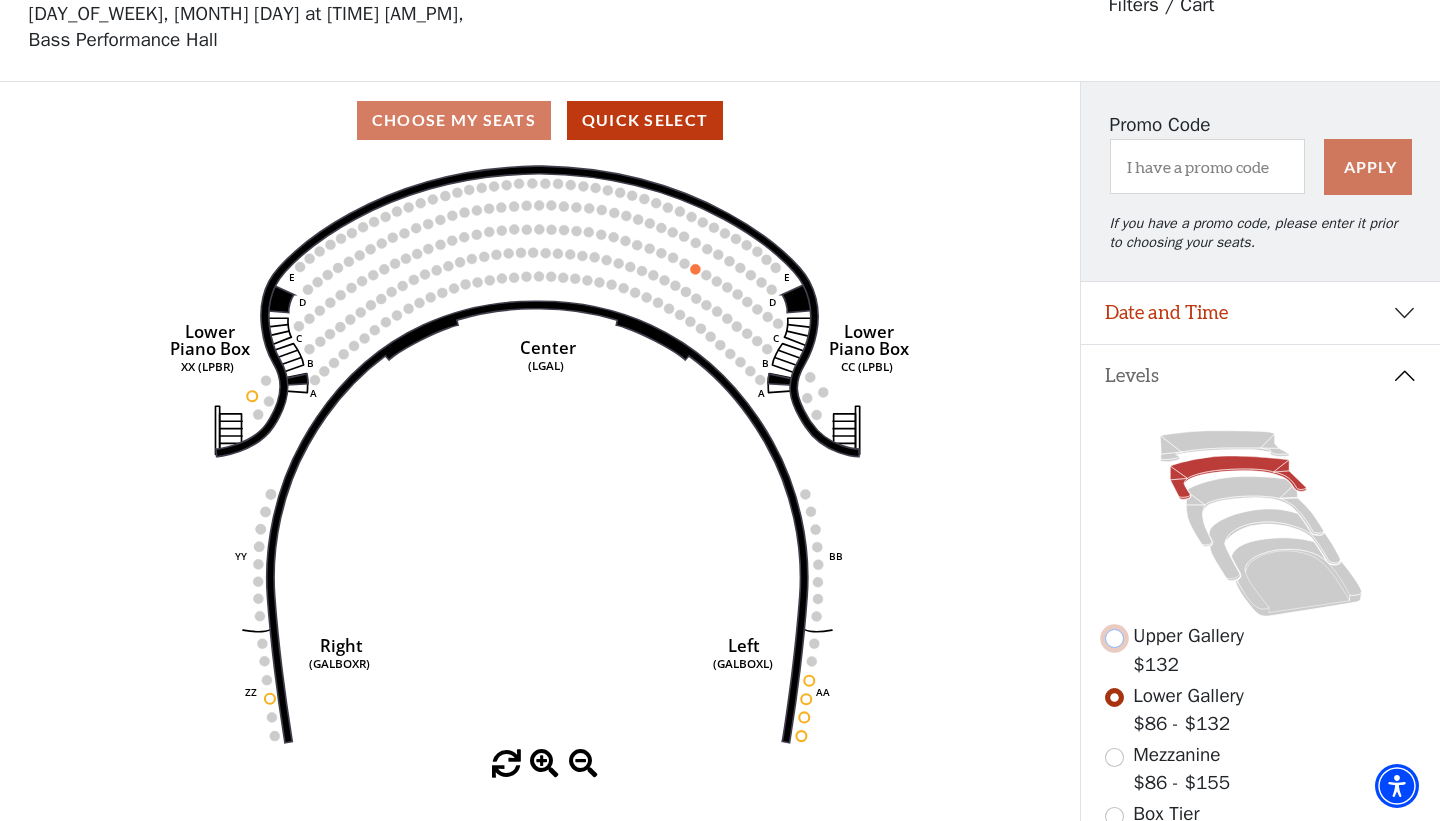 click at bounding box center (1114, 638) 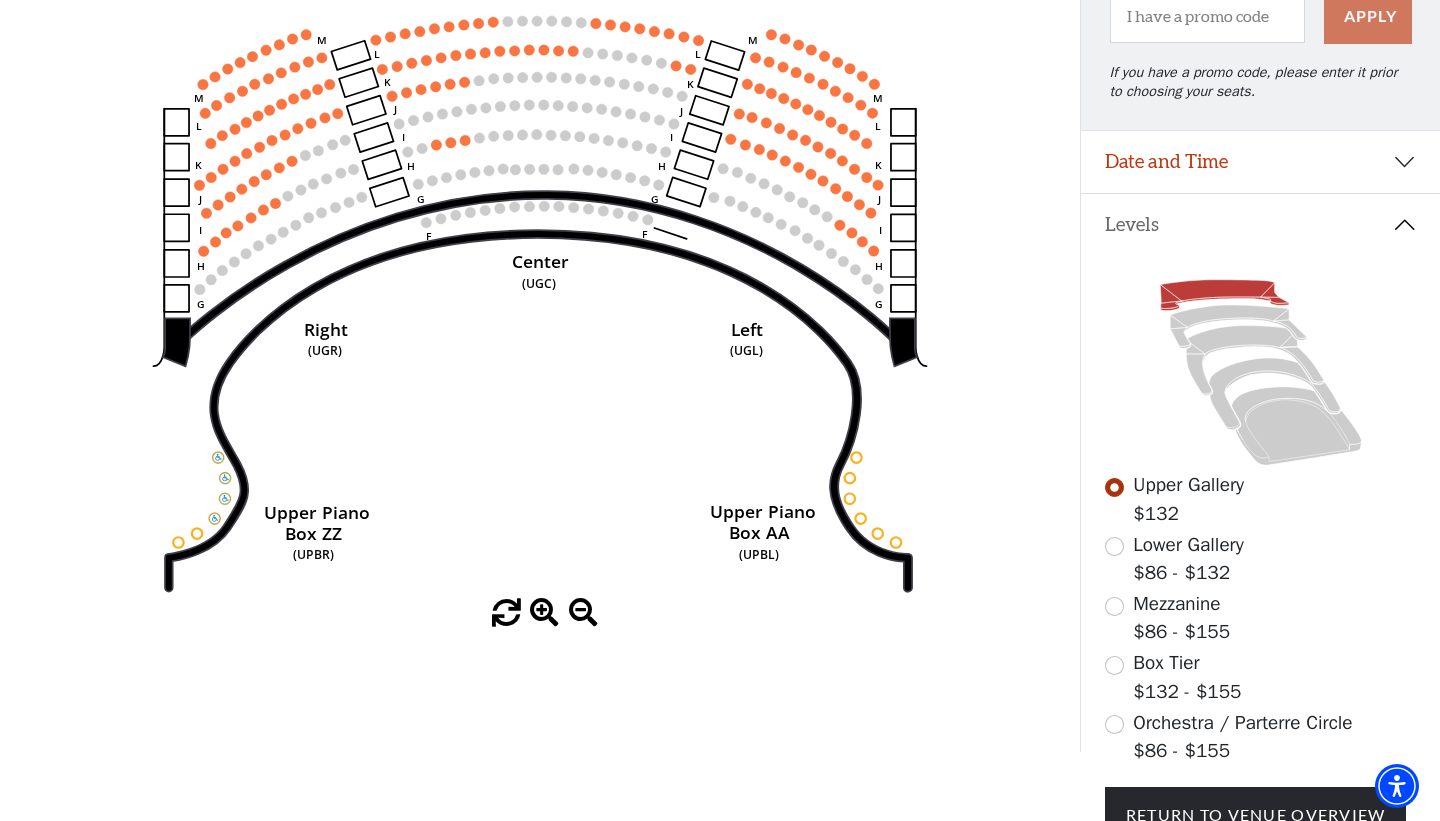 scroll, scrollTop: 244, scrollLeft: 0, axis: vertical 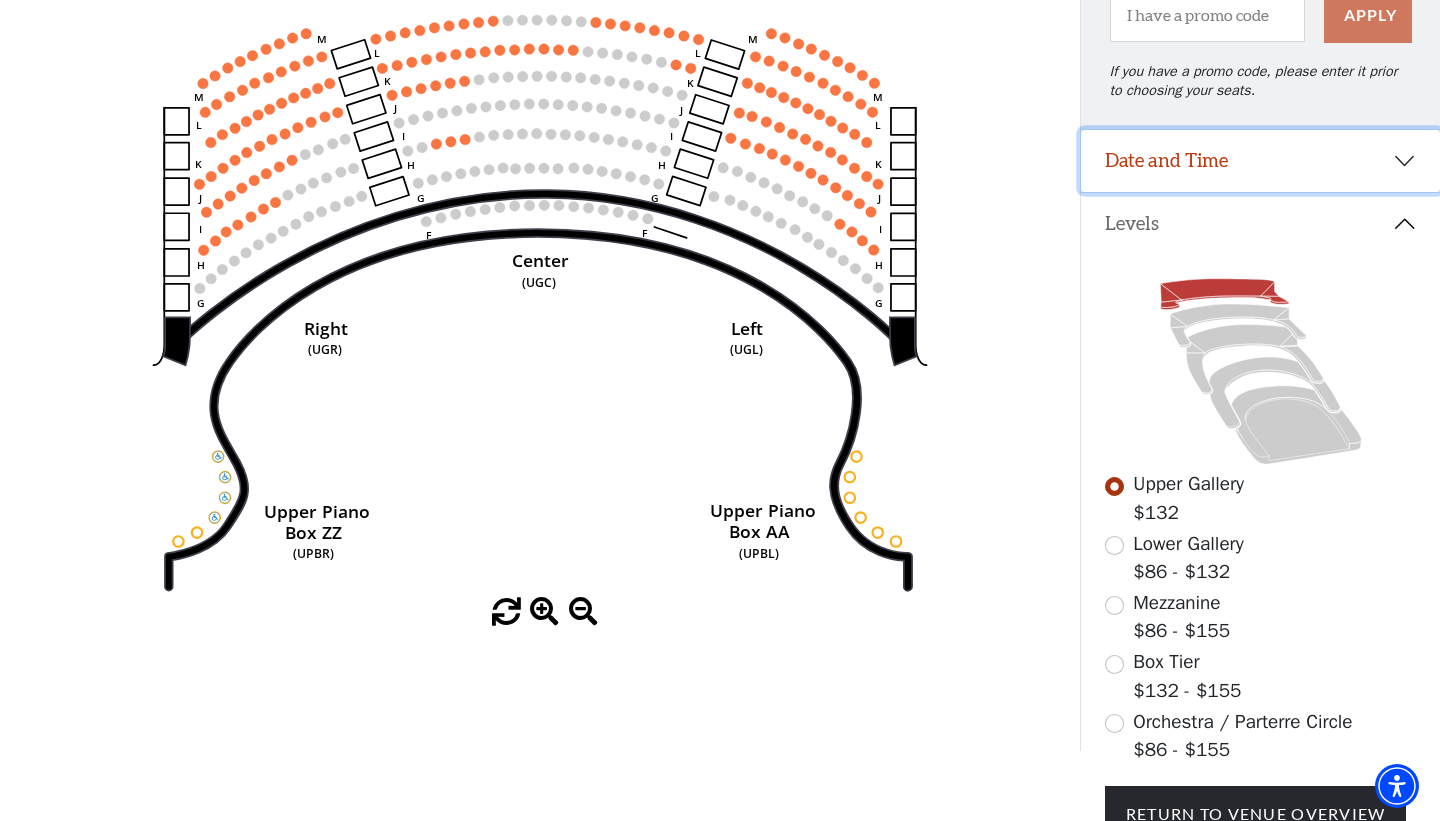 click on "Date and Time" at bounding box center (1260, 161) 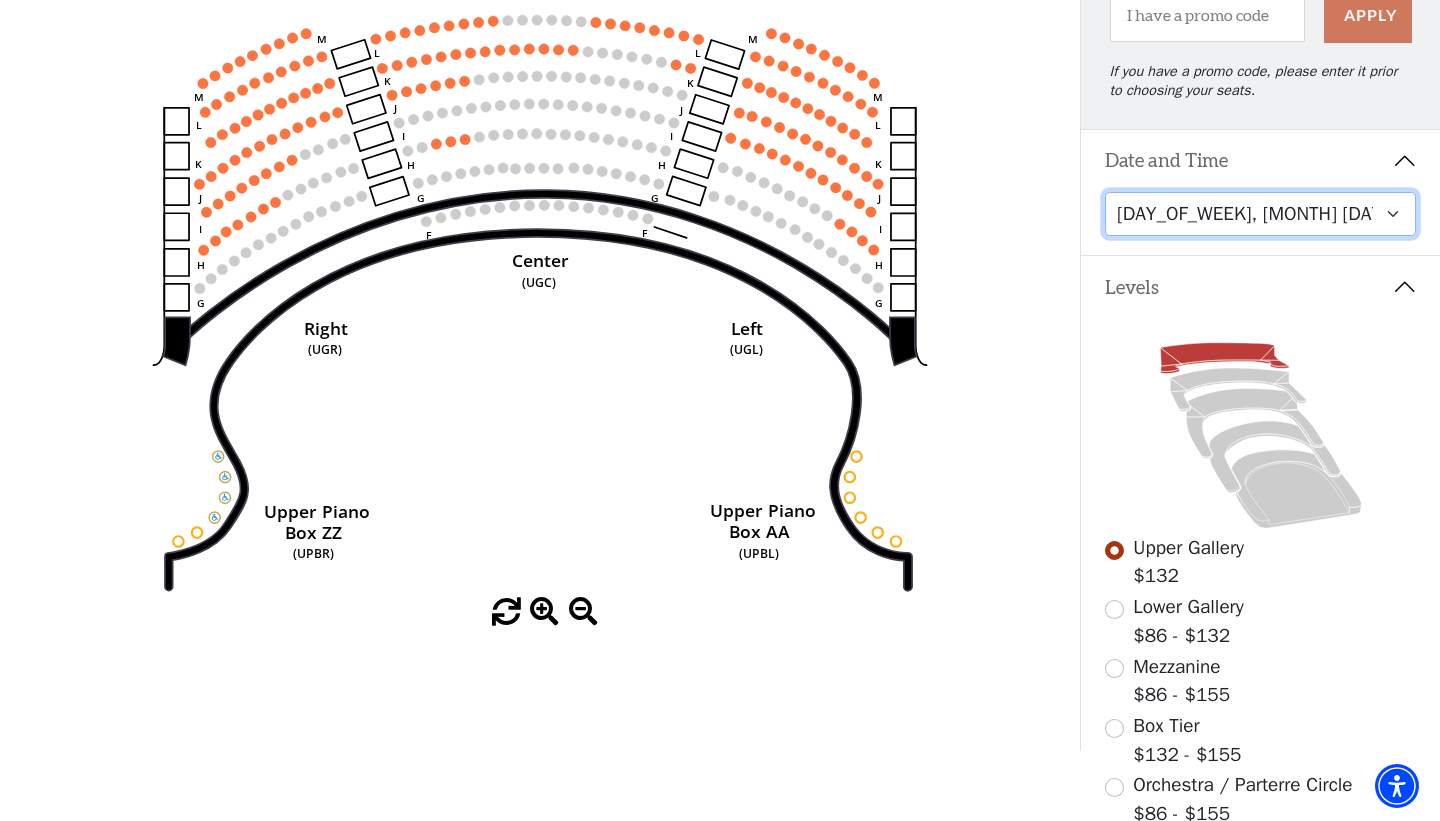click on "Friday, August 8 at 7:30 PM Saturday, August 9 at 1:30 PM Saturday, August 9 at 7:30 PM Sunday, August 10 at 1:30 PM Sunday, August 10 at 6:30 PM" at bounding box center [1261, 214] 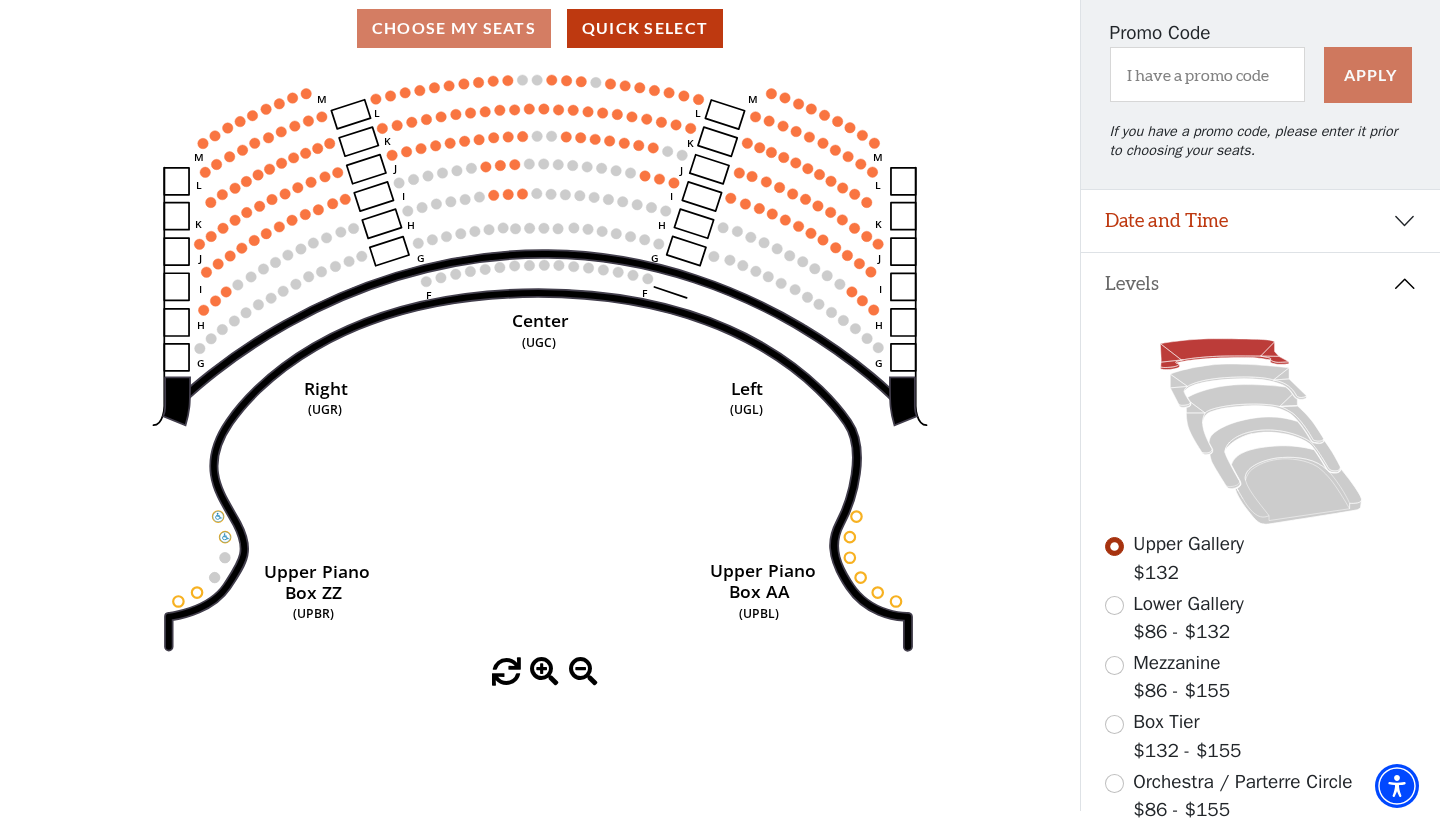 scroll, scrollTop: 0, scrollLeft: 0, axis: both 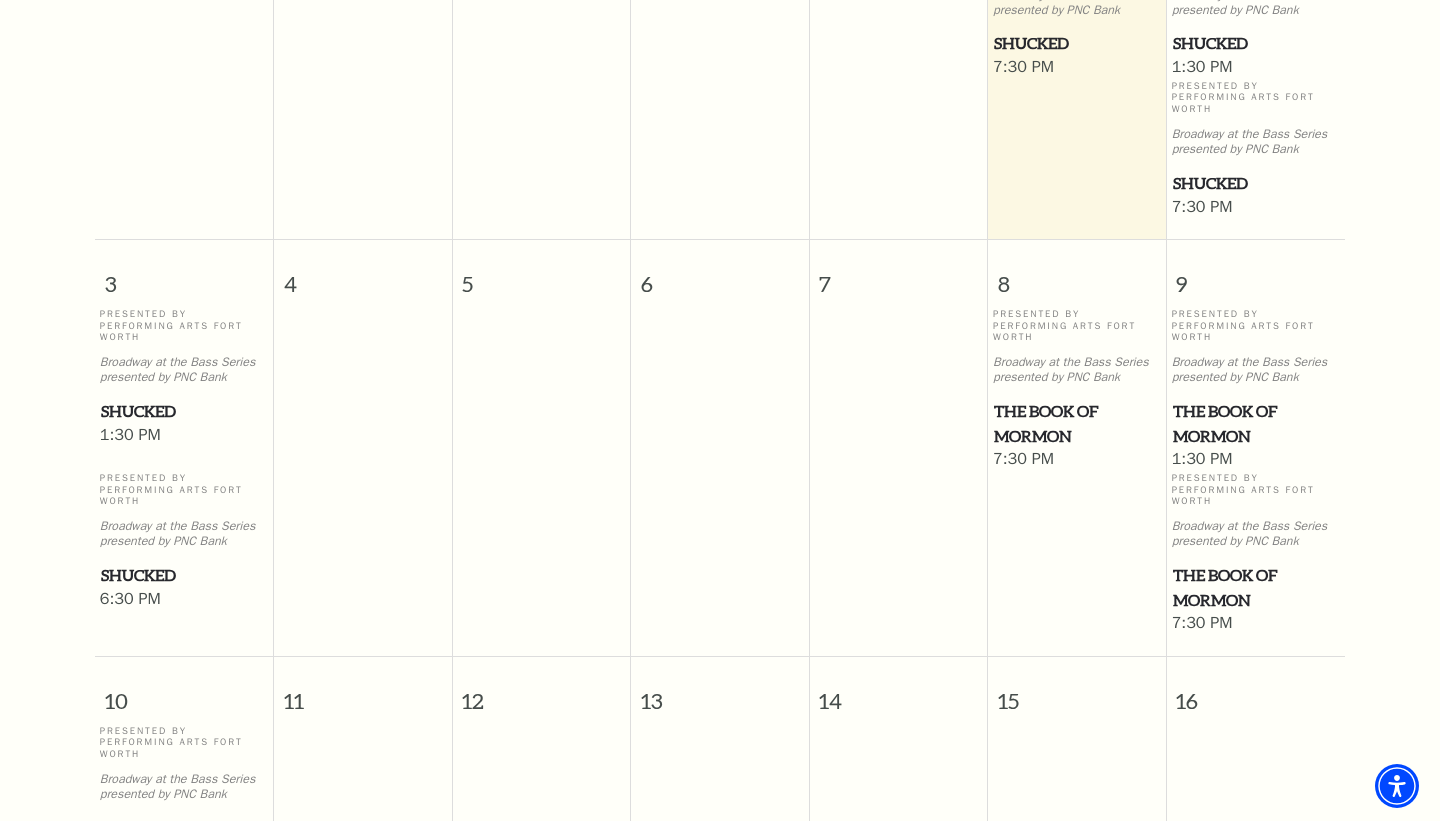 click on "The Book of Mormon" at bounding box center (1256, 423) 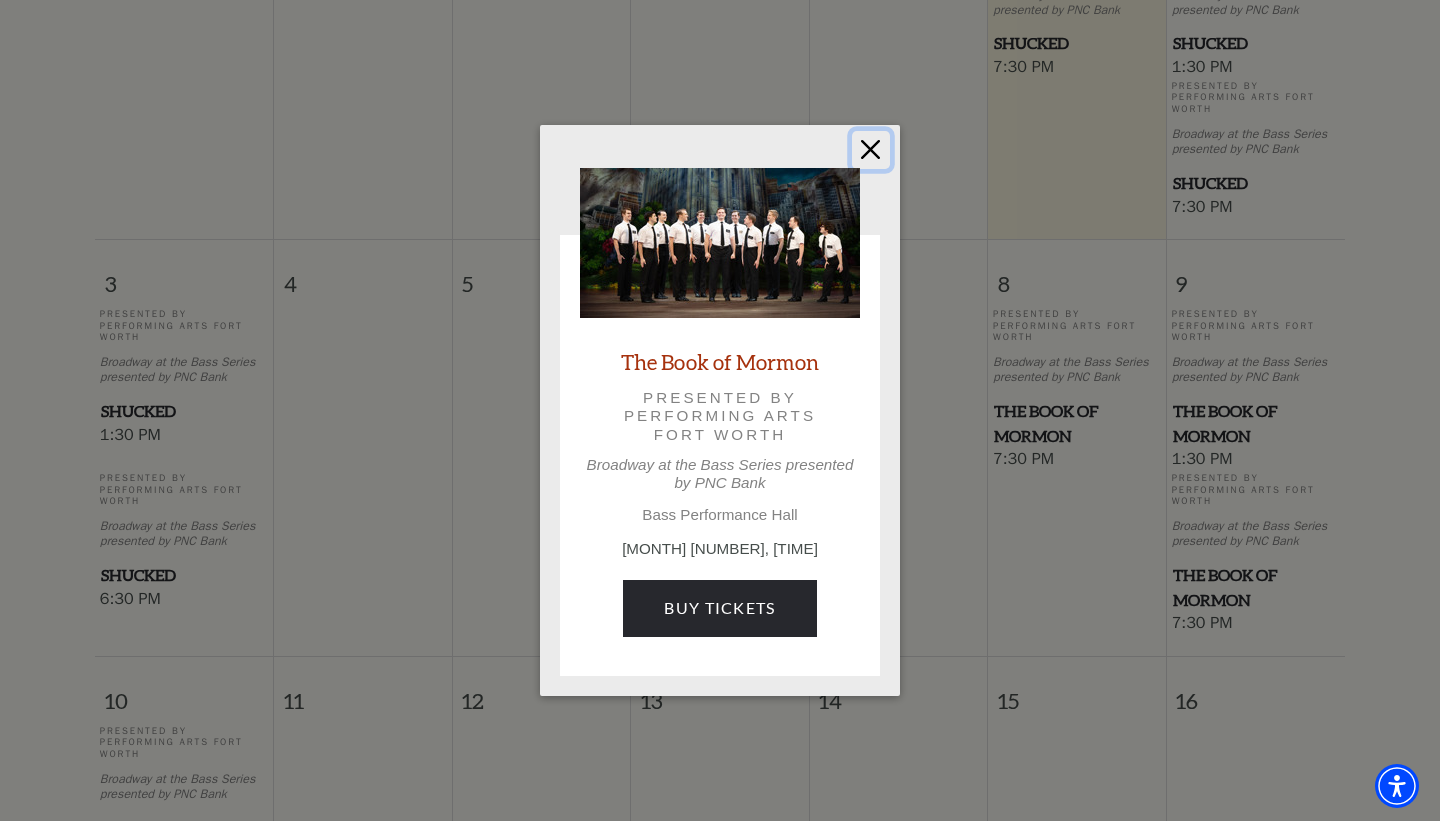click at bounding box center (871, 150) 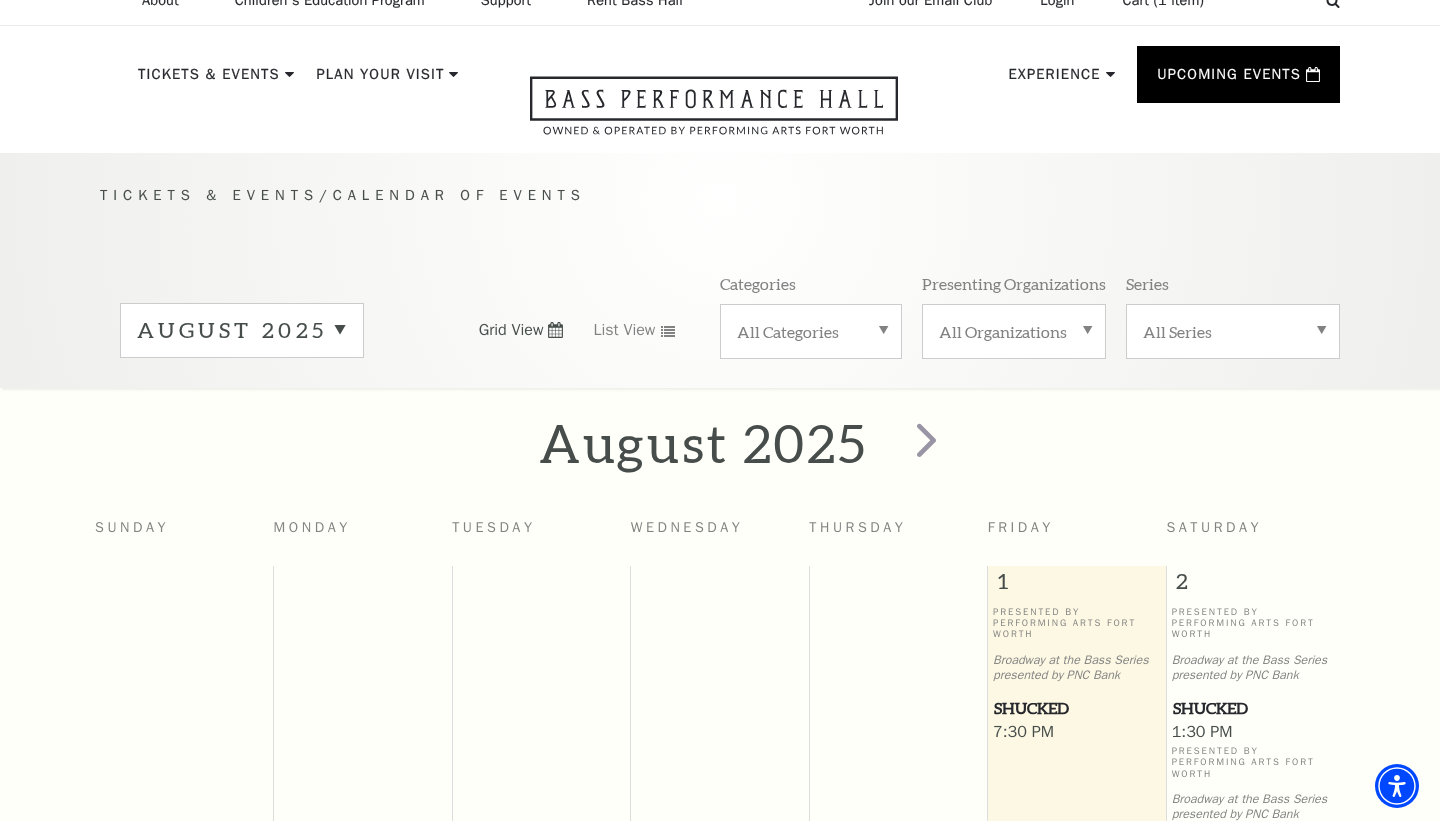 scroll, scrollTop: 0, scrollLeft: 0, axis: both 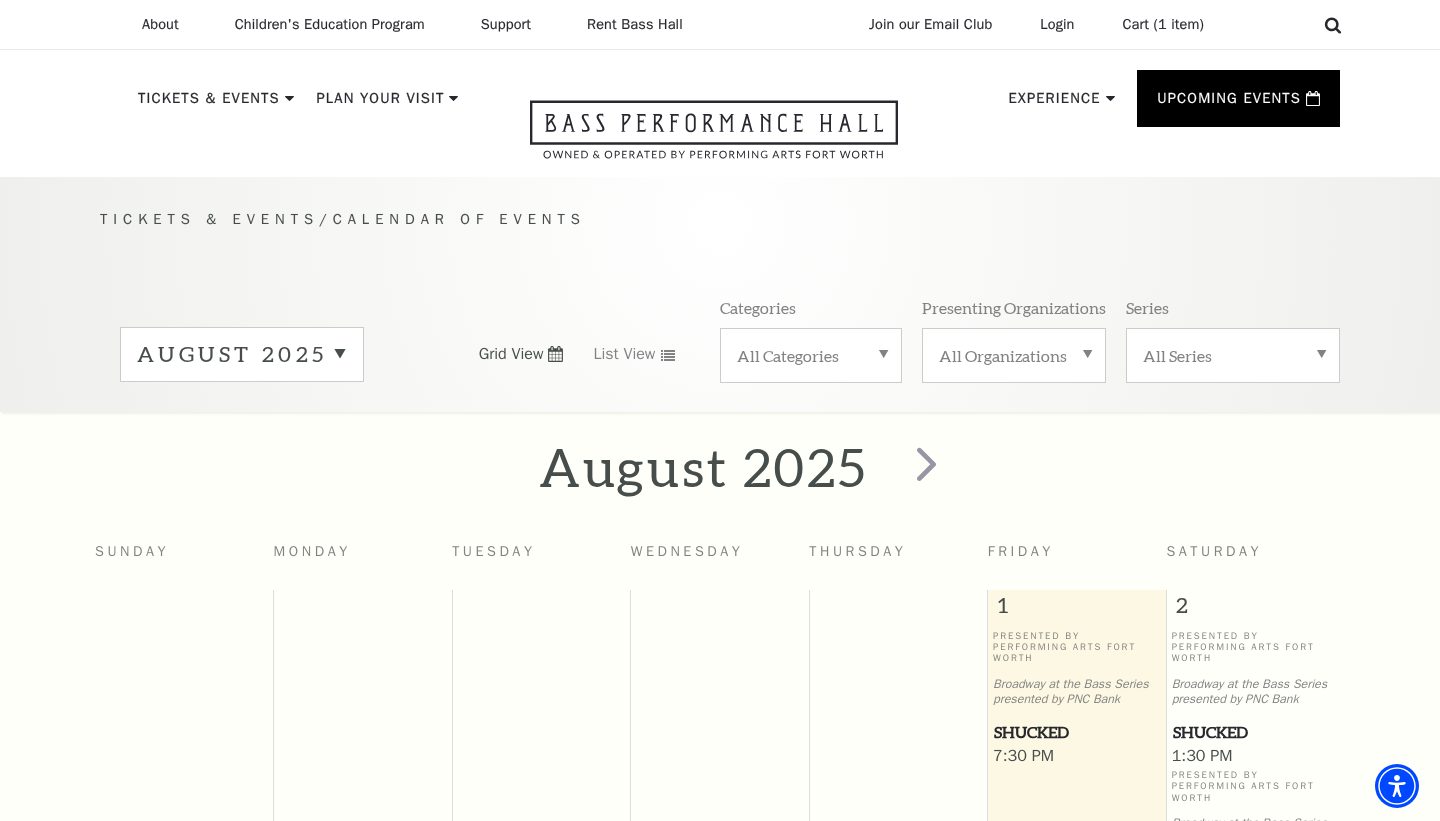 click 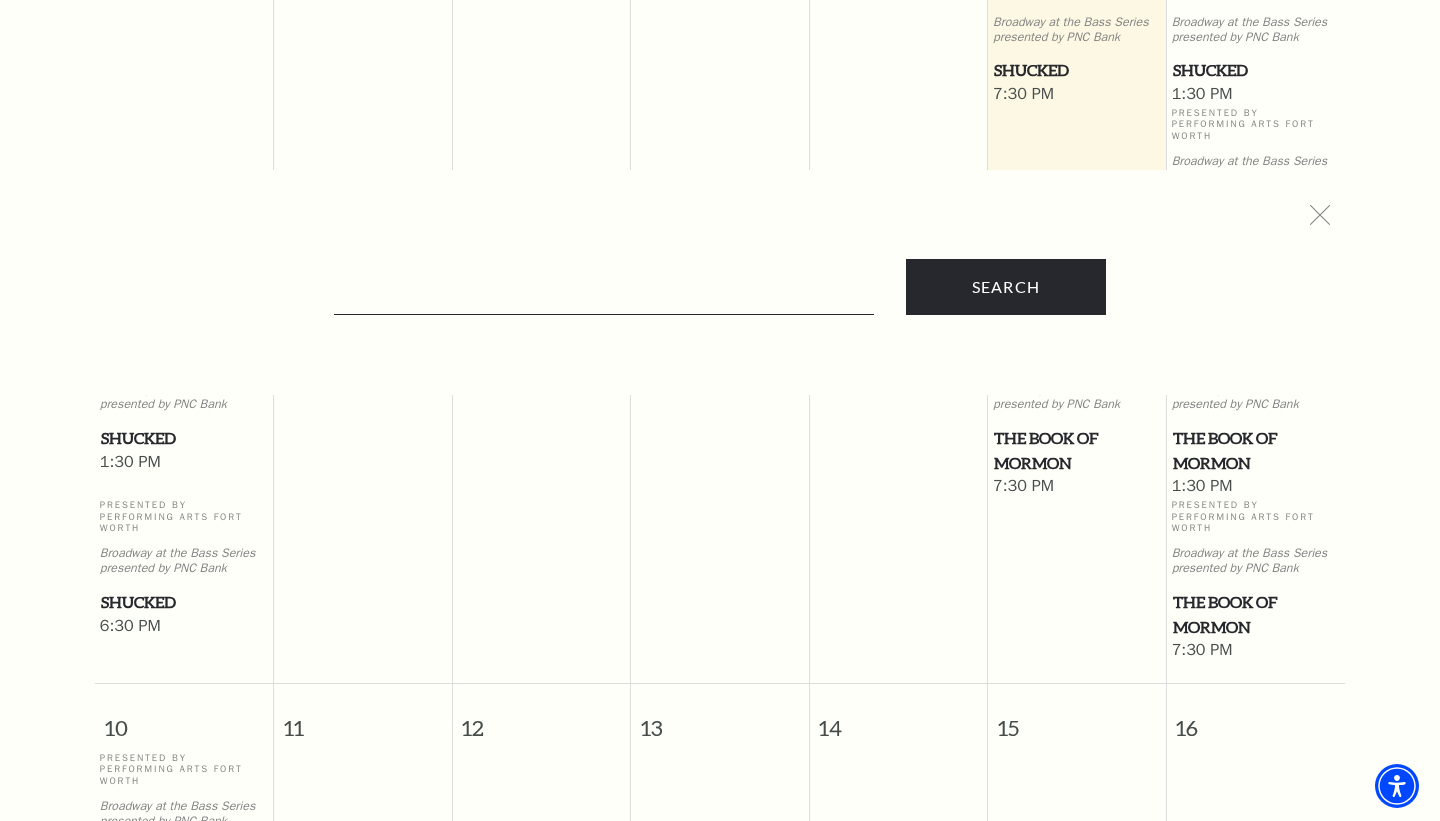 scroll, scrollTop: 781, scrollLeft: 0, axis: vertical 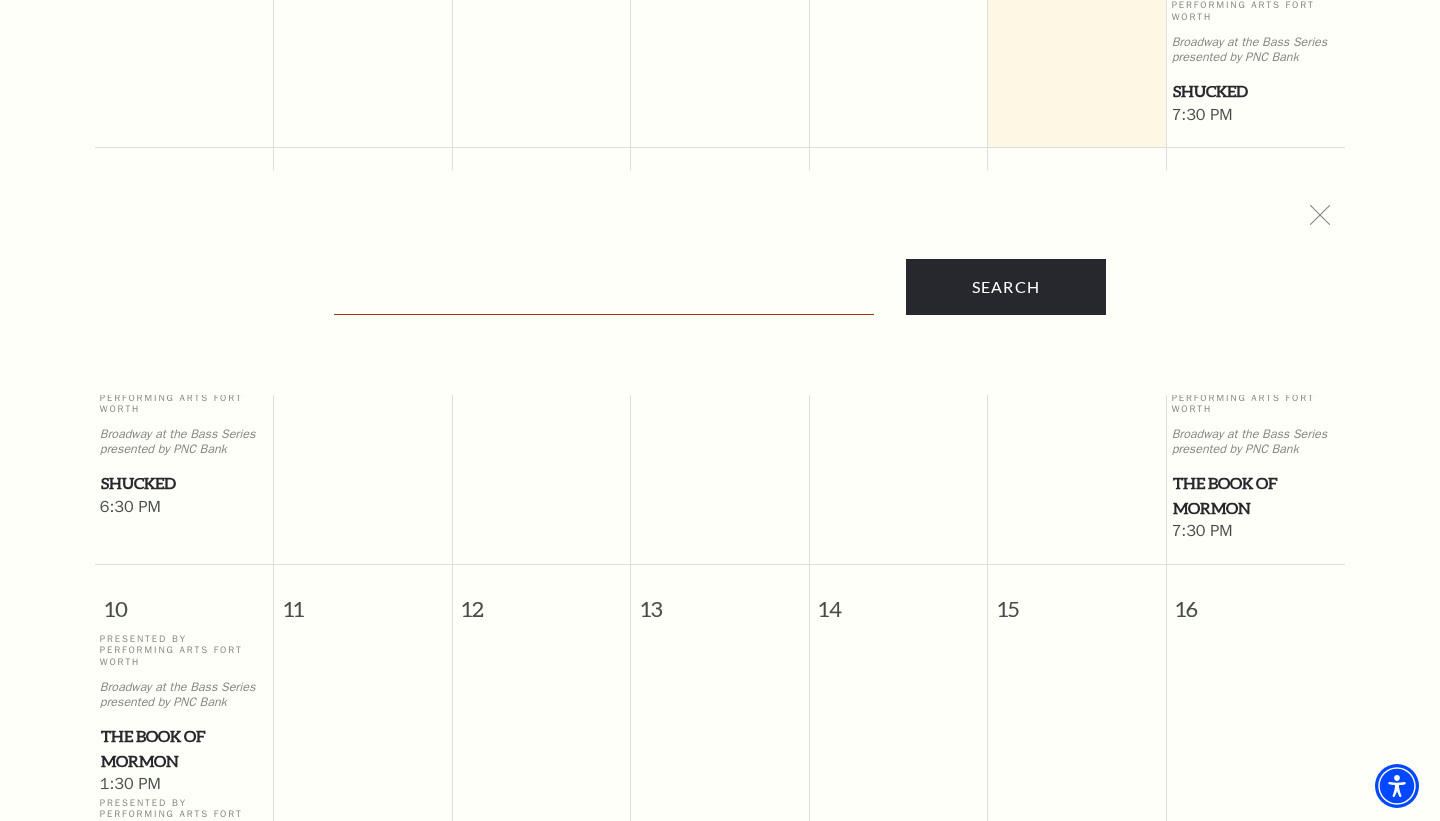 click at bounding box center [604, 294] 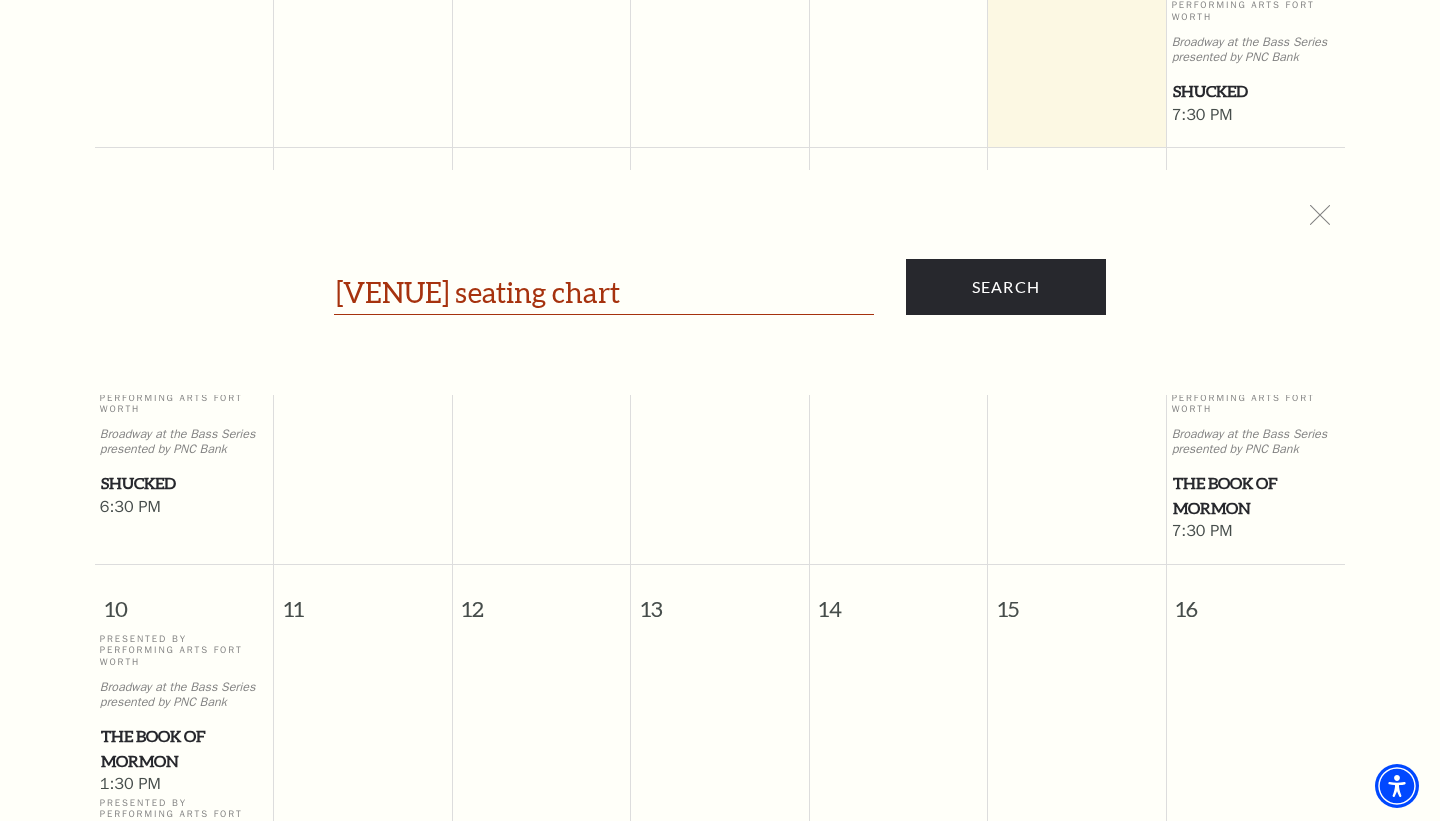 type on "venue seating chart" 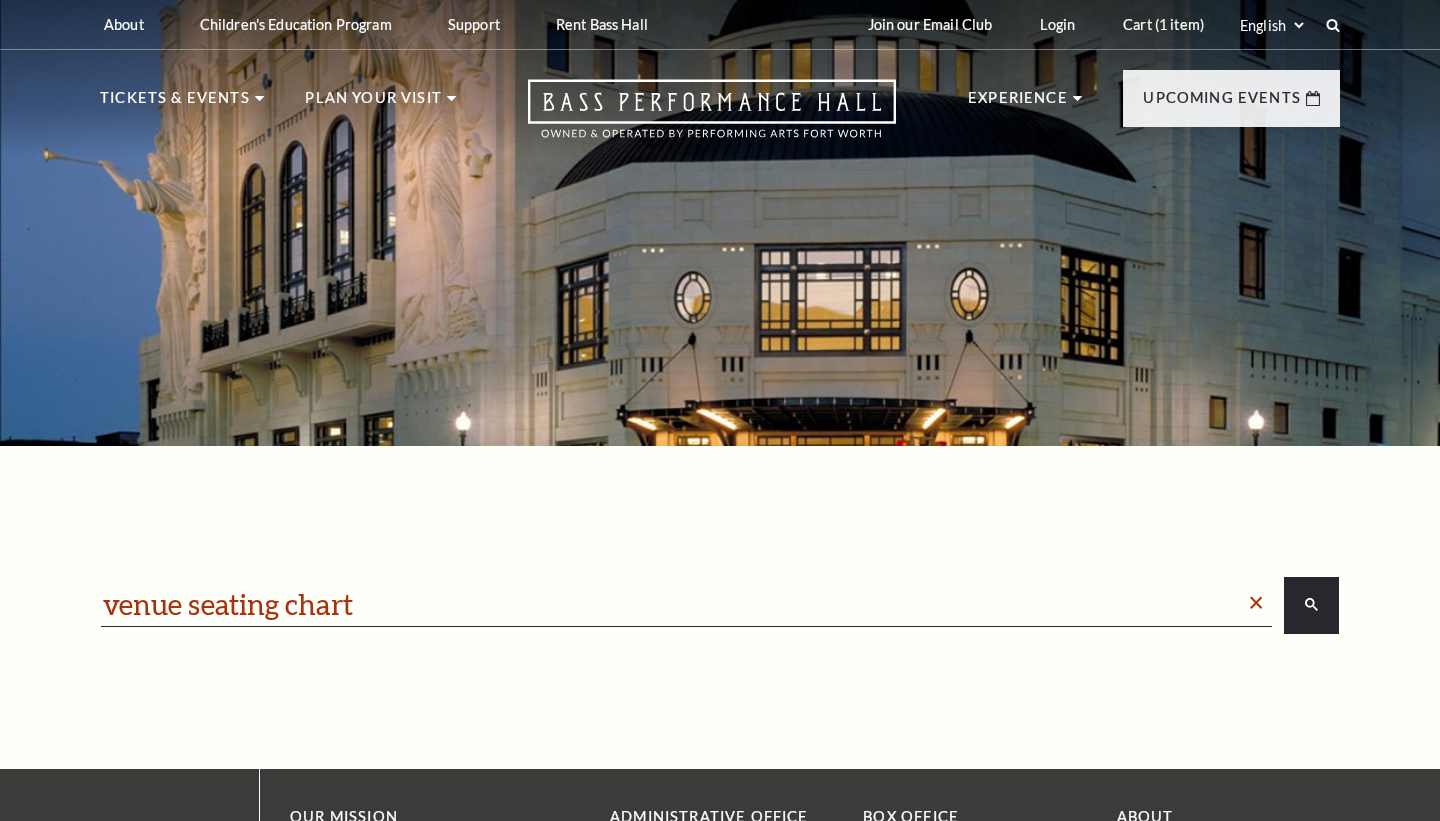 scroll, scrollTop: 0, scrollLeft: 0, axis: both 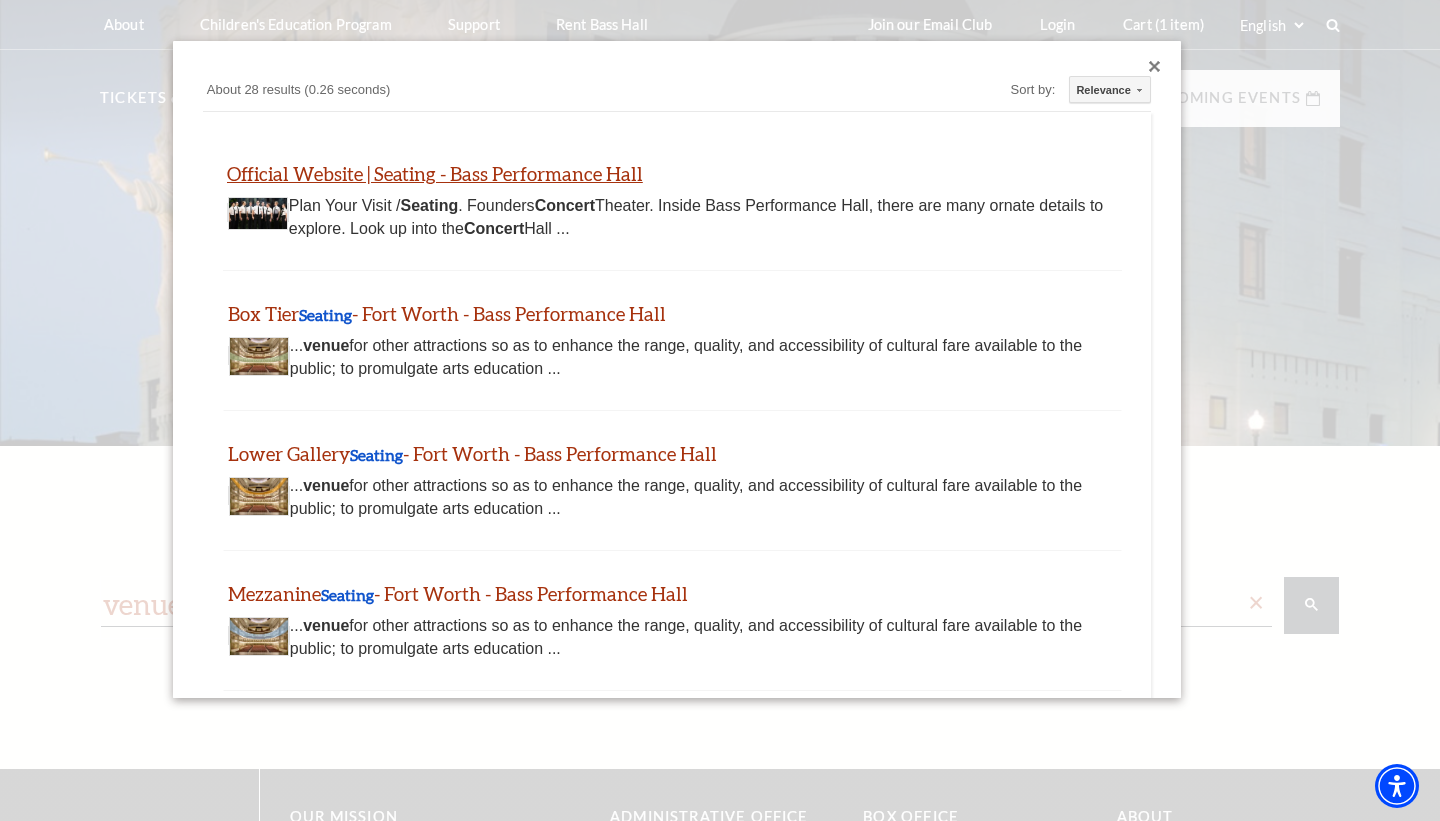 click on "Official Website | Seating - Bass Performance Hall" at bounding box center (435, 173) 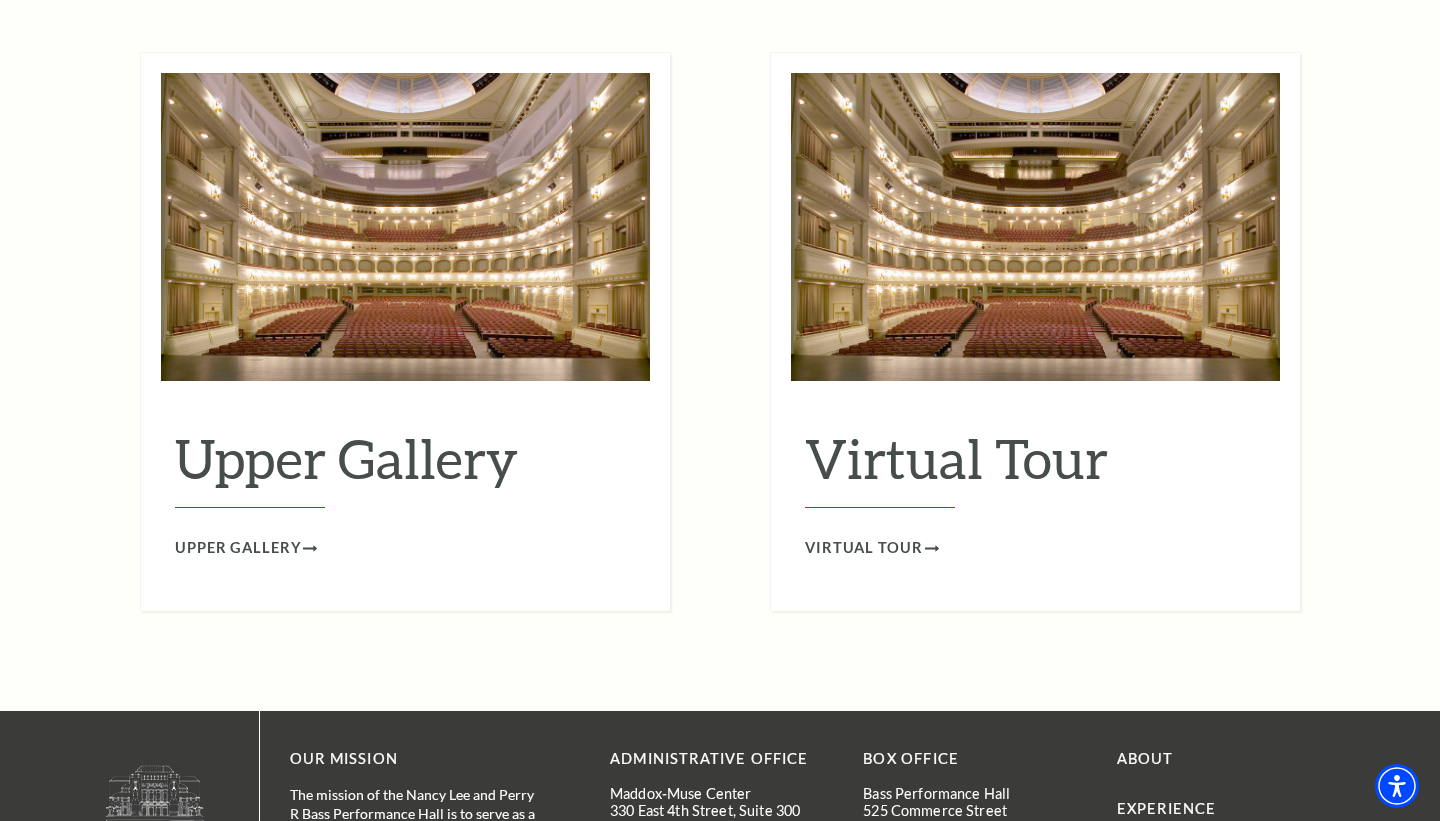 scroll, scrollTop: 3153, scrollLeft: 0, axis: vertical 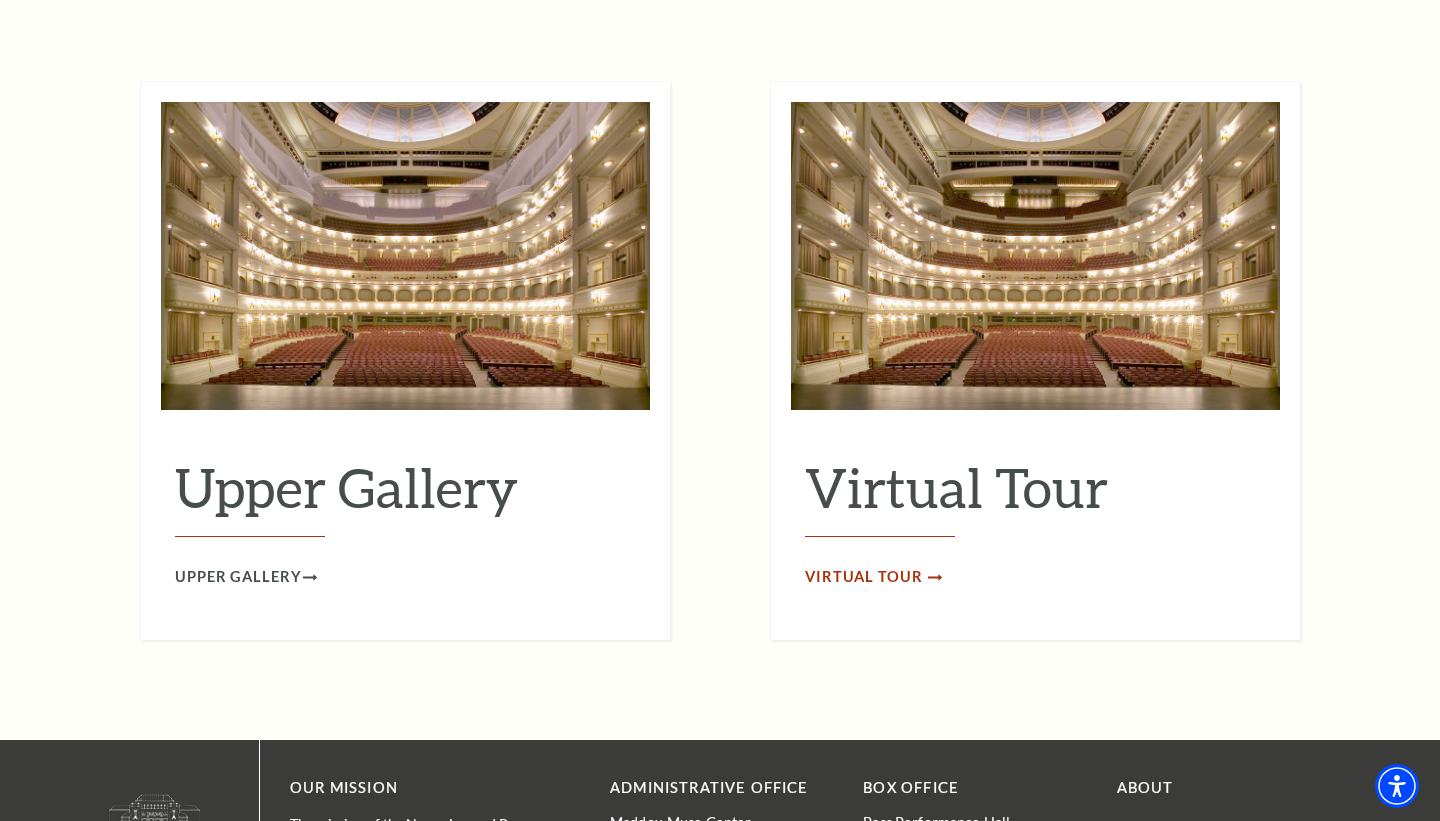click on "Virtual Tour" at bounding box center (864, 577) 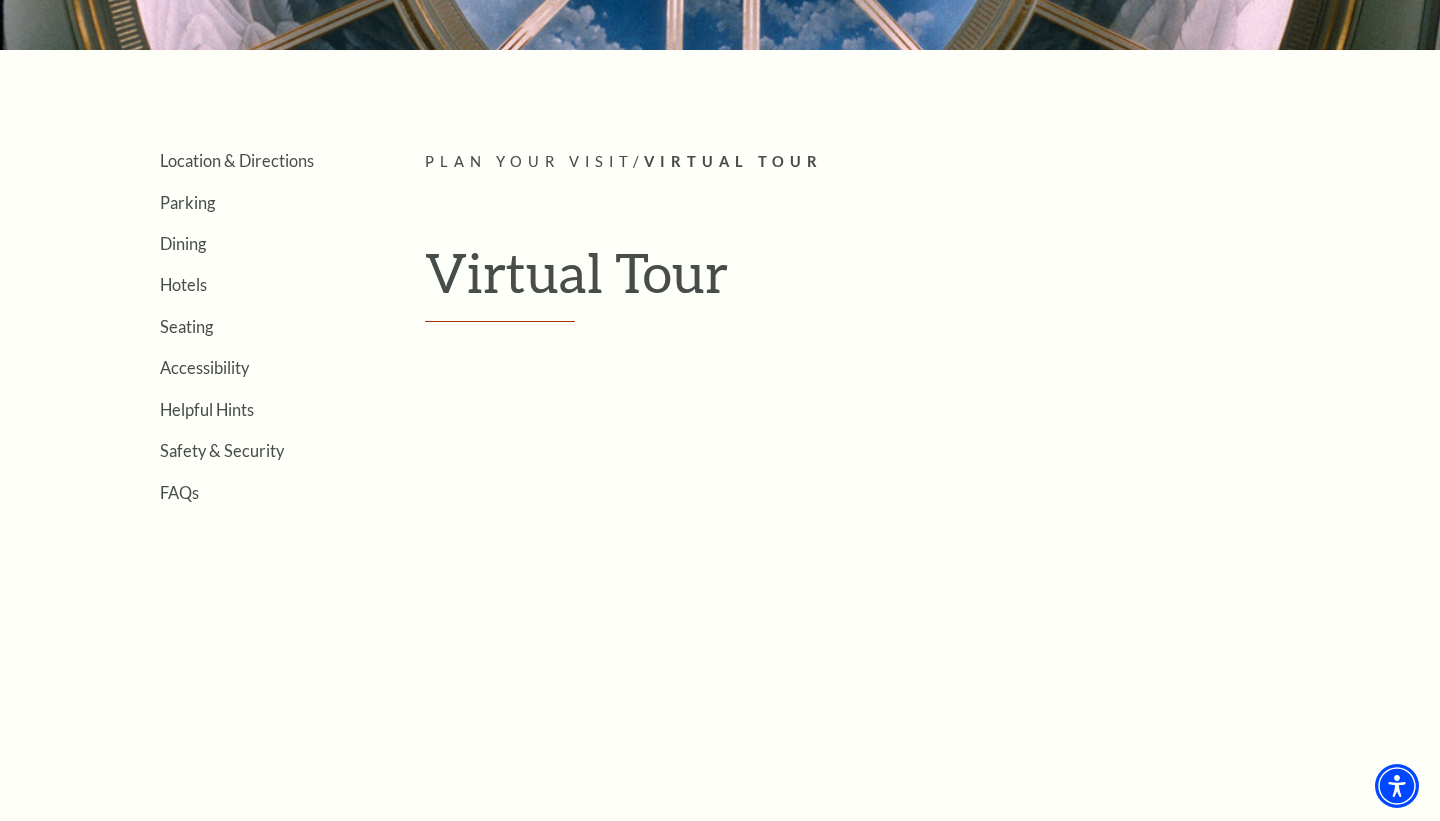 scroll, scrollTop: 406, scrollLeft: 0, axis: vertical 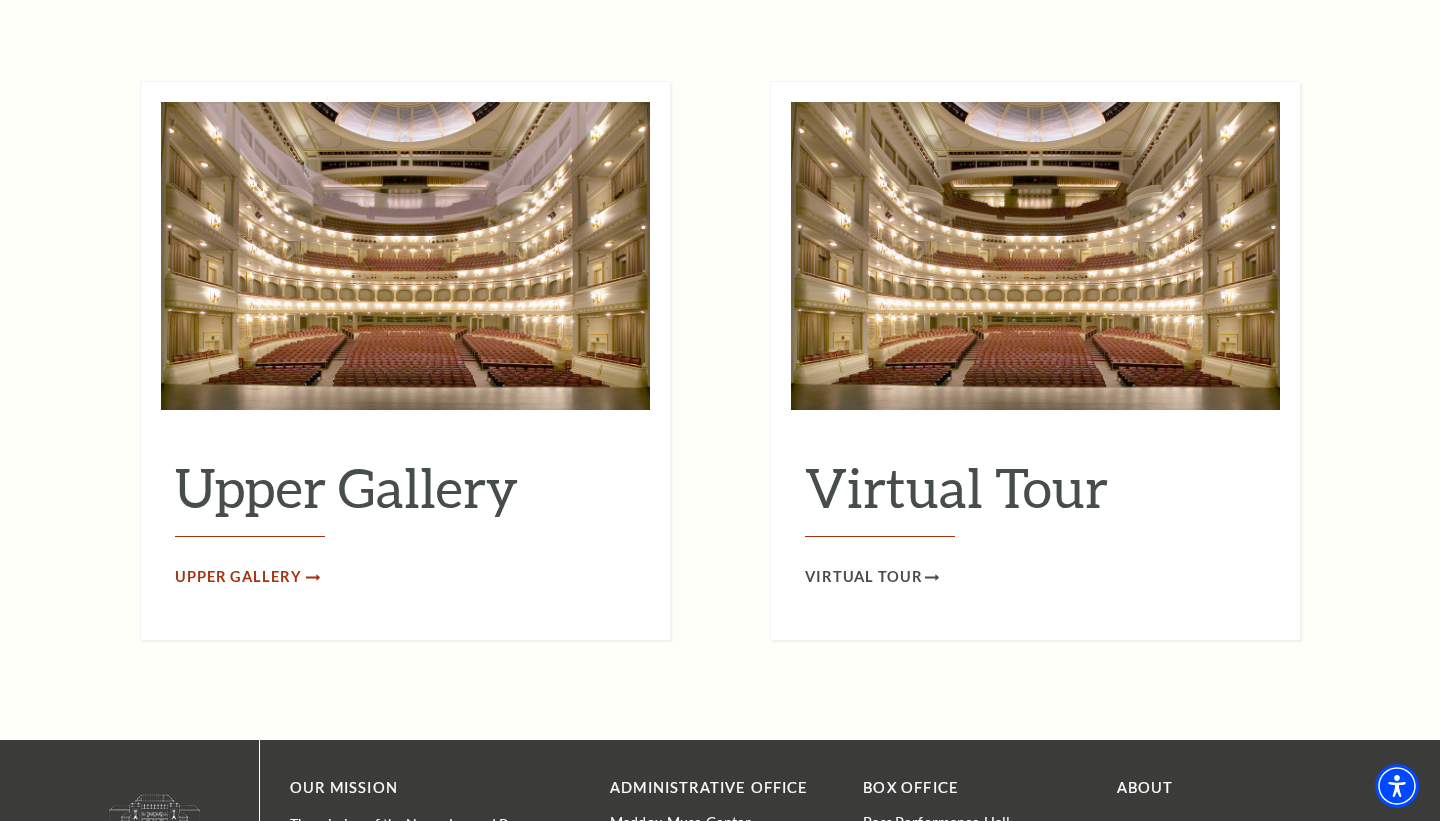 click on "Upper Gallery" at bounding box center (238, 577) 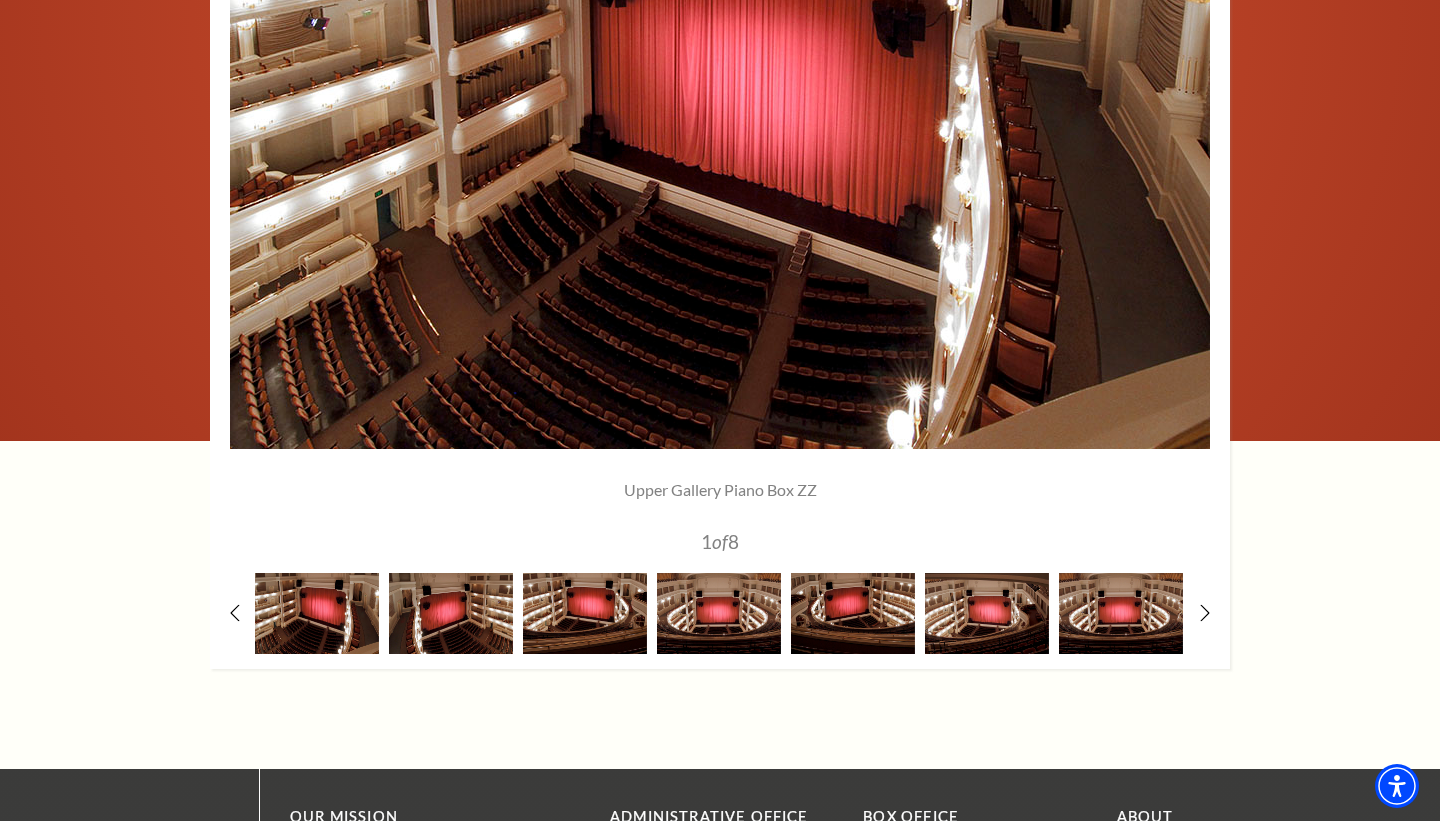 scroll, scrollTop: 1540, scrollLeft: 0, axis: vertical 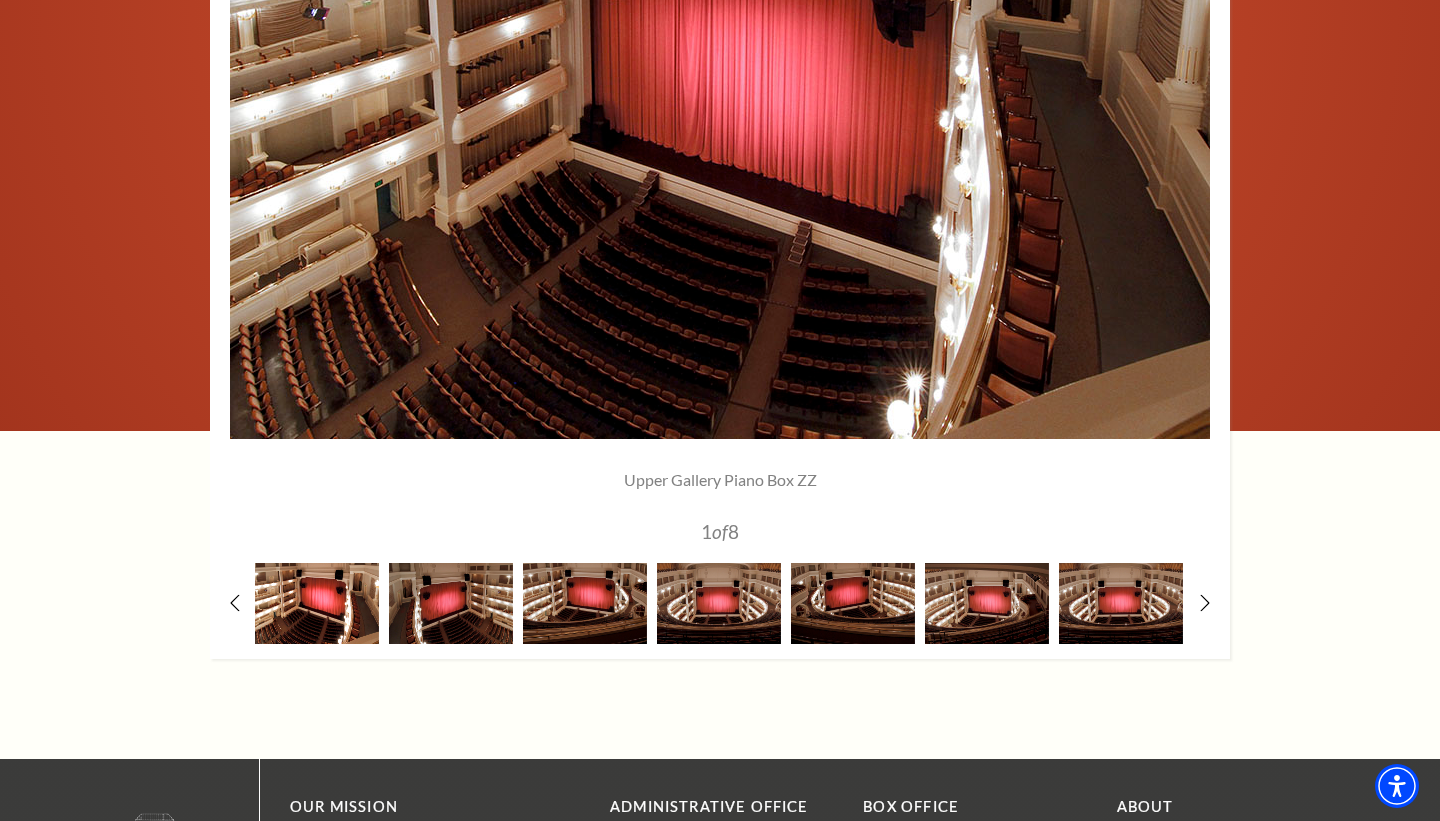 click at bounding box center [317, 603] 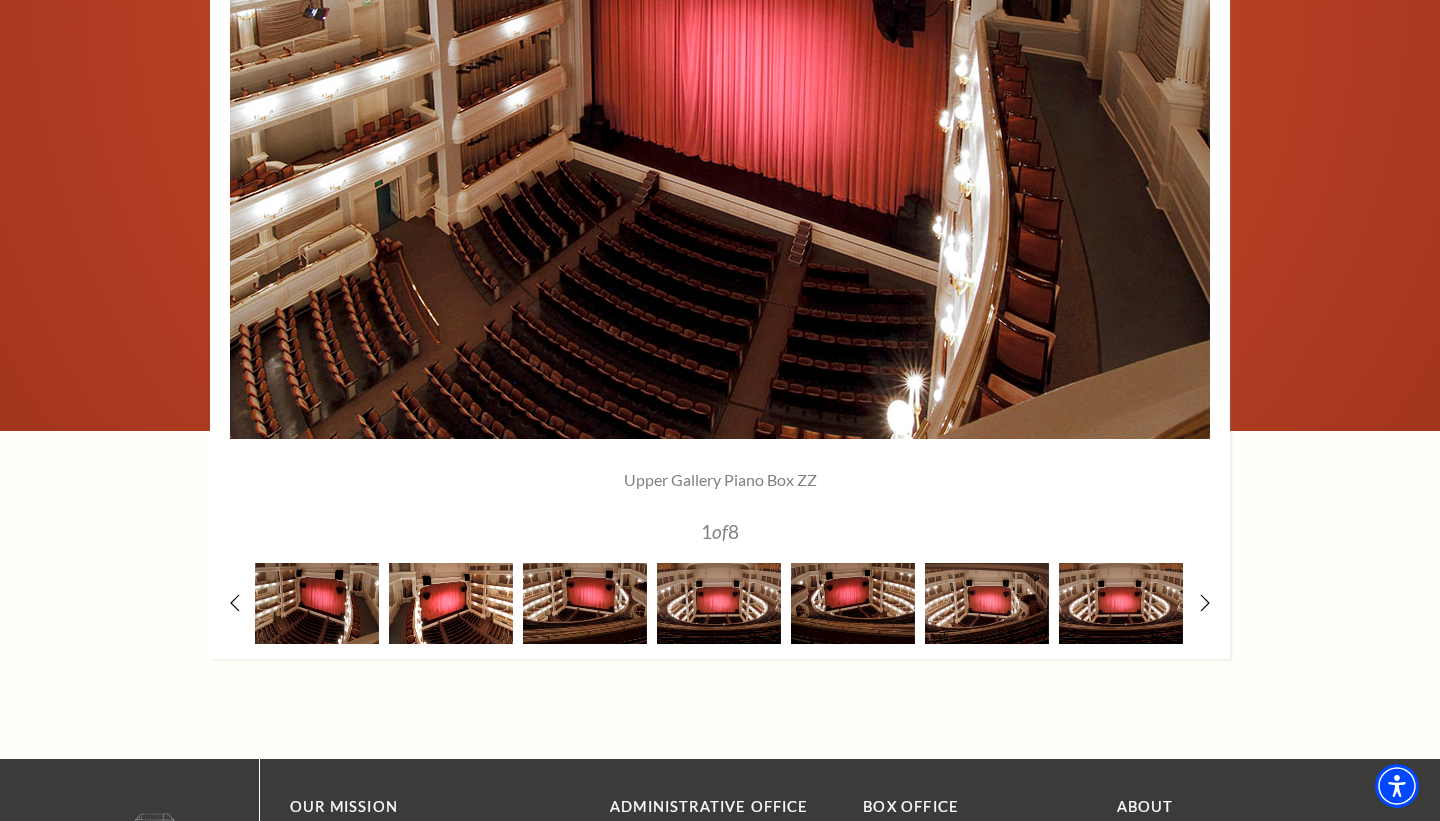 click at bounding box center [451, 603] 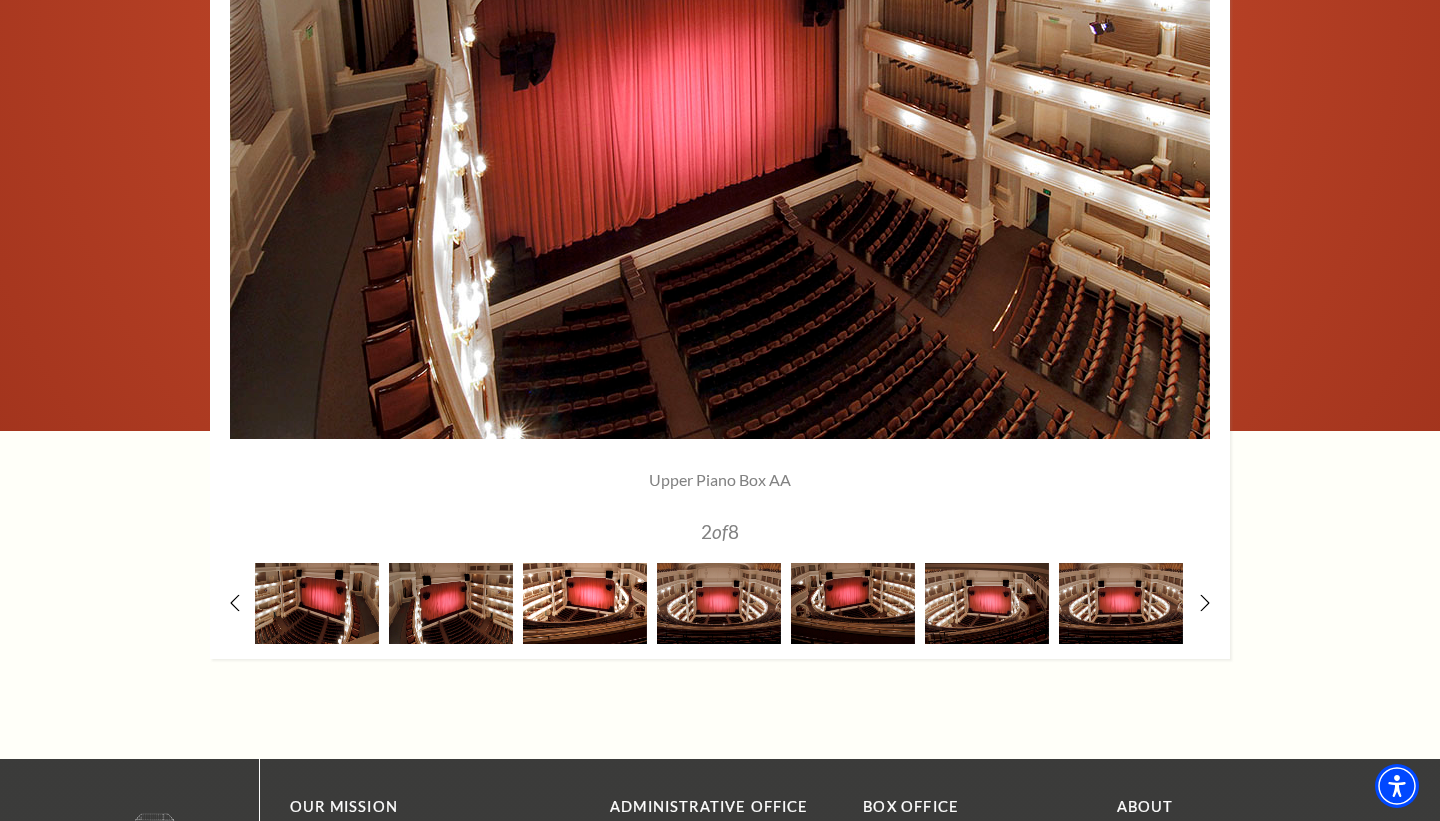 click at bounding box center (585, 603) 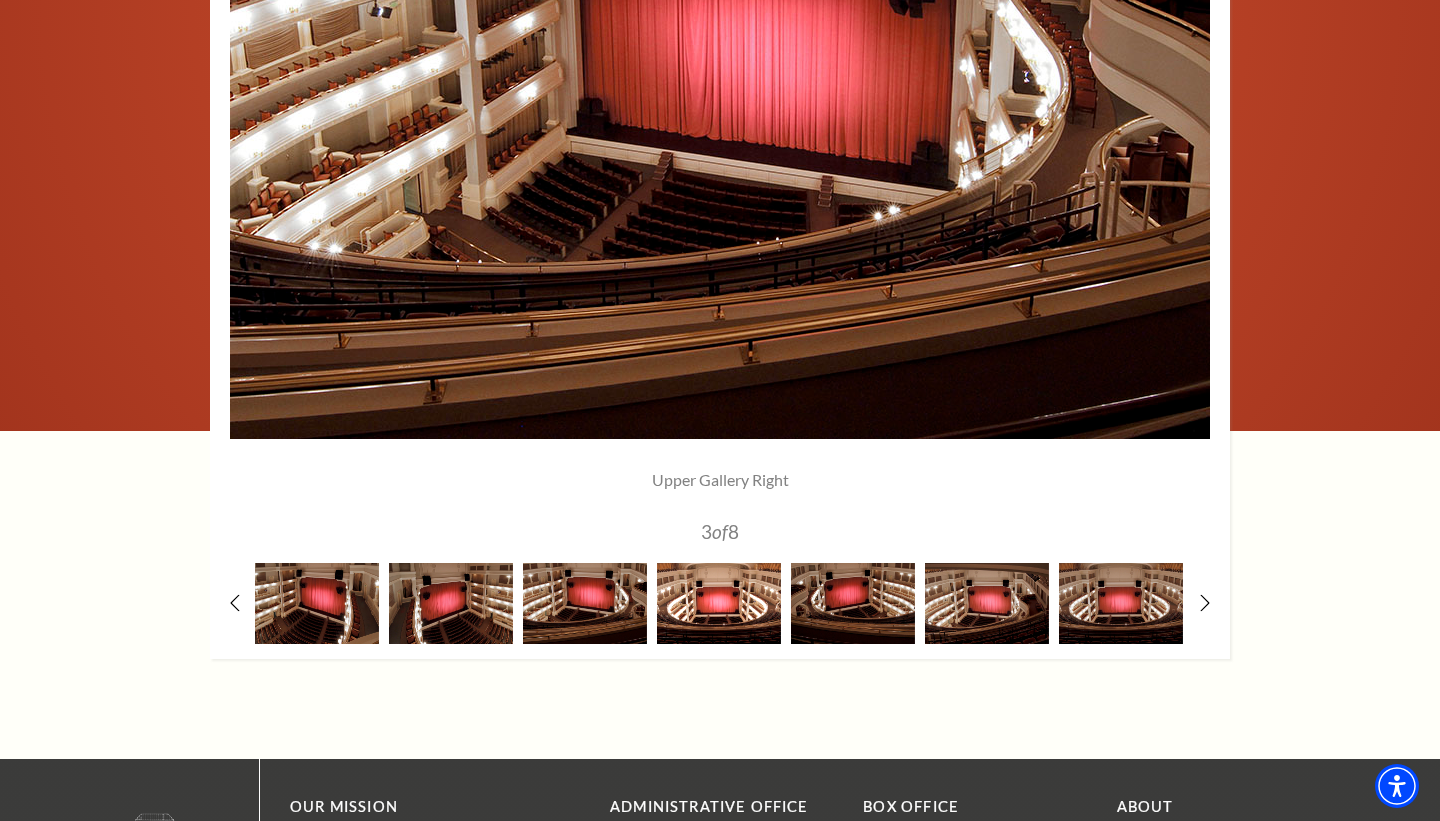 click at bounding box center (719, 603) 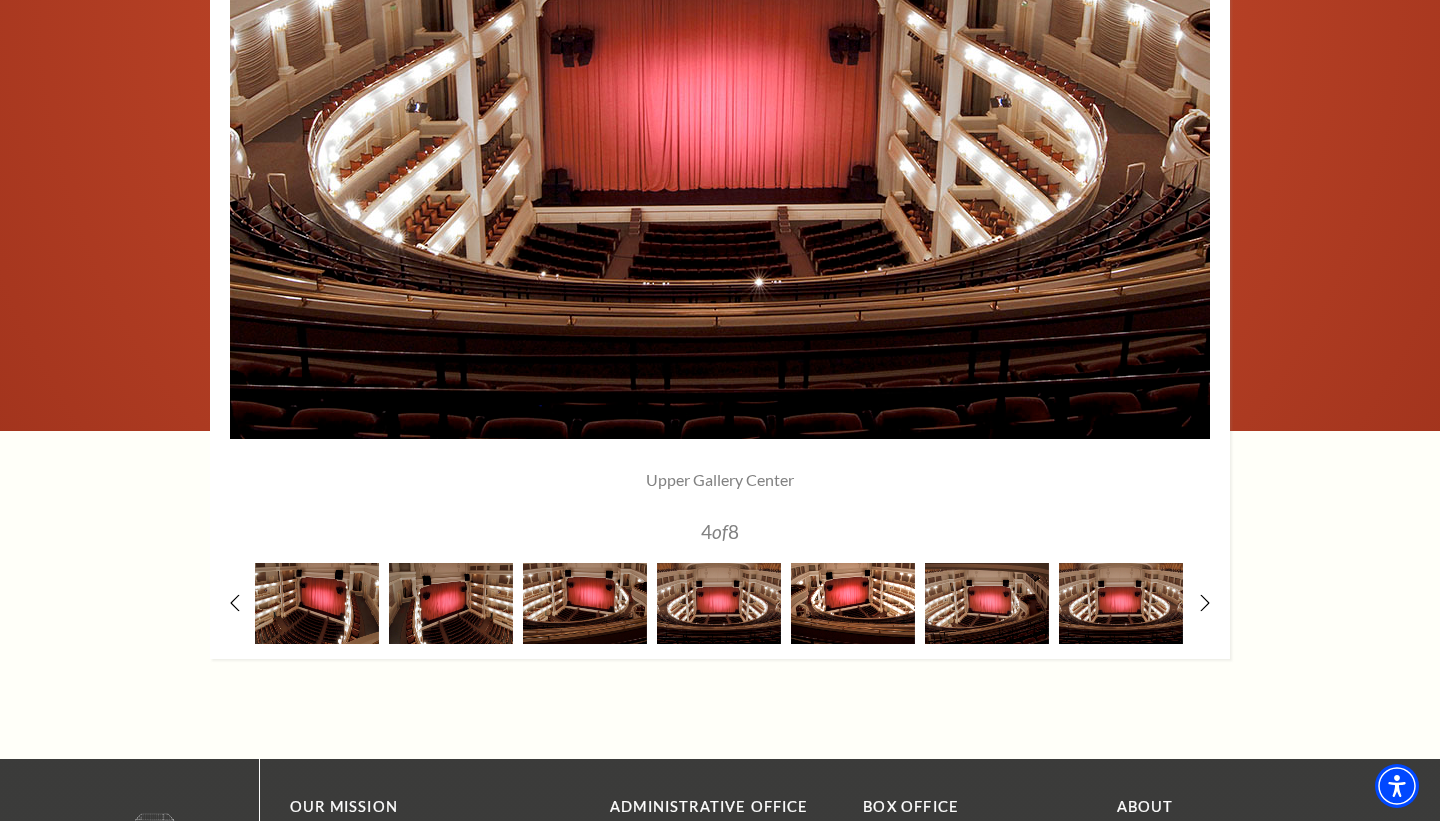 click at bounding box center (853, 603) 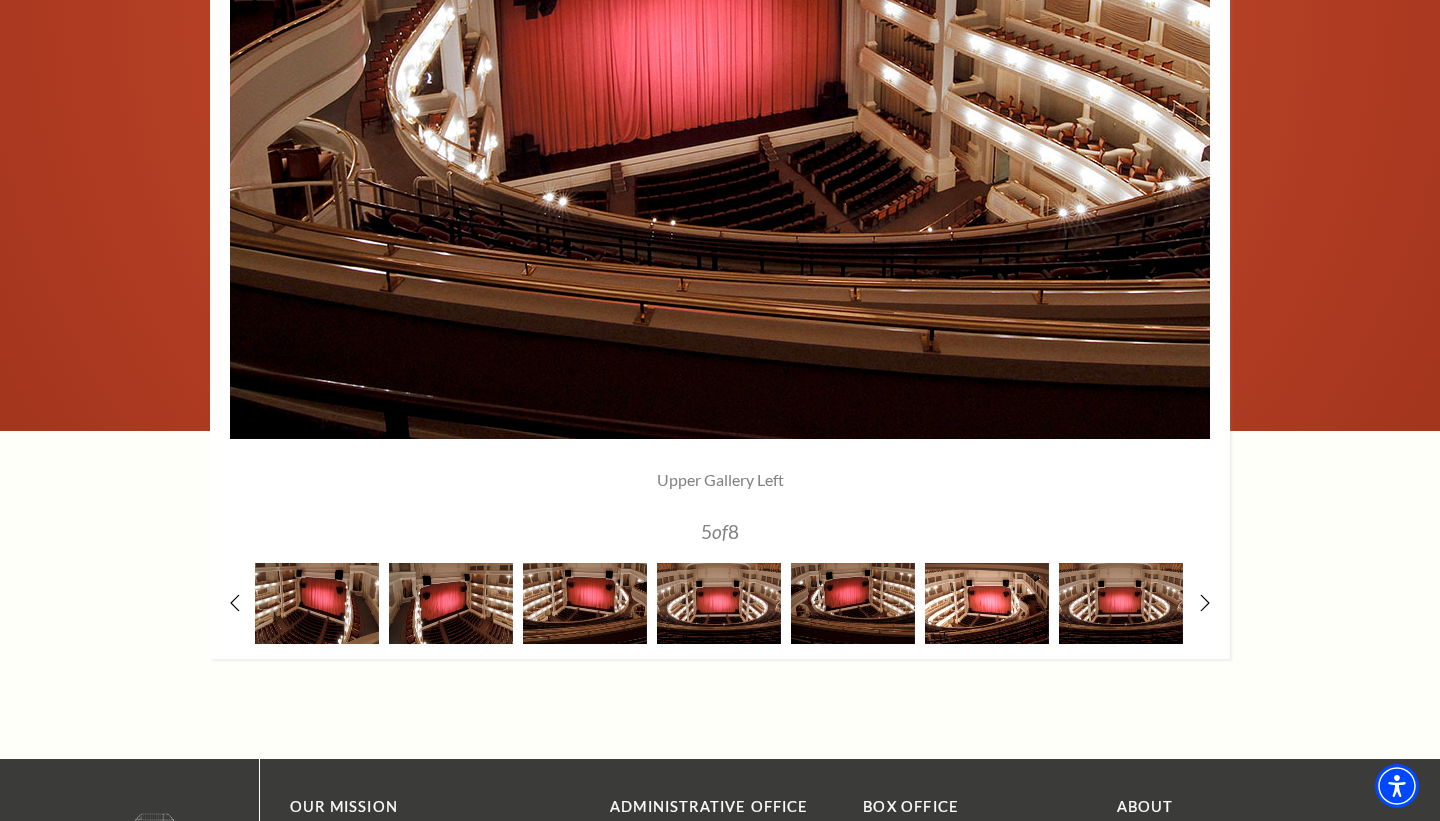 click at bounding box center (987, 603) 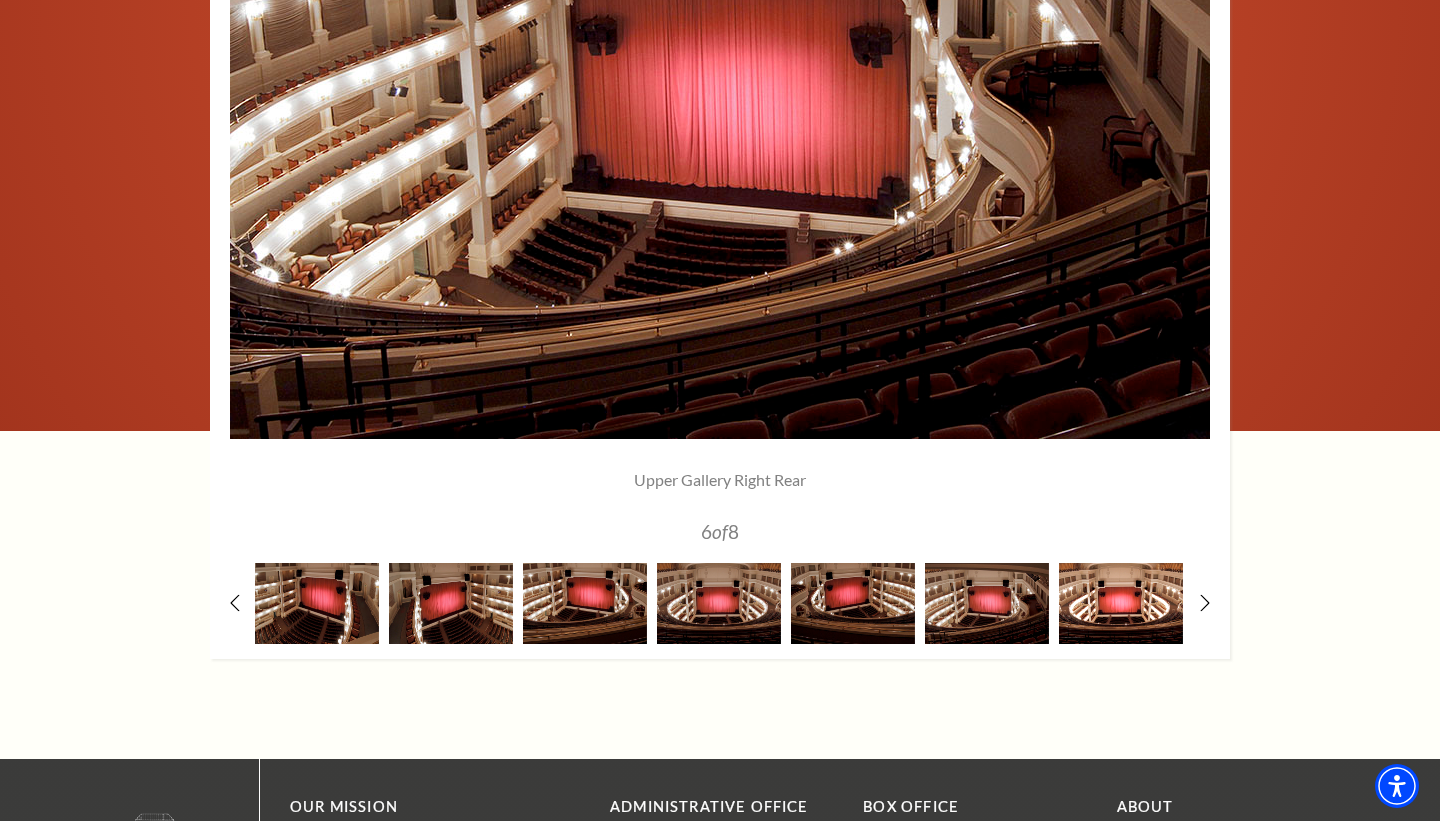 click at bounding box center [1121, 603] 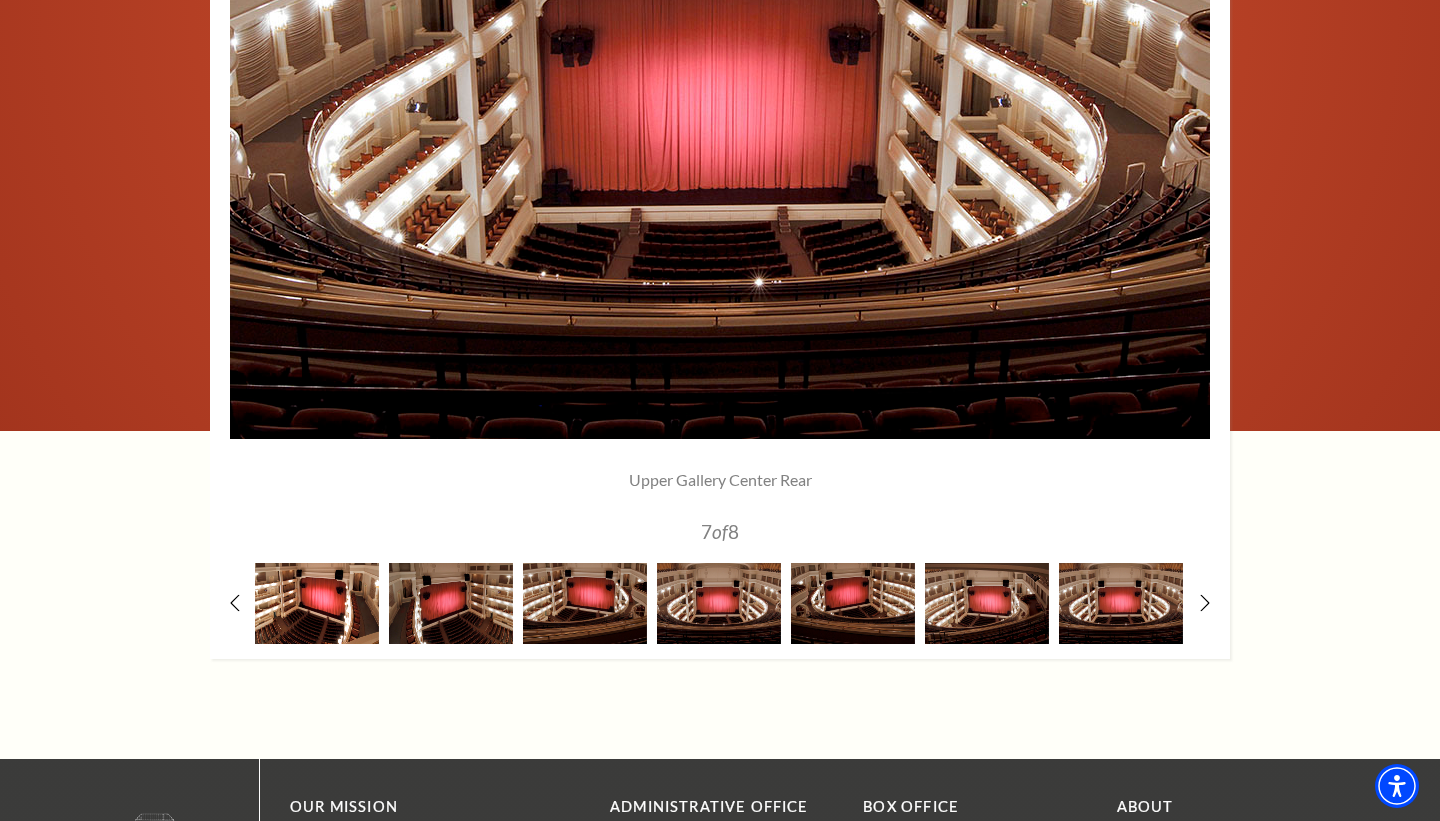 click at bounding box center (317, 603) 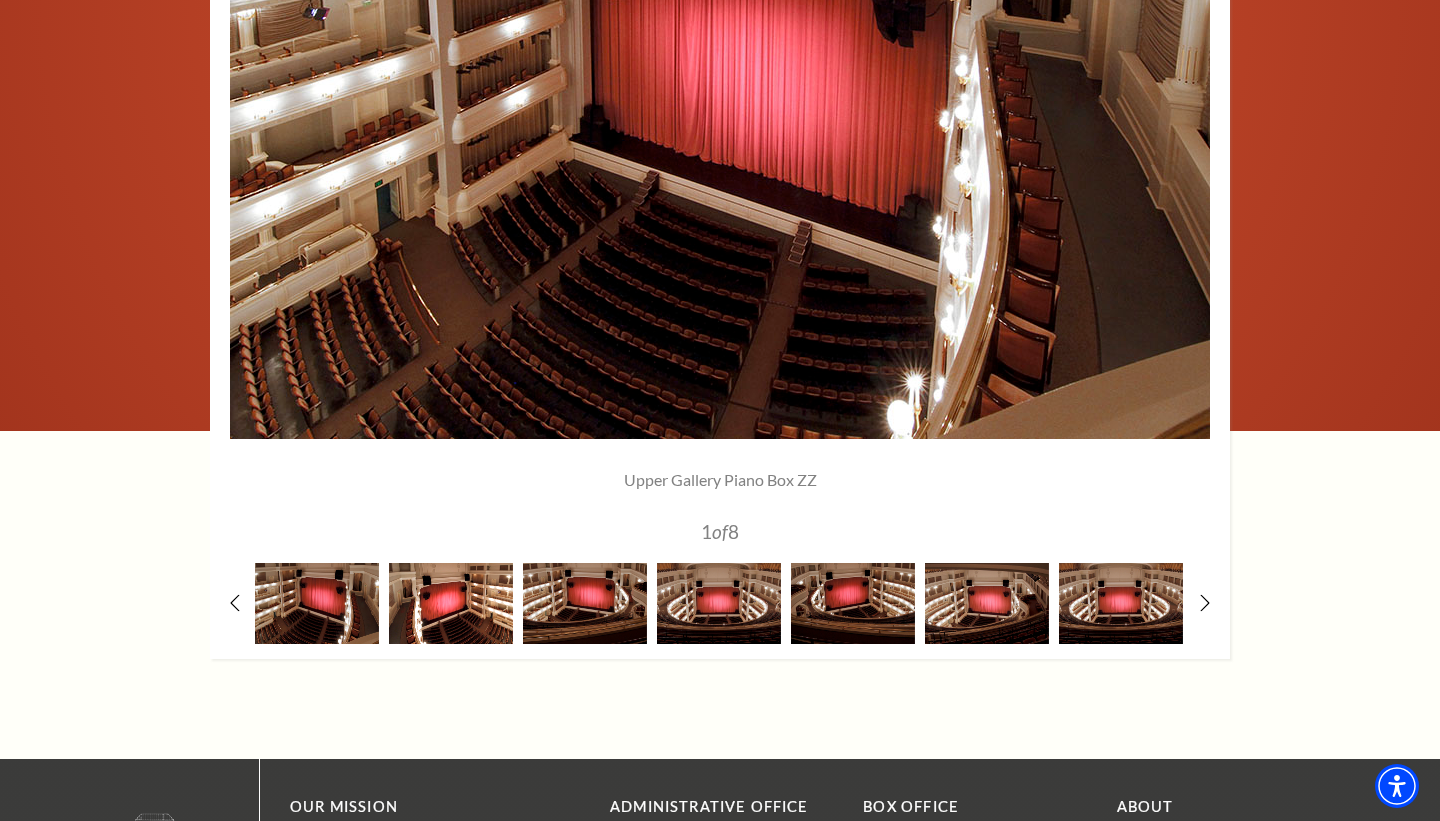 click at bounding box center (451, 603) 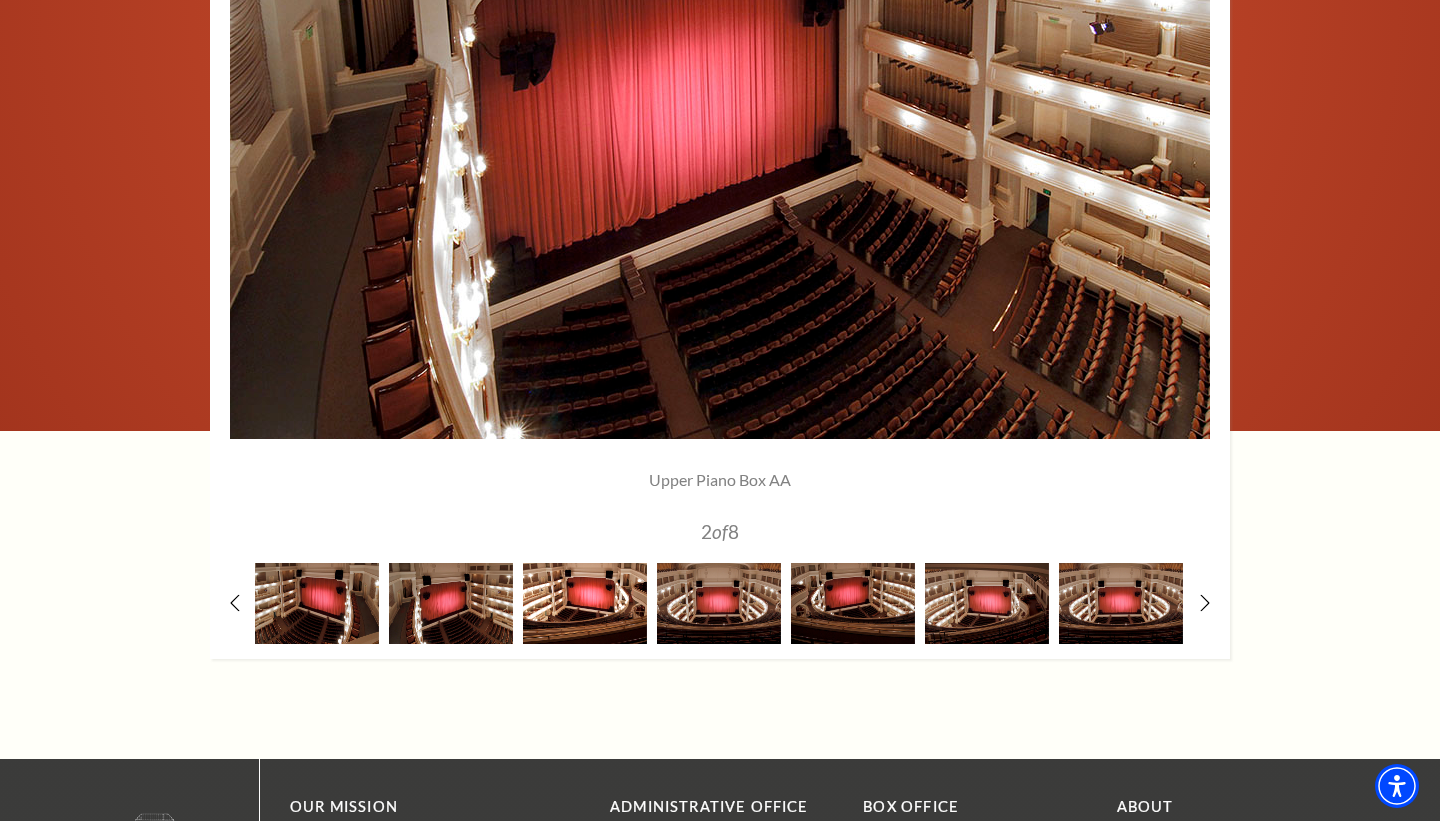 click at bounding box center [585, 603] 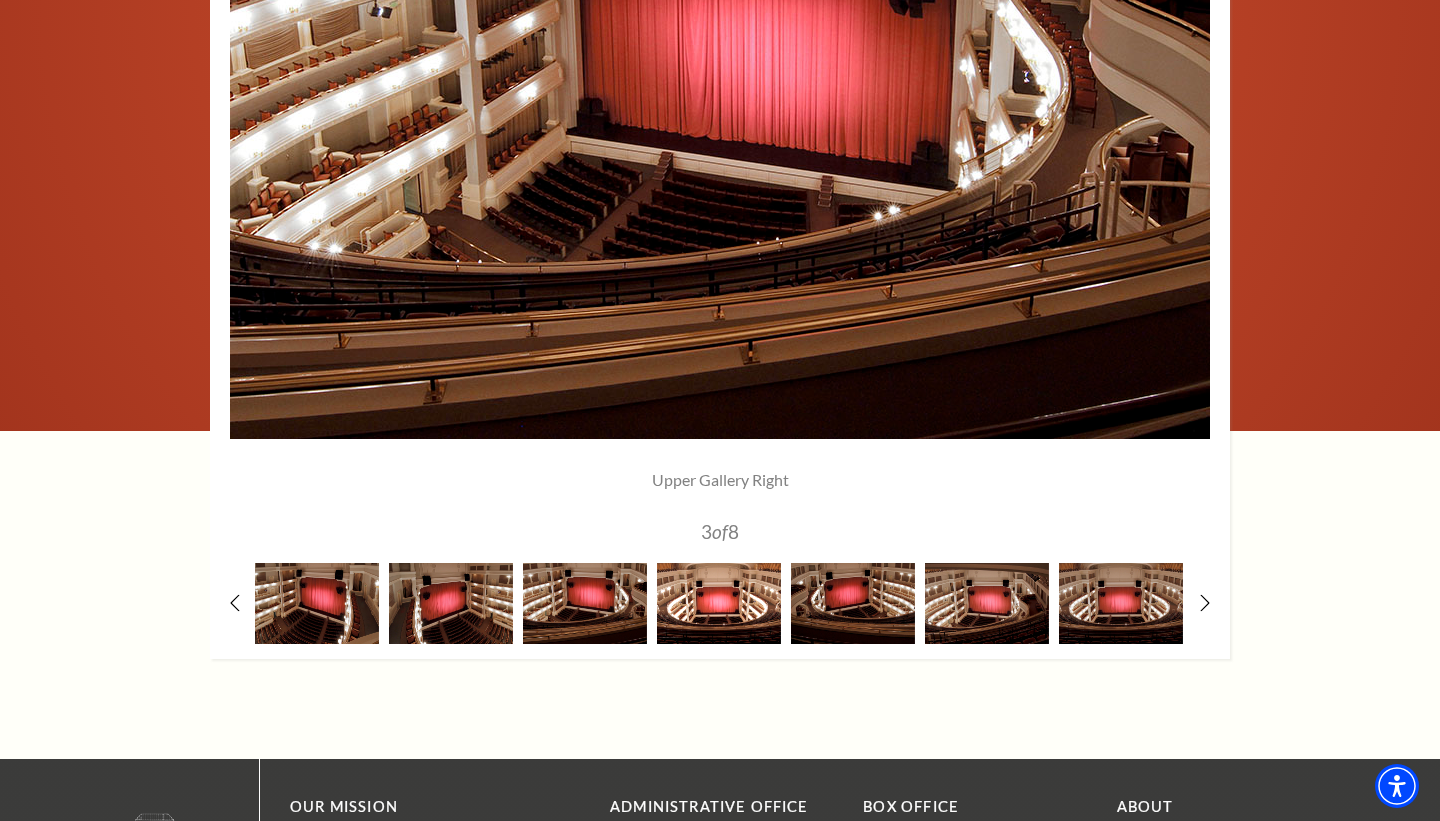 click at bounding box center [719, 603] 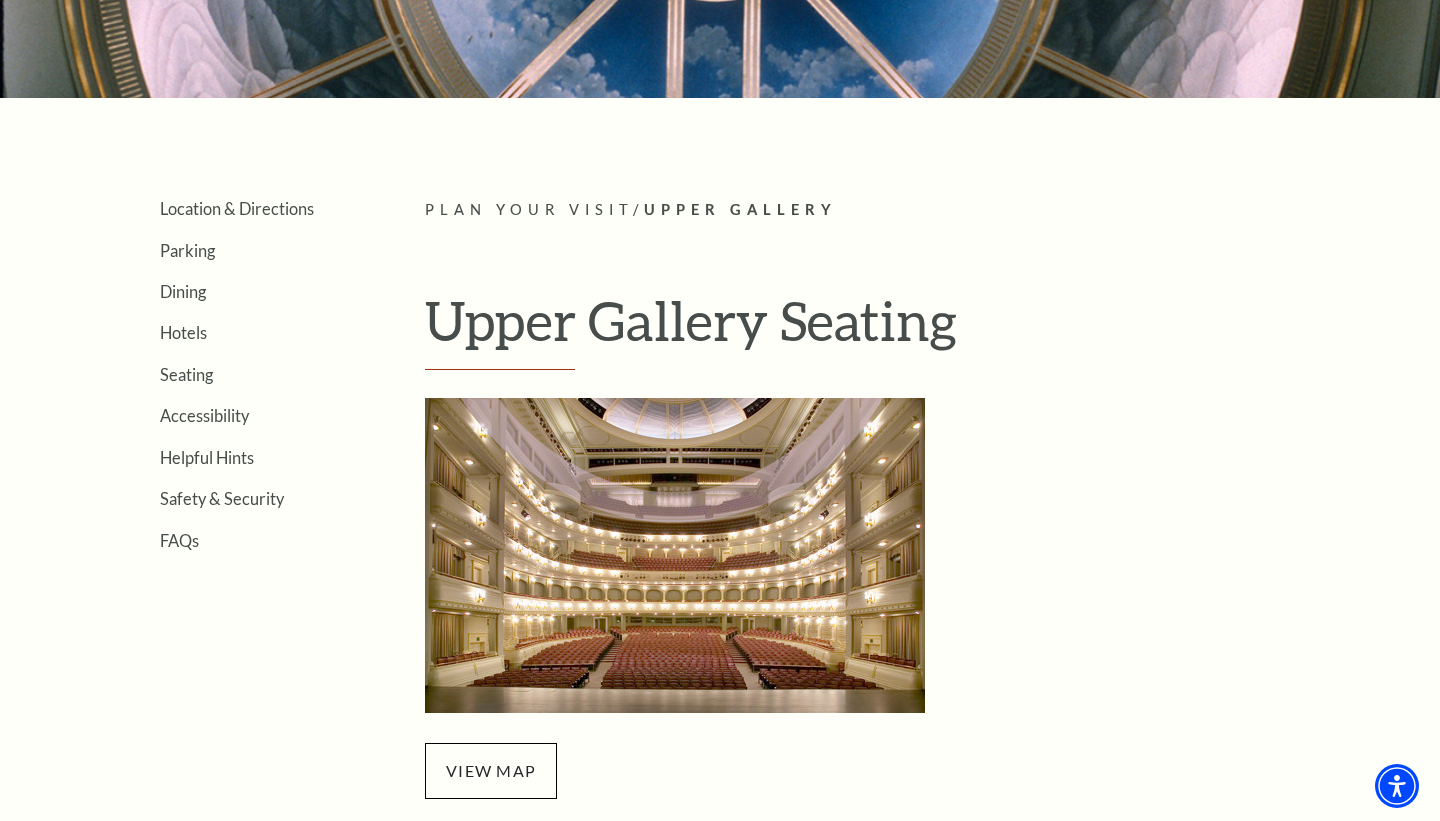 scroll, scrollTop: 0, scrollLeft: 0, axis: both 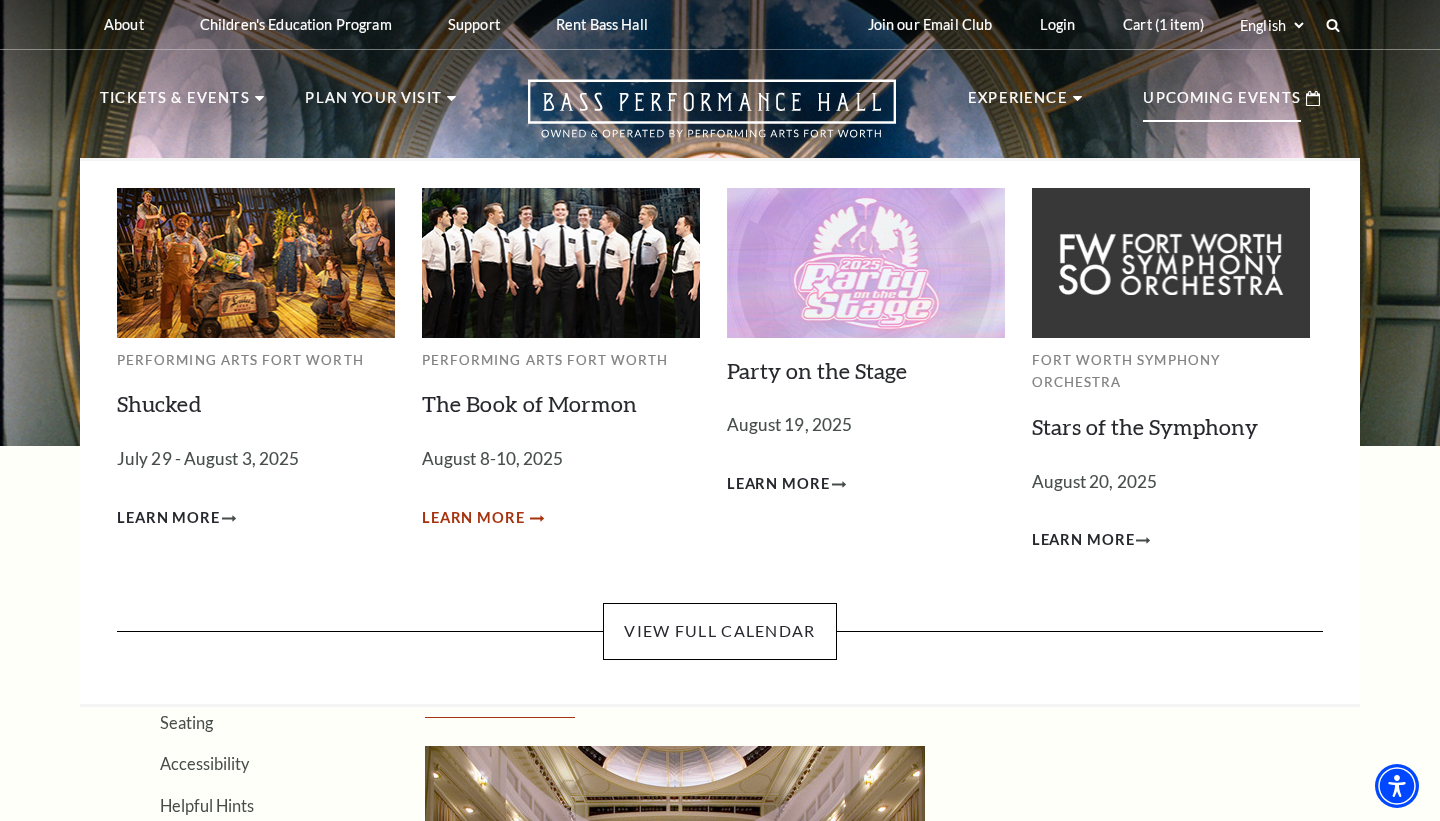click on "Learn More" at bounding box center (473, 518) 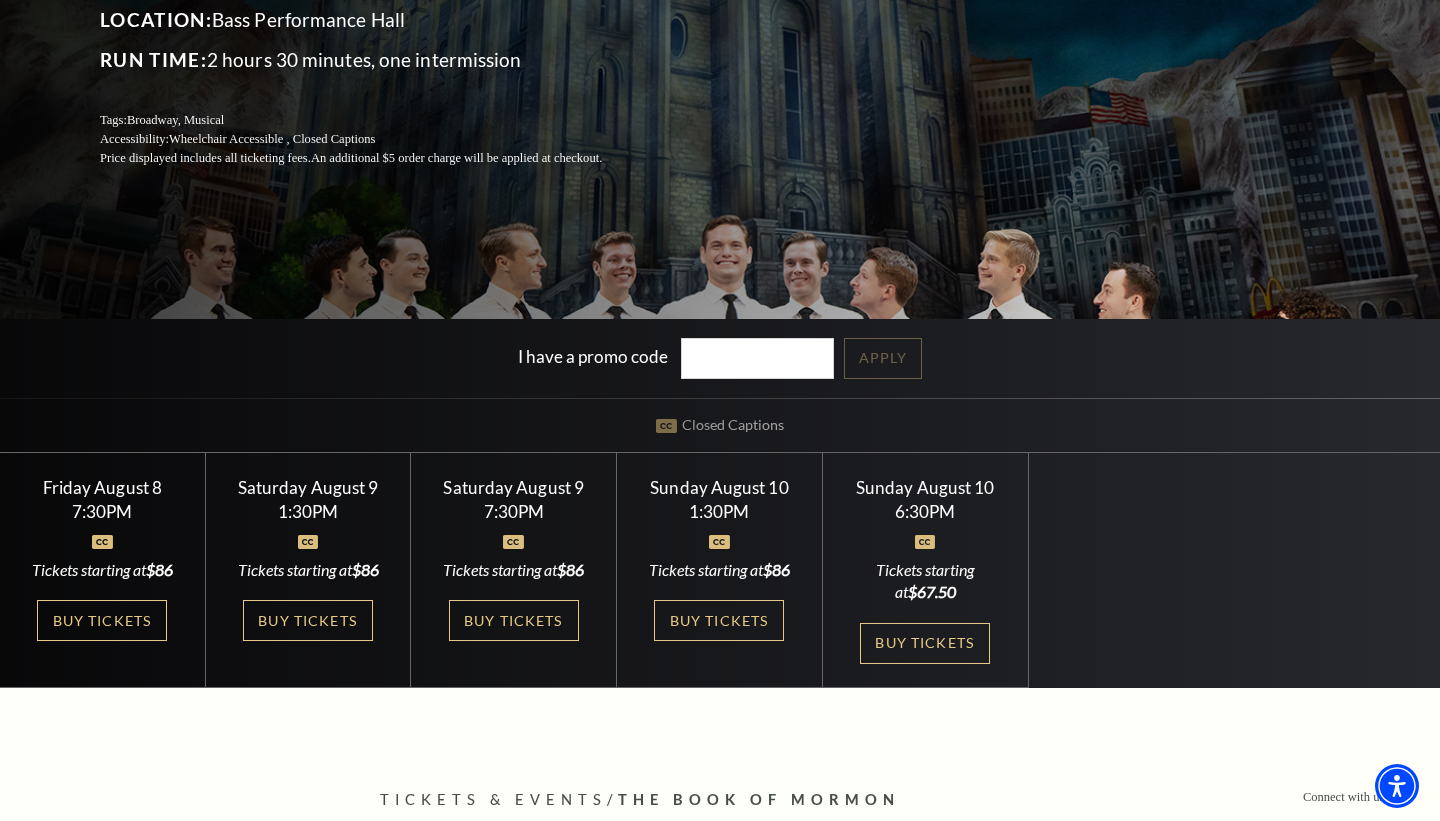 scroll, scrollTop: 323, scrollLeft: 0, axis: vertical 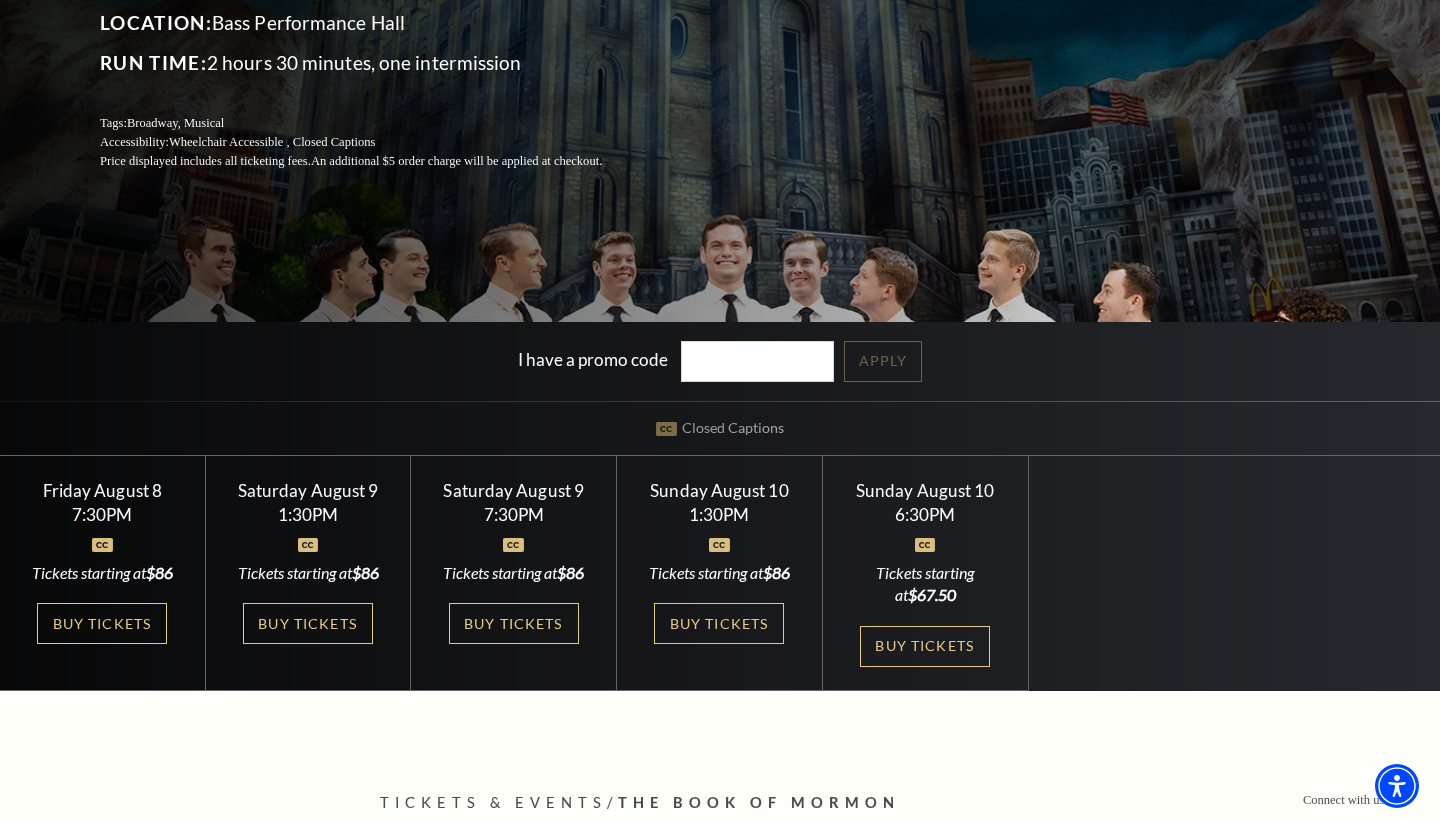 click on "1:30PM" at bounding box center [307, 514] 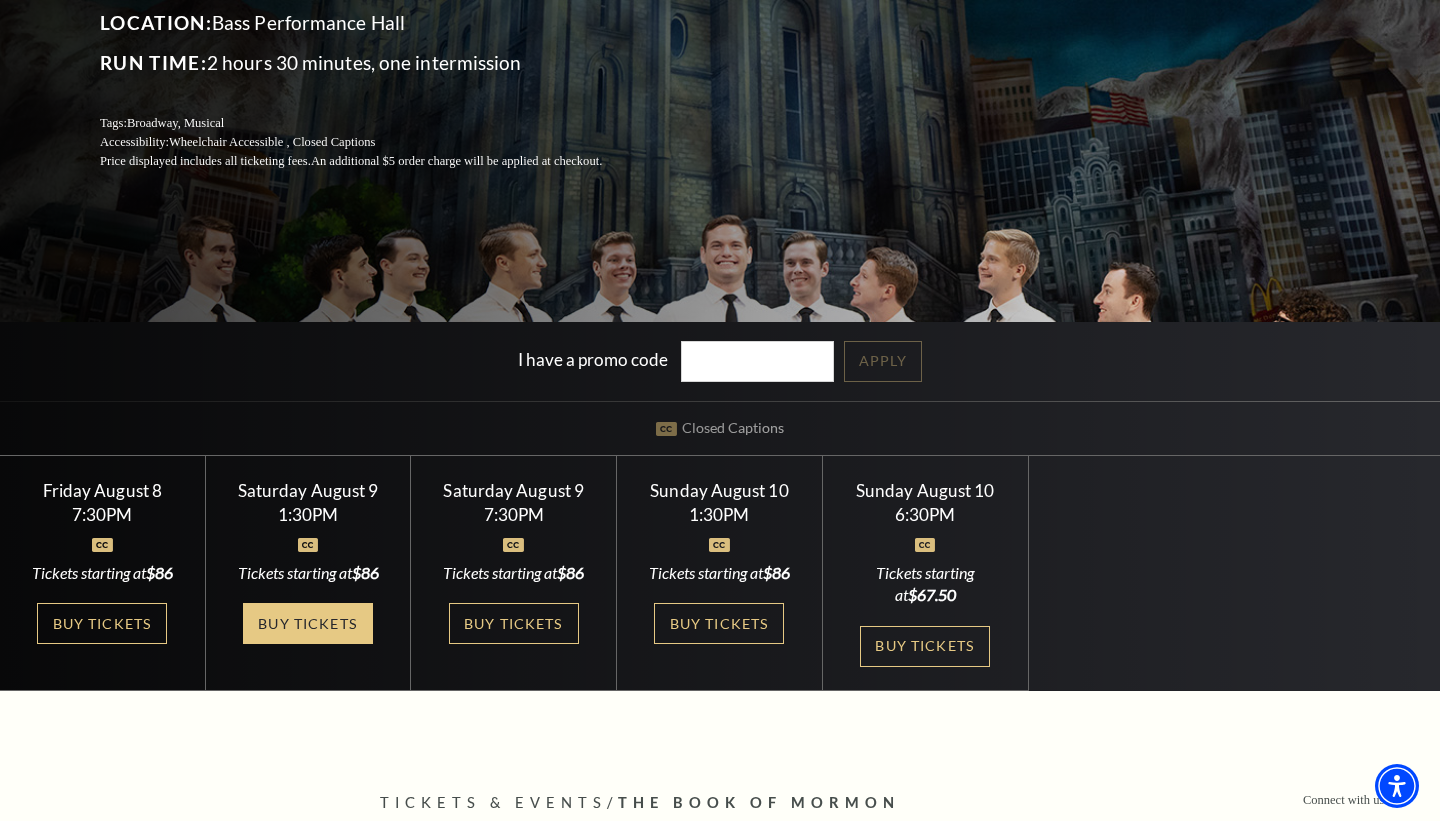 click on "Buy Tickets" at bounding box center [308, 623] 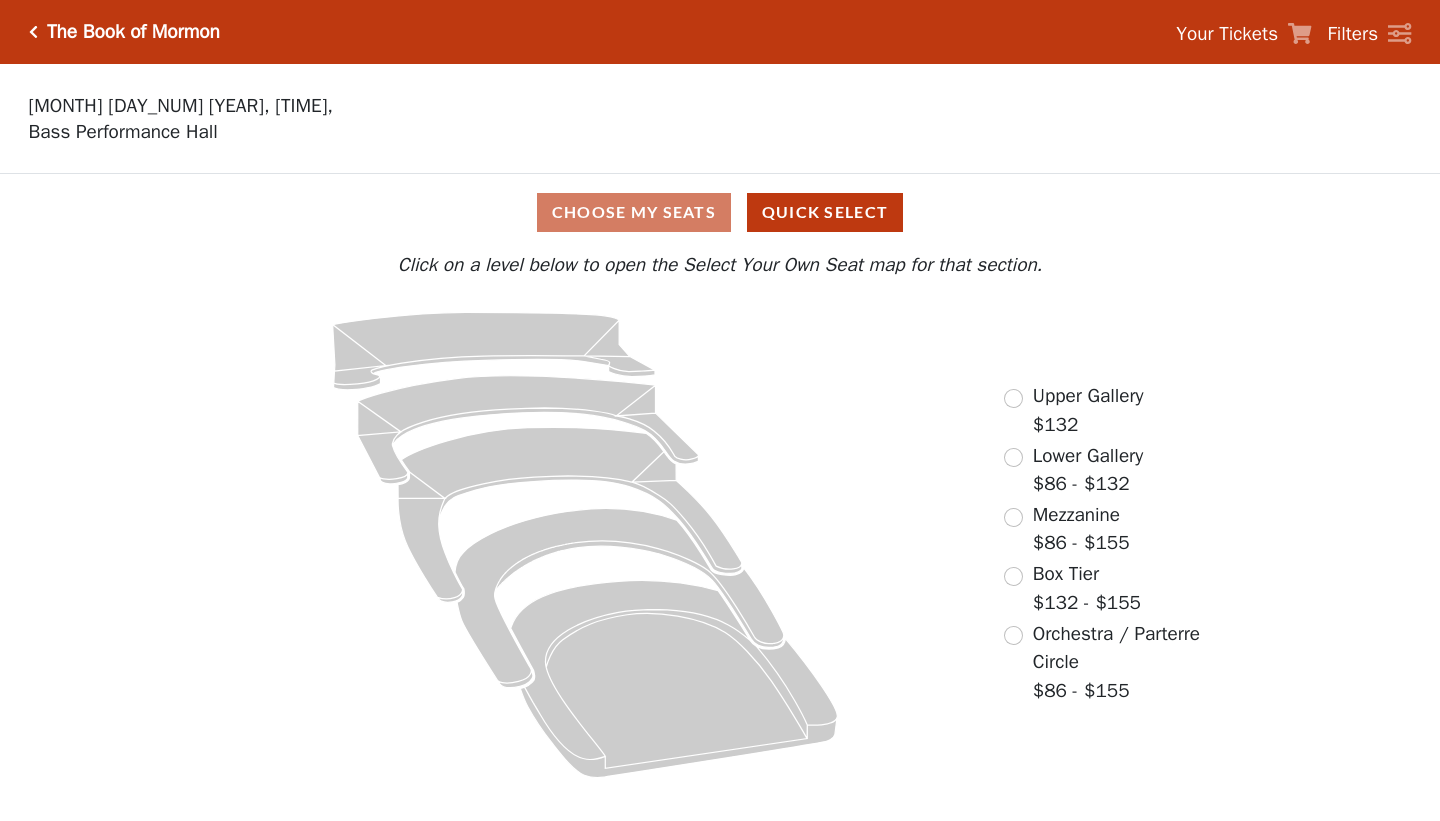 scroll, scrollTop: 0, scrollLeft: 0, axis: both 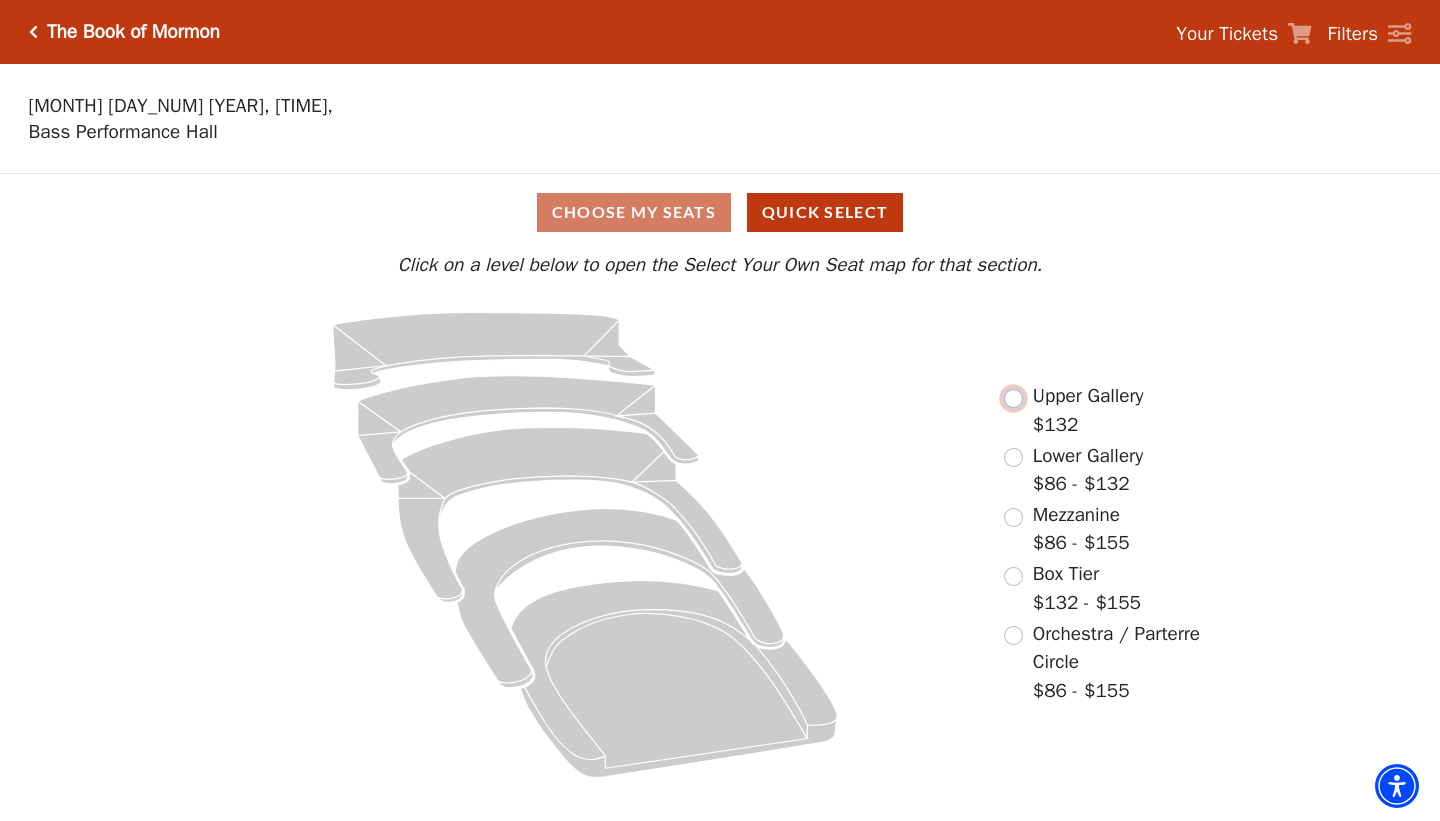 click at bounding box center [1013, 398] 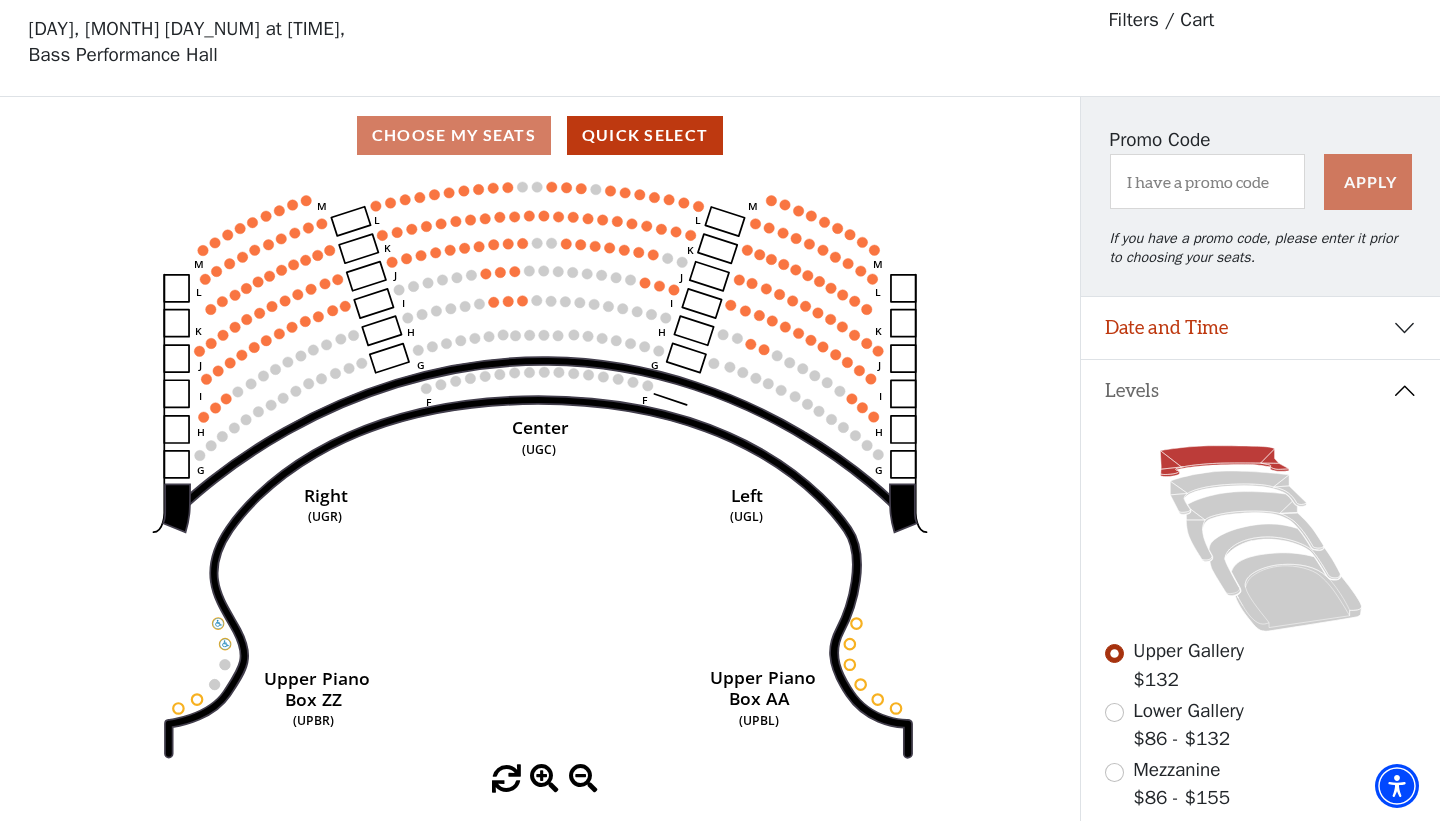 scroll, scrollTop: 0, scrollLeft: 0, axis: both 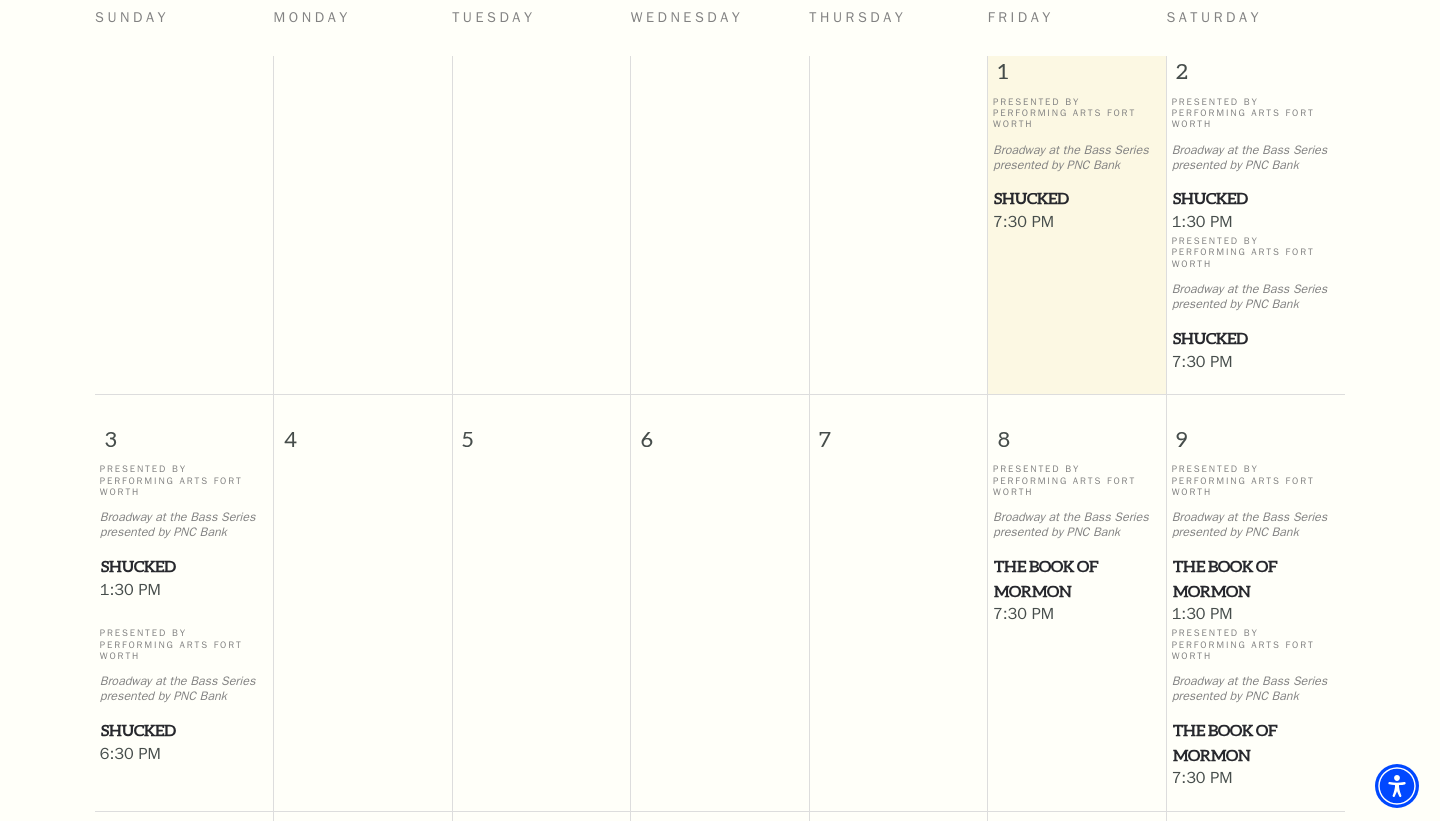click on "The Book of Mormon" at bounding box center (1256, 578) 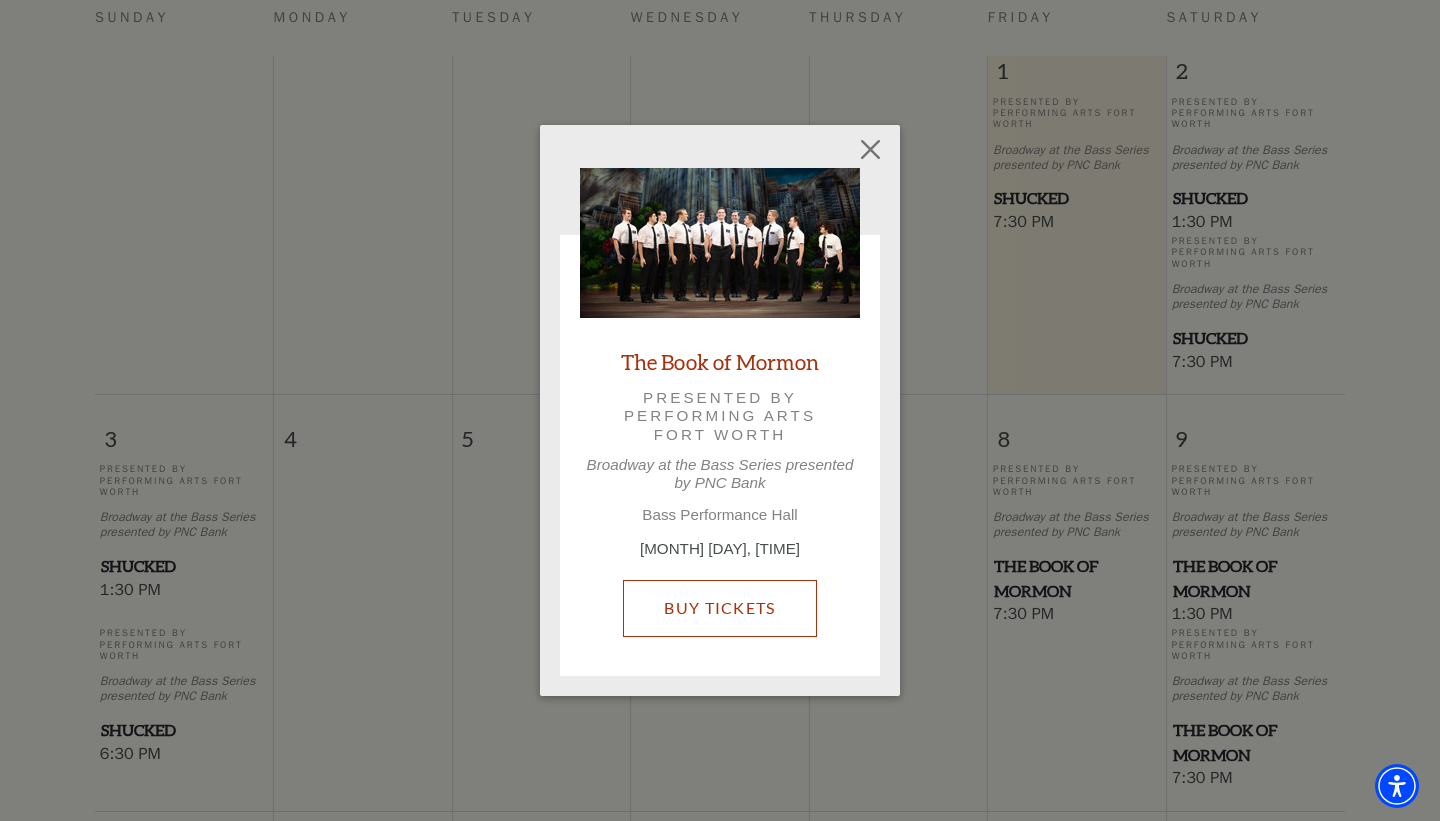 click on "Buy Tickets" at bounding box center (719, 608) 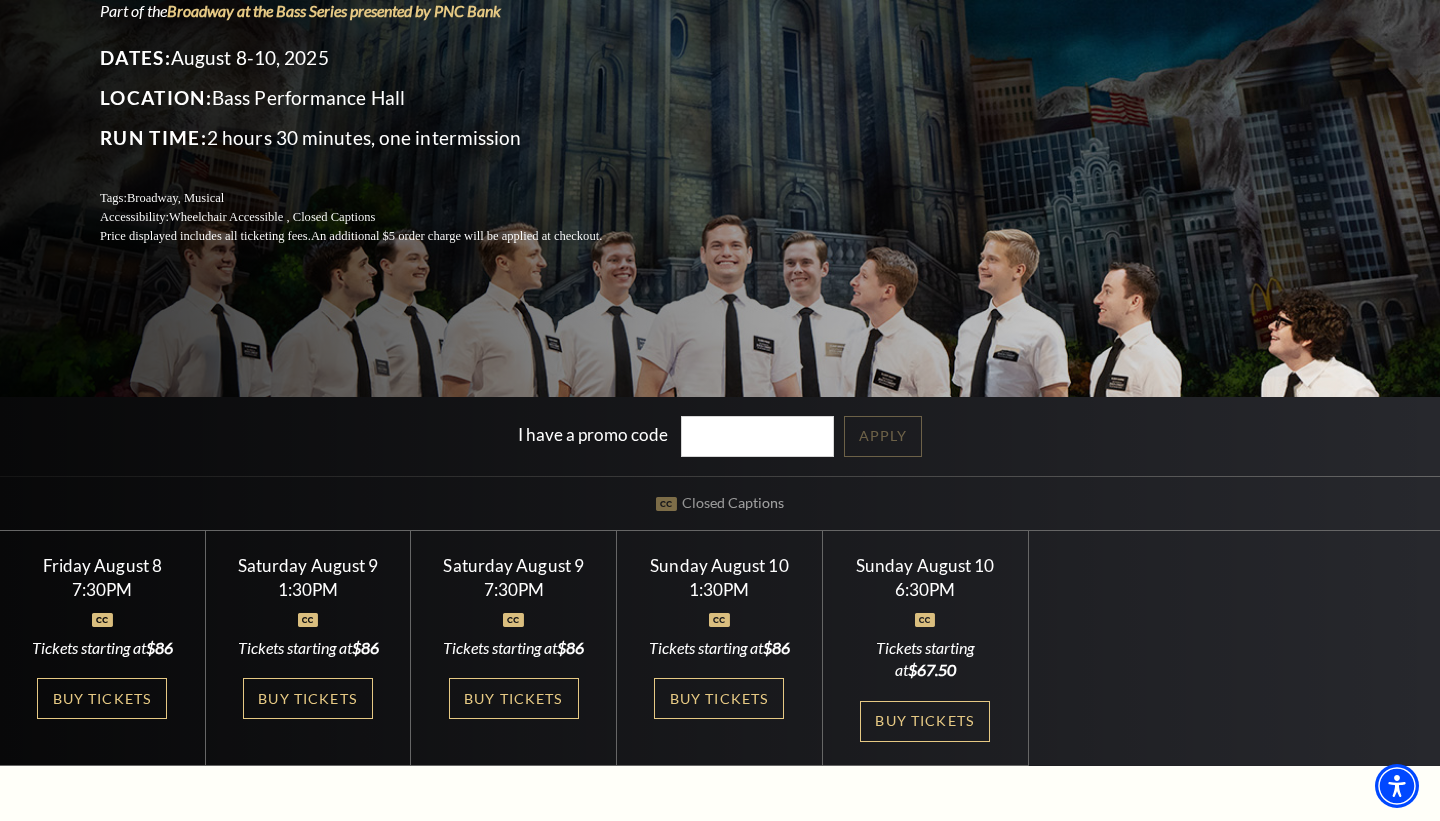 scroll, scrollTop: 254, scrollLeft: 0, axis: vertical 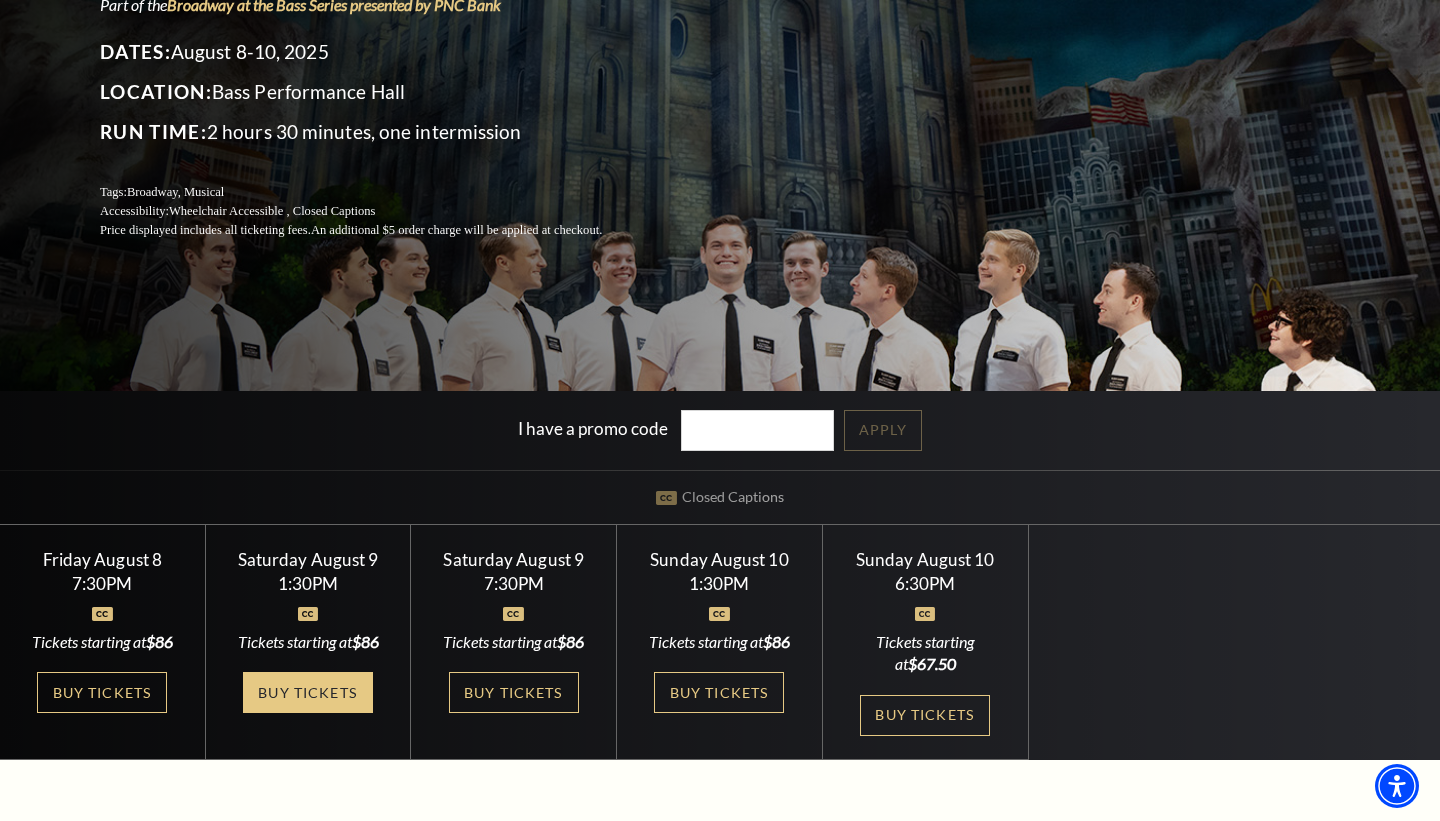 click on "Buy Tickets" at bounding box center (308, 692) 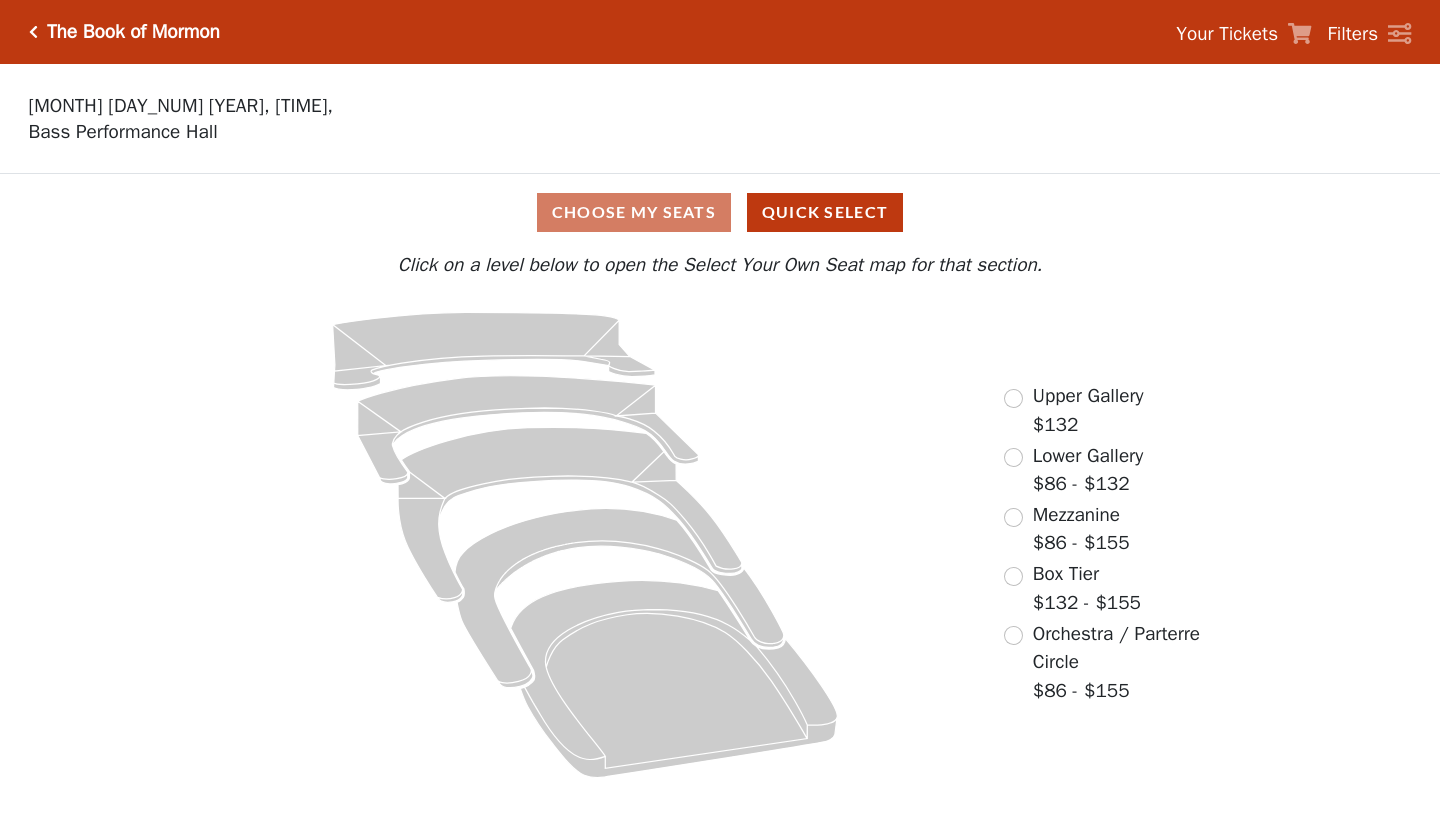 scroll, scrollTop: 0, scrollLeft: 0, axis: both 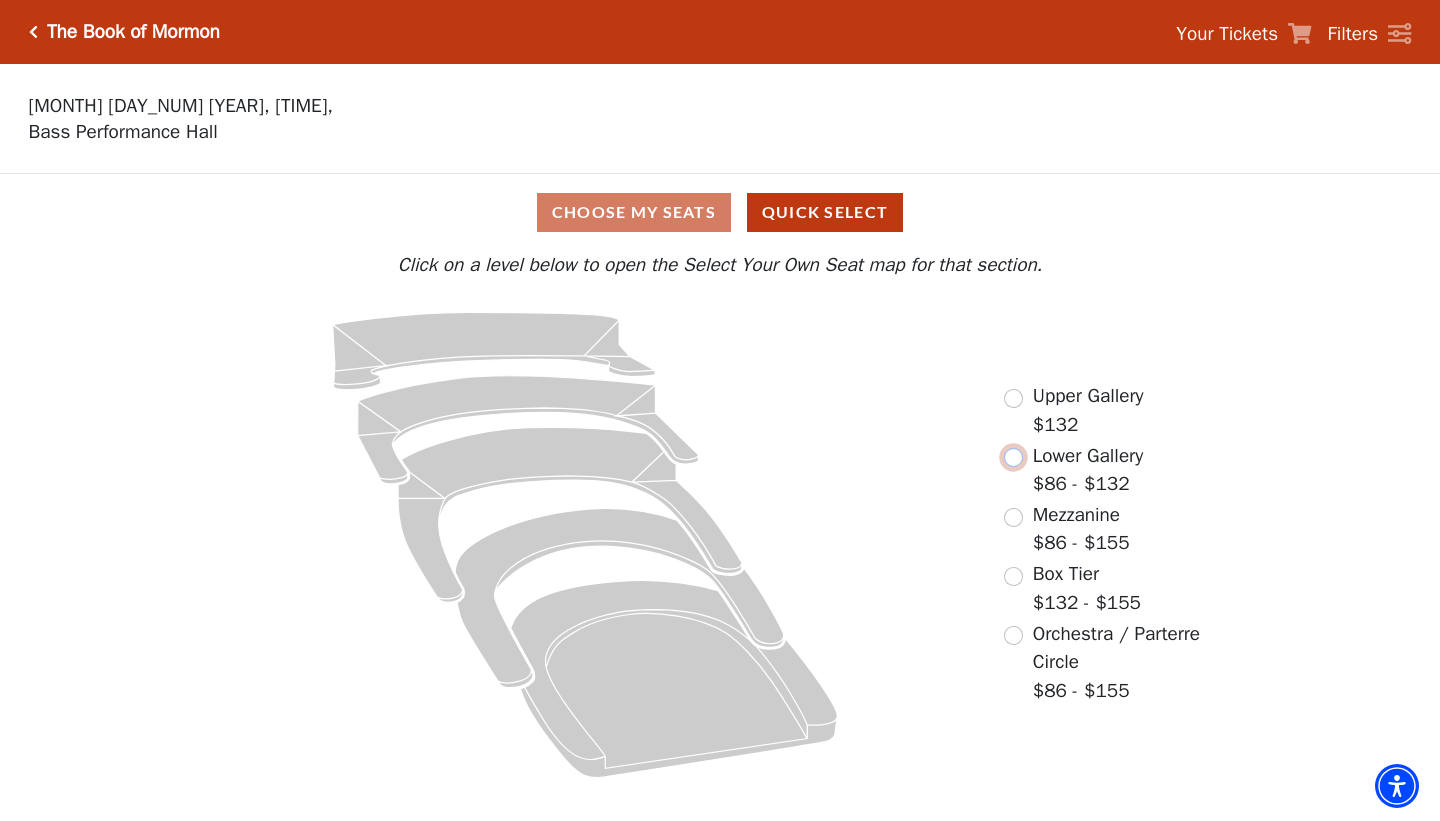 click at bounding box center (1013, 457) 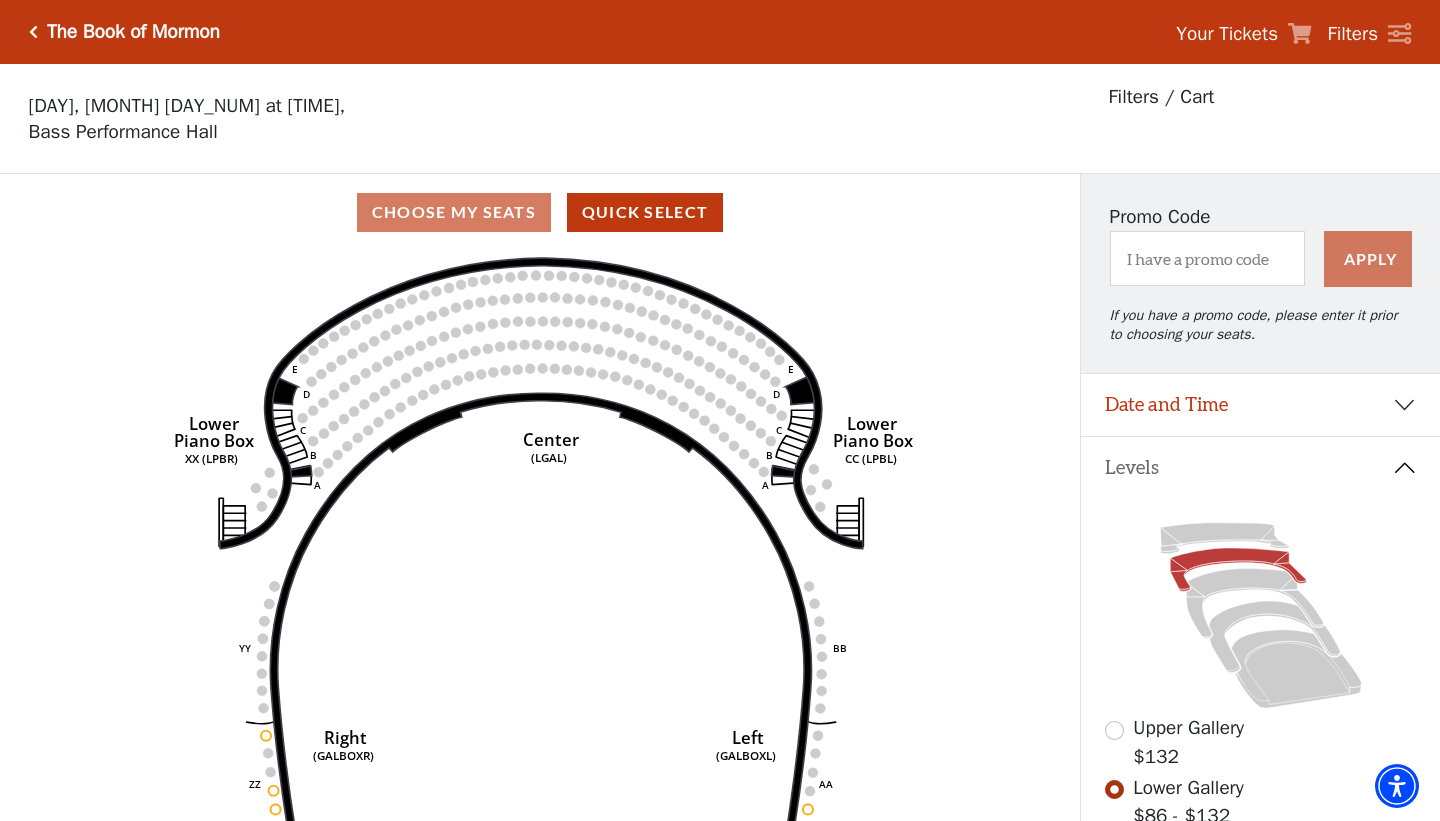 scroll, scrollTop: 92, scrollLeft: 0, axis: vertical 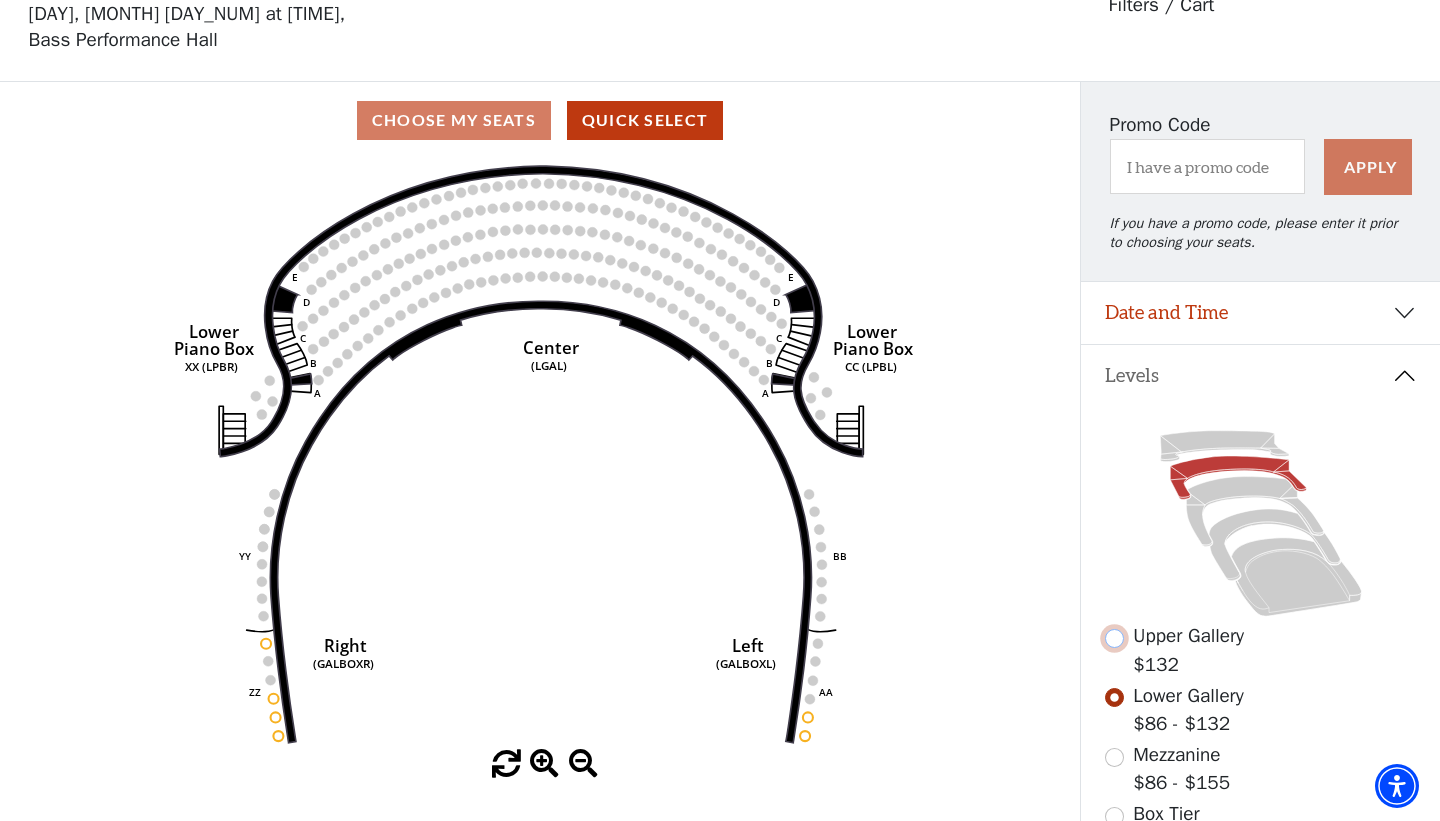 click at bounding box center [1114, 638] 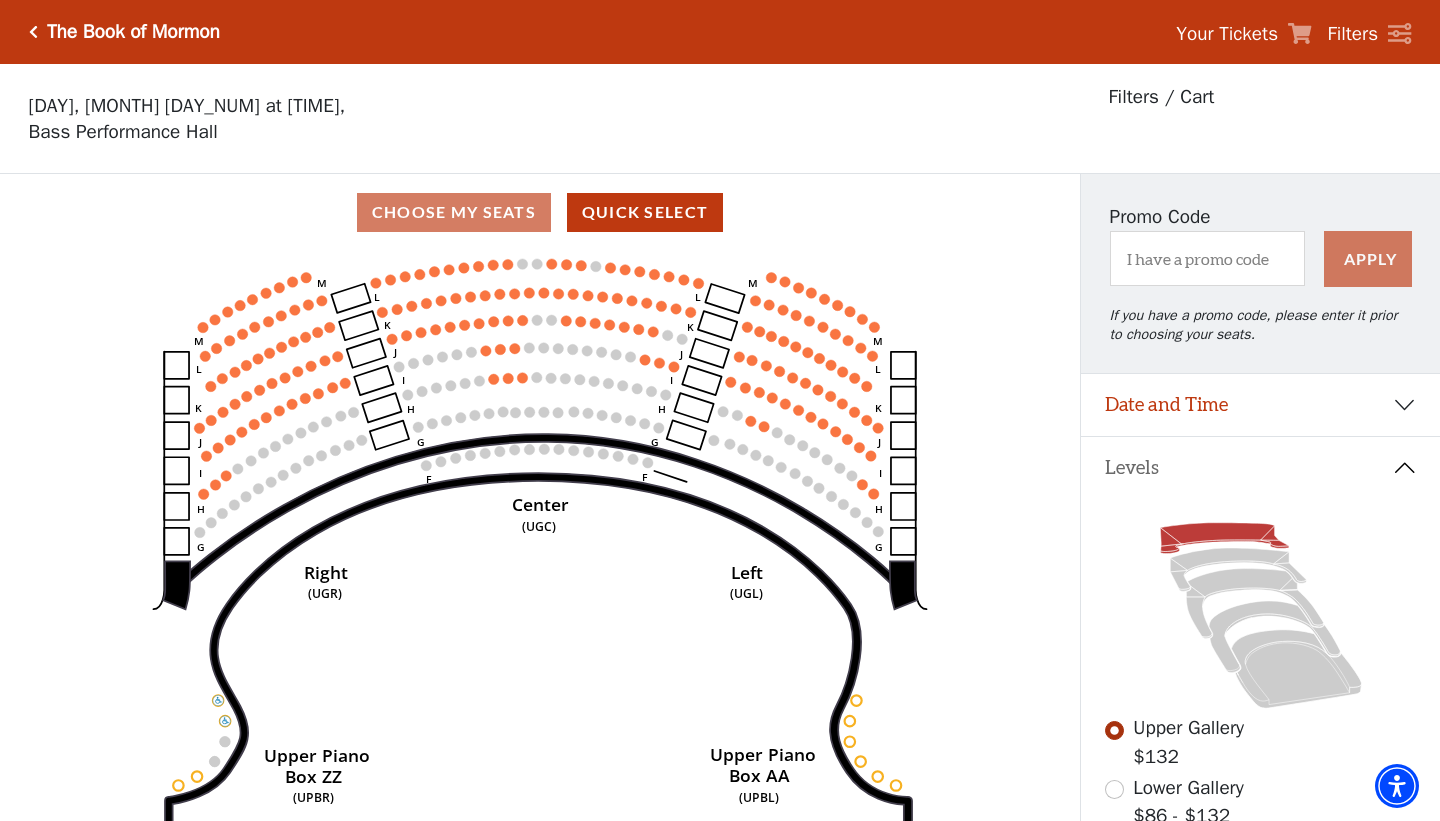 scroll, scrollTop: 92, scrollLeft: 0, axis: vertical 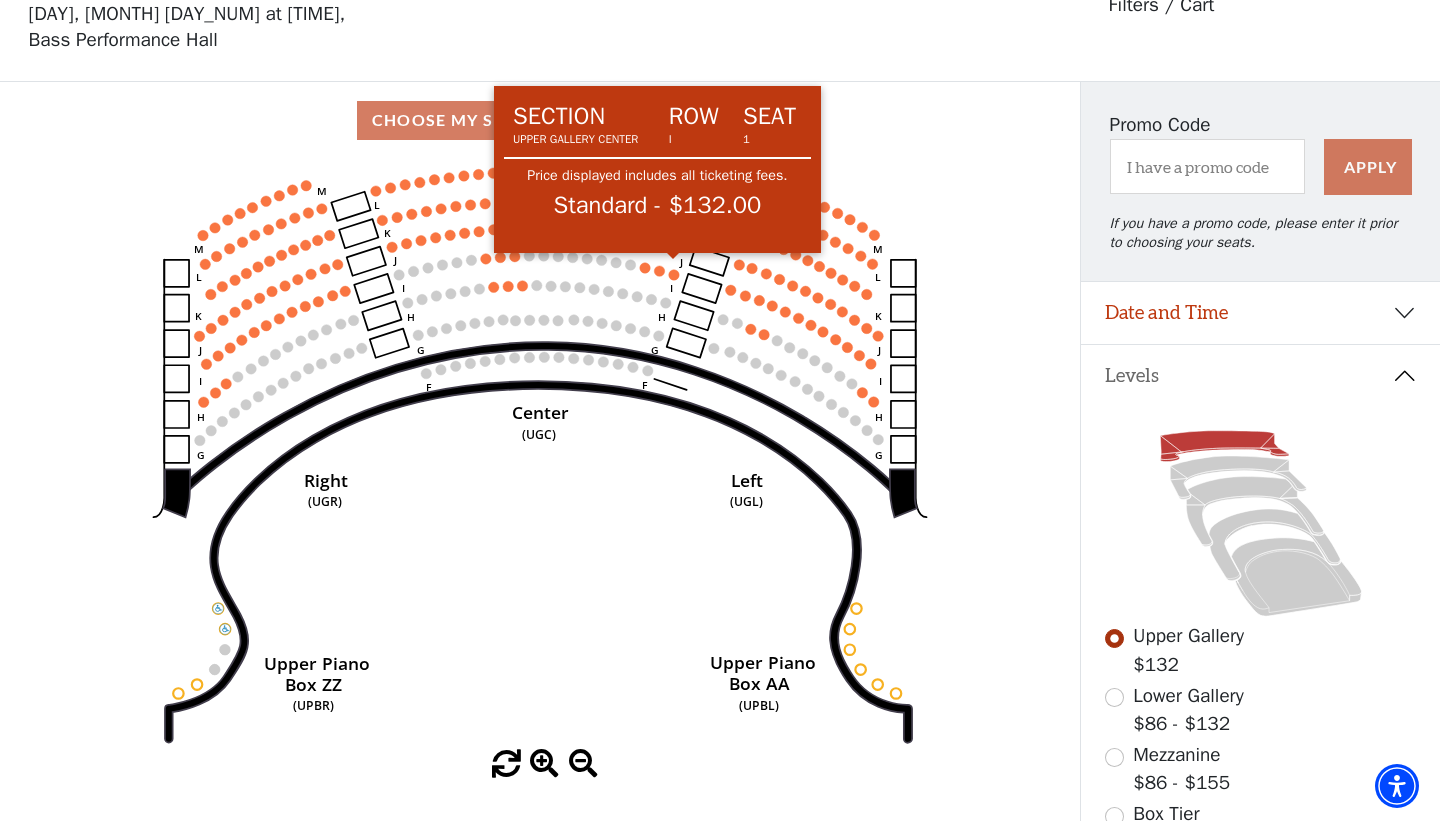 click 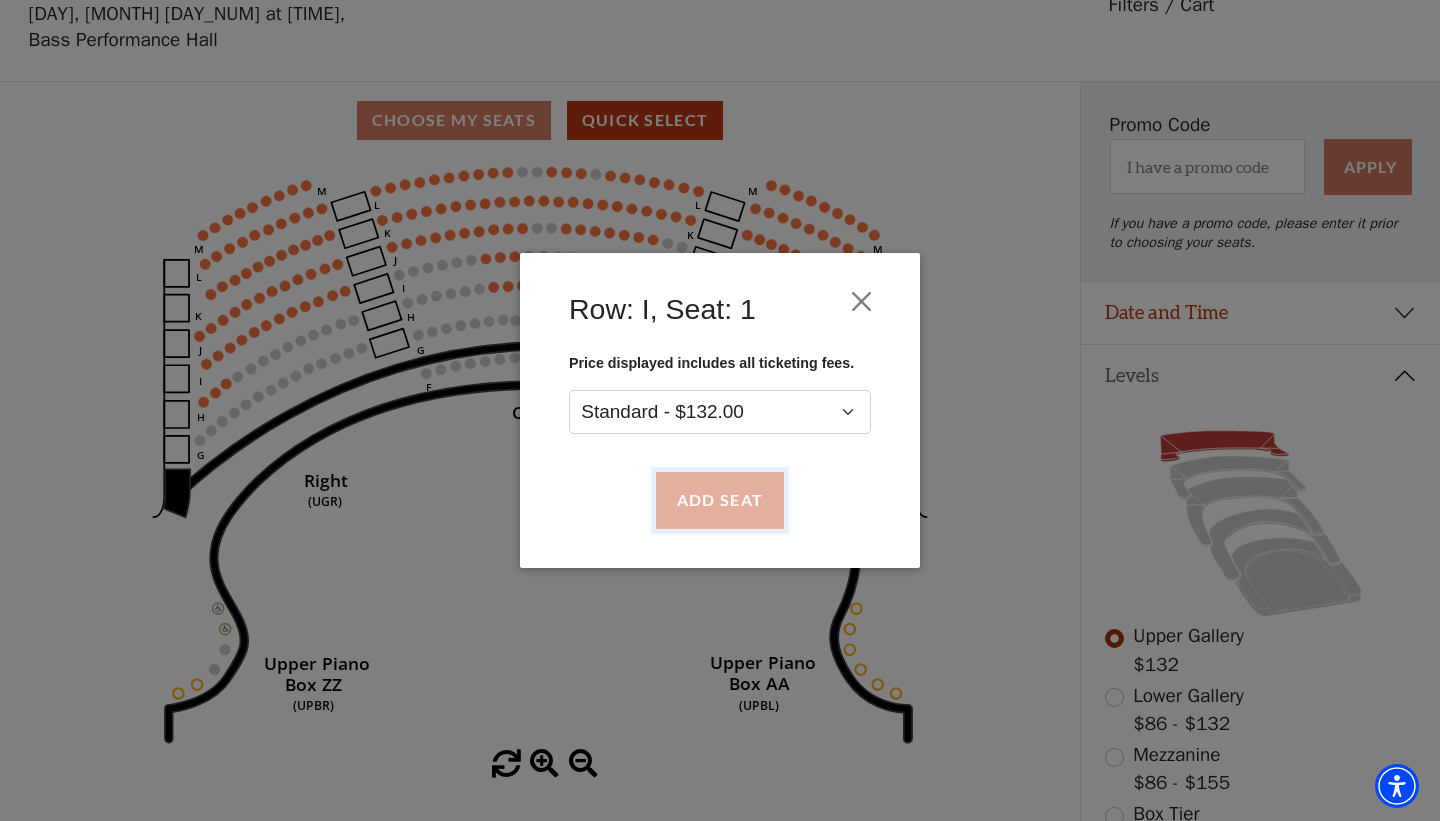 click on "Add Seat" at bounding box center (720, 501) 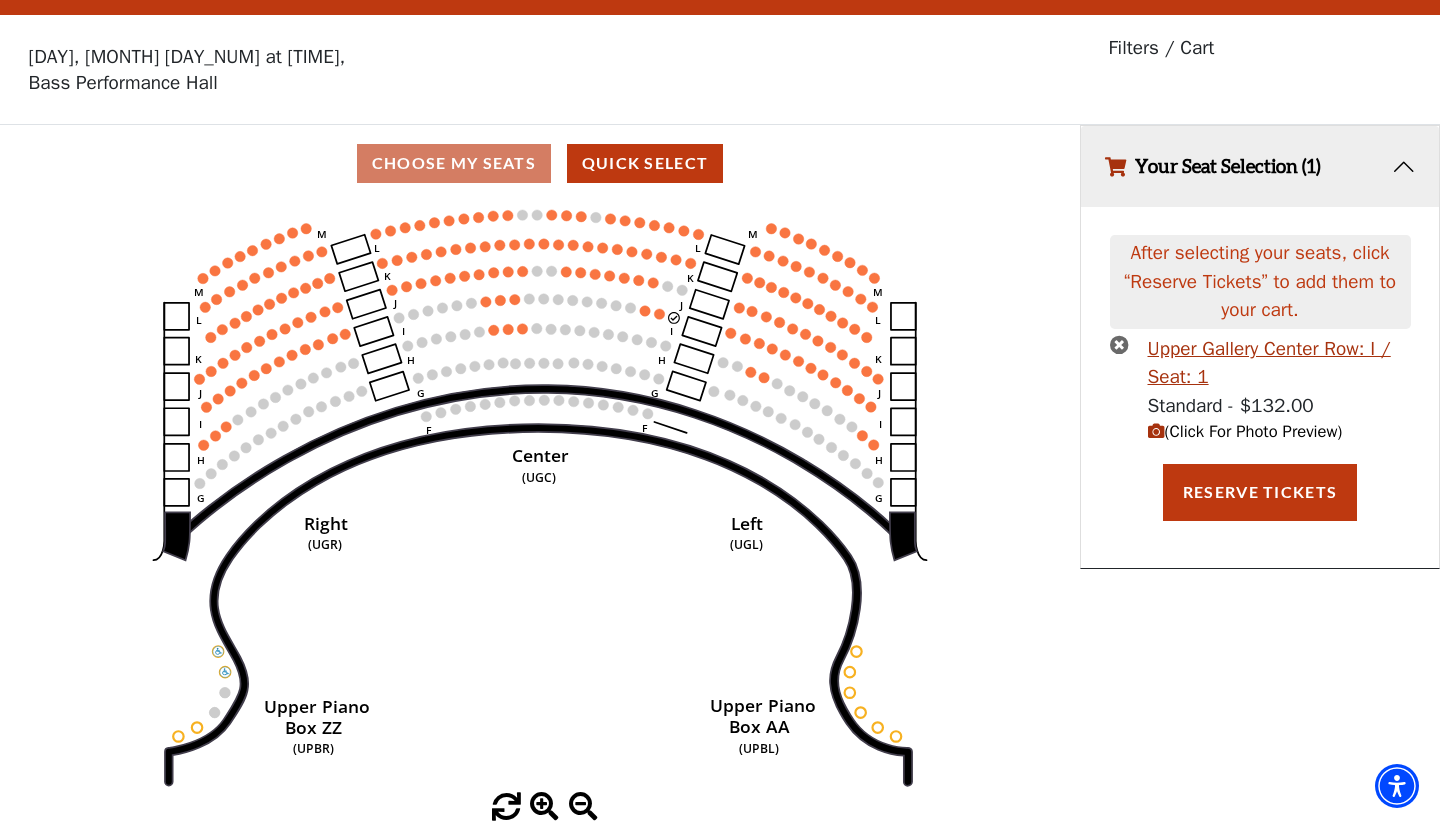 scroll, scrollTop: 0, scrollLeft: 0, axis: both 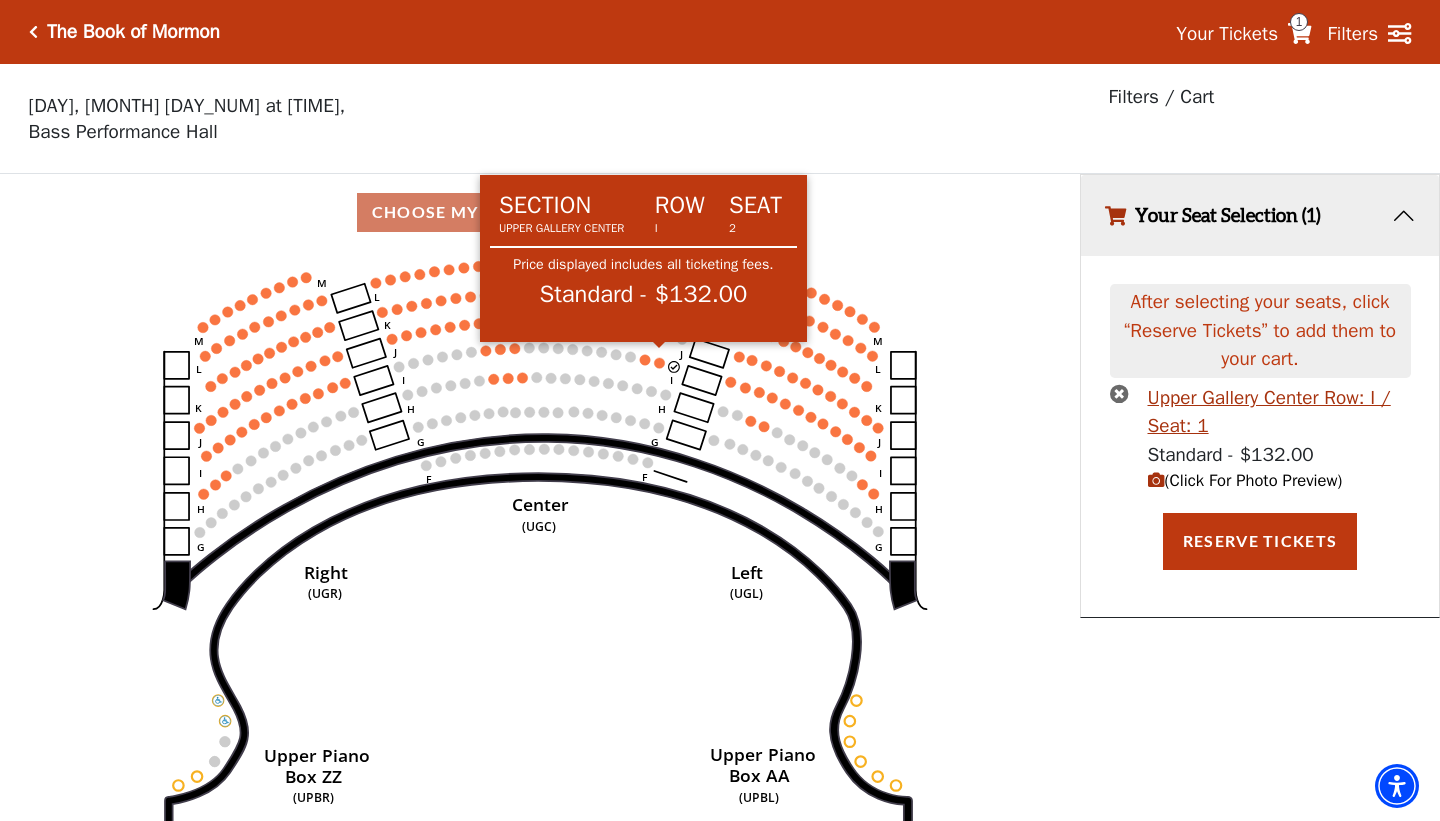 click 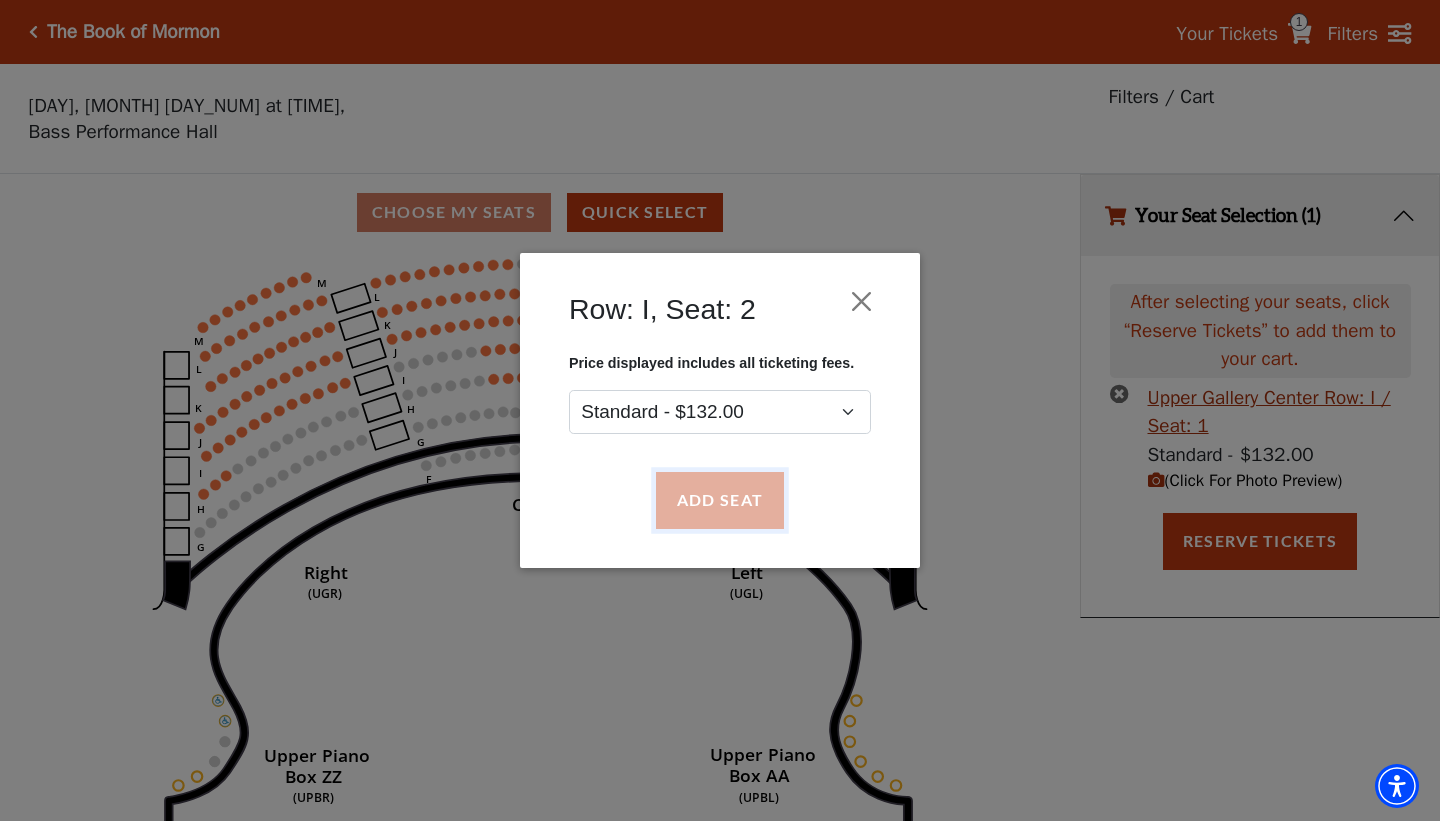 click on "Add Seat" at bounding box center [720, 501] 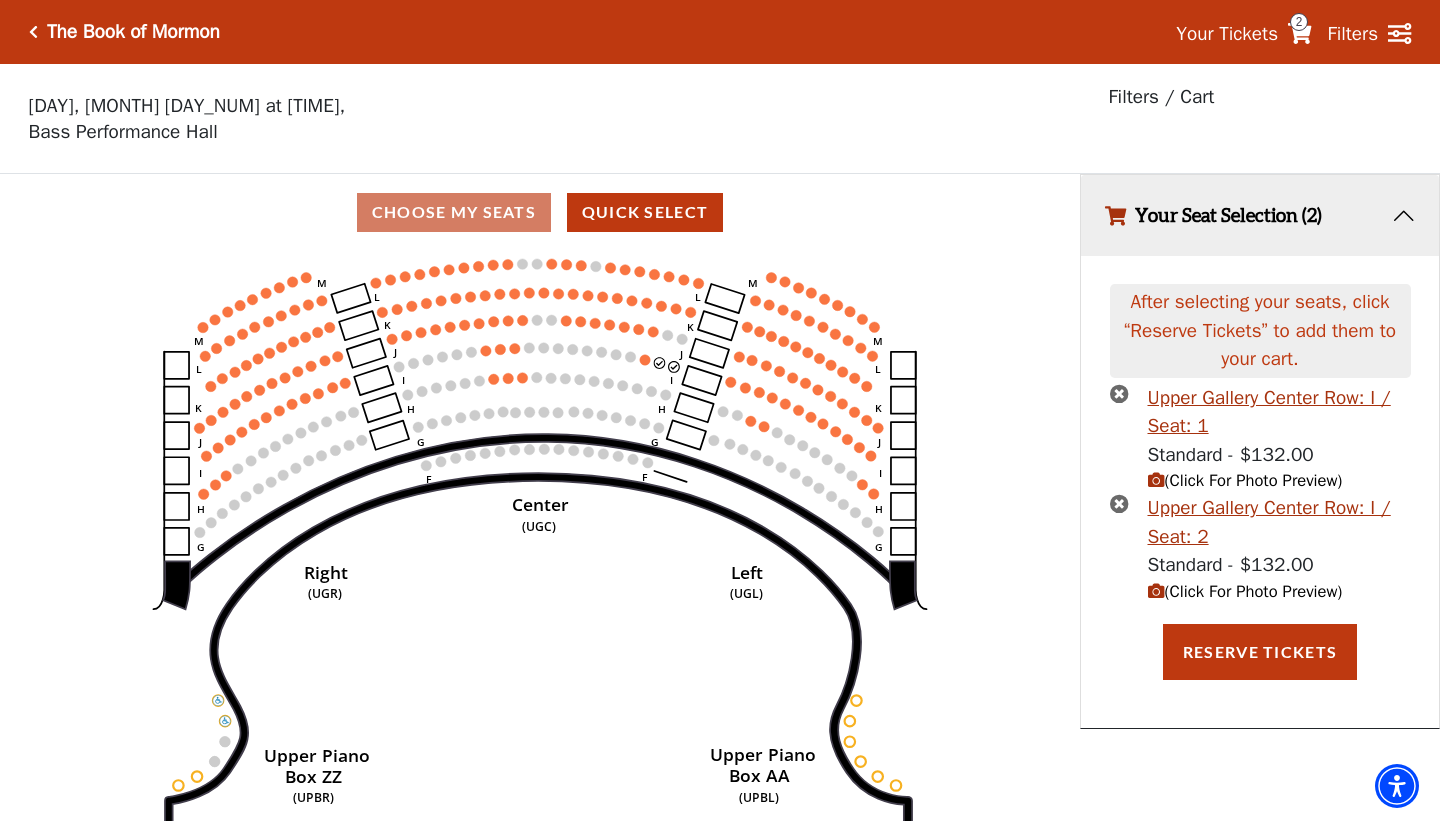 click on "(Click For Photo Preview)" at bounding box center [1245, 480] 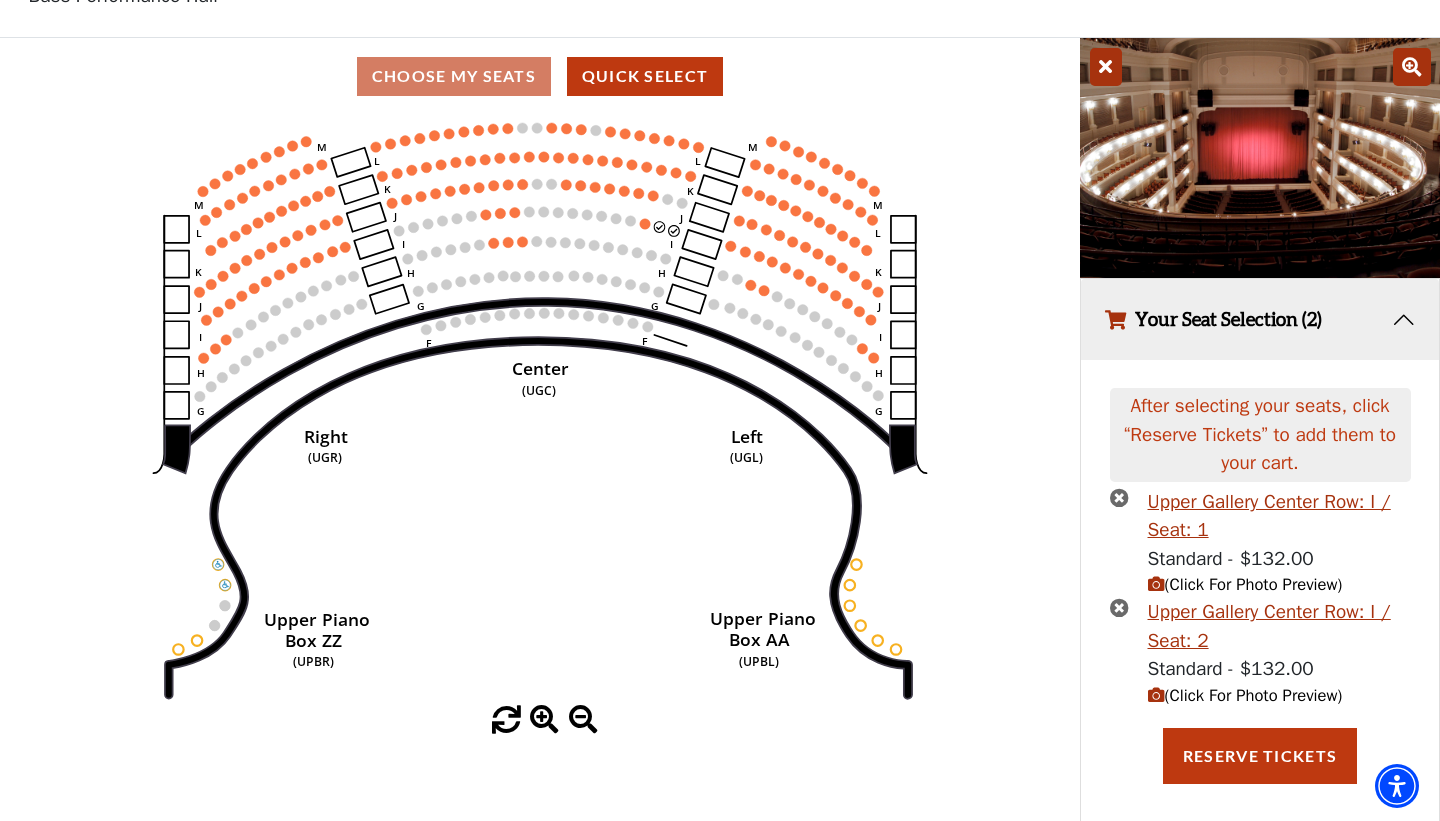 scroll, scrollTop: 138, scrollLeft: 0, axis: vertical 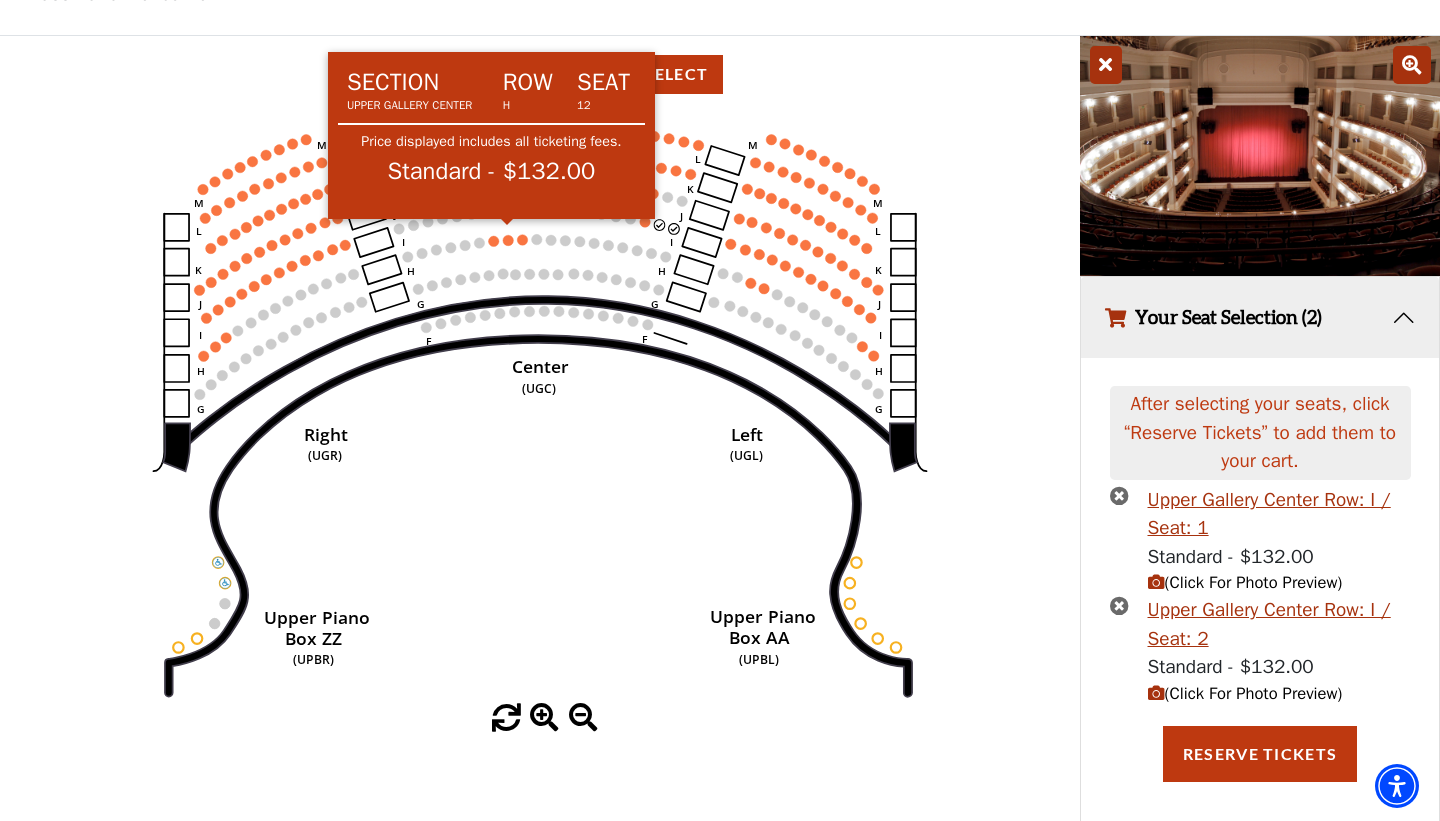 click 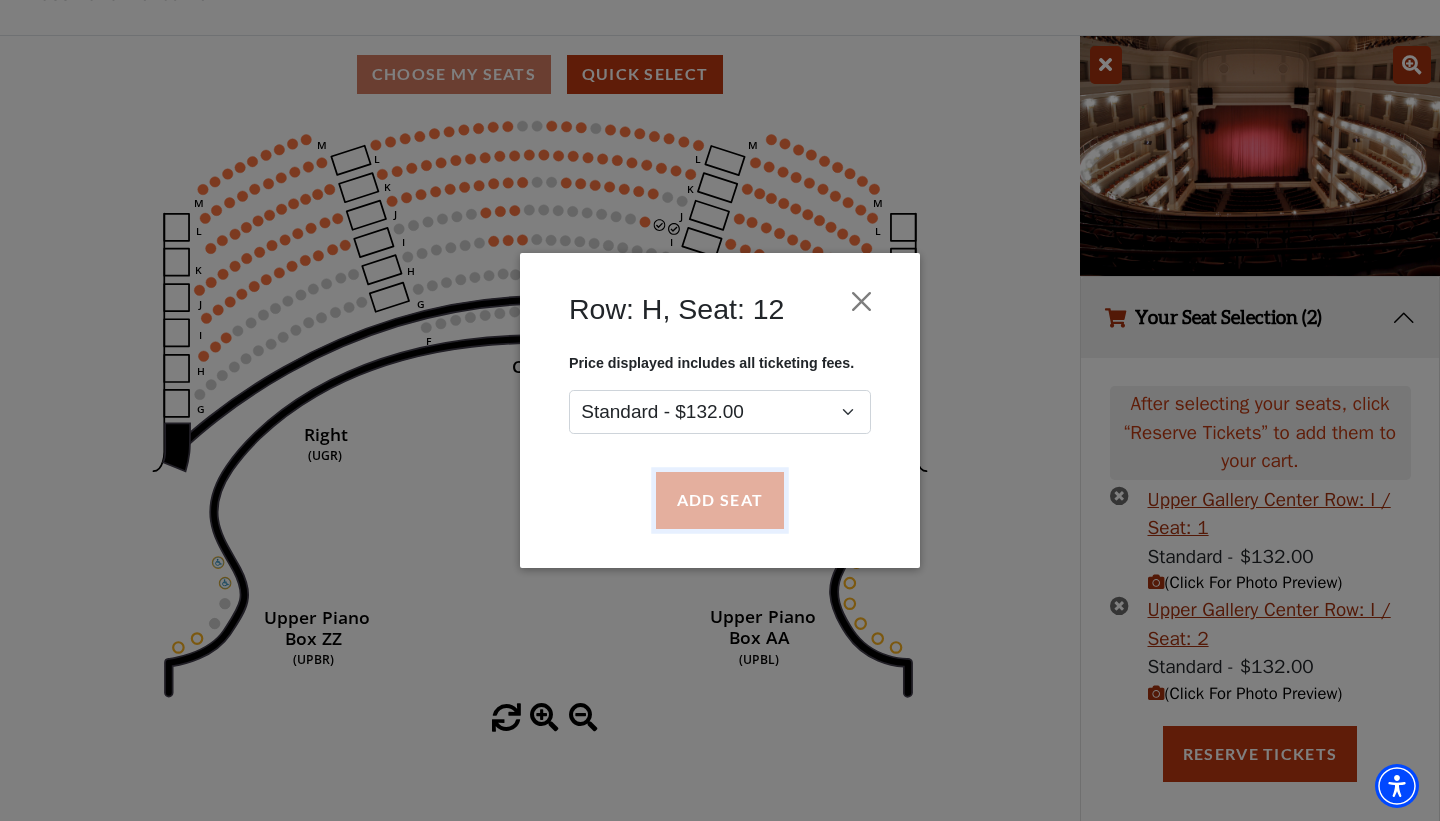 click on "Add Seat" at bounding box center (720, 501) 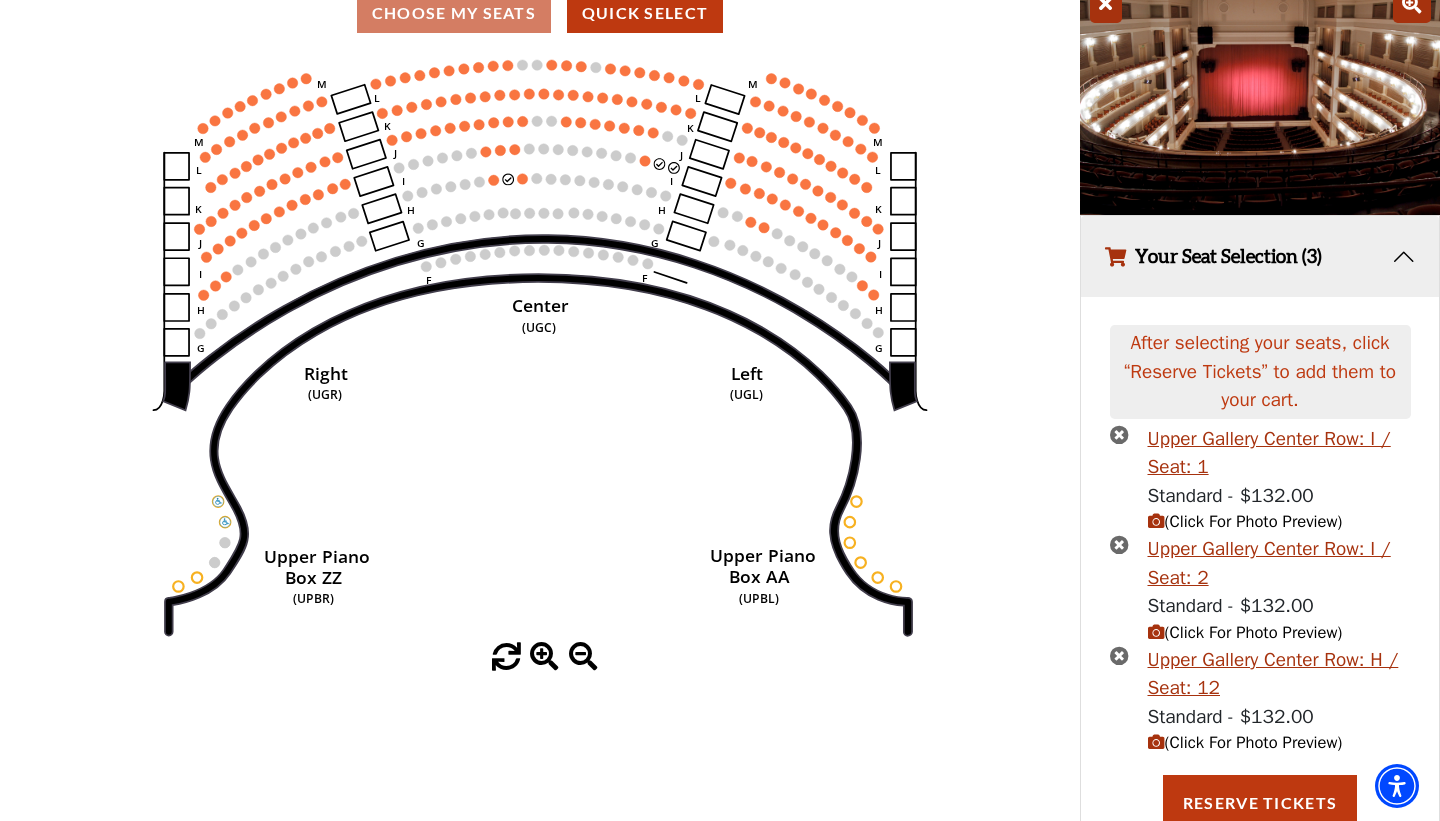 scroll, scrollTop: 201, scrollLeft: 0, axis: vertical 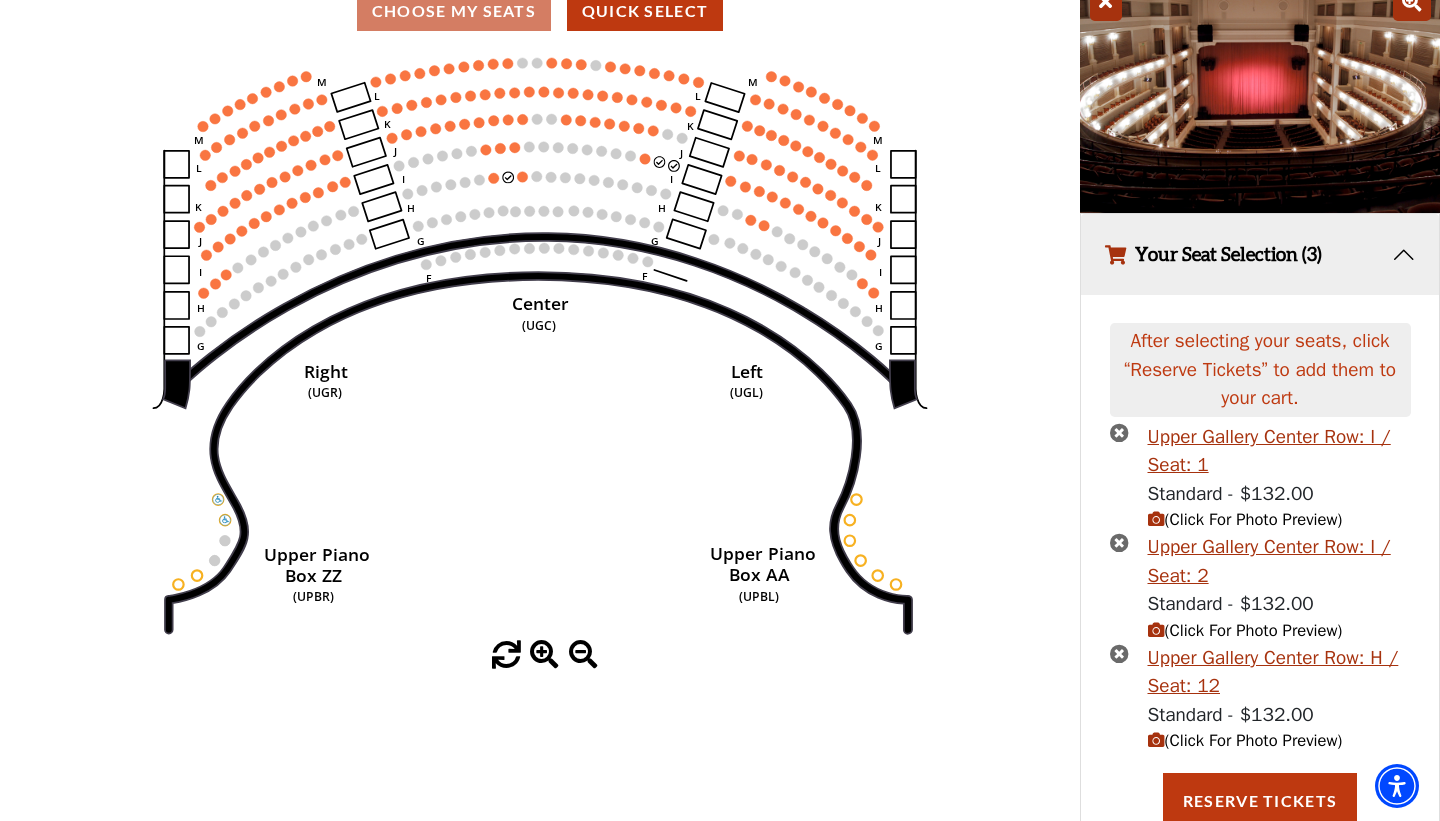 click on "(Click For Photo Preview)" at bounding box center [1245, 740] 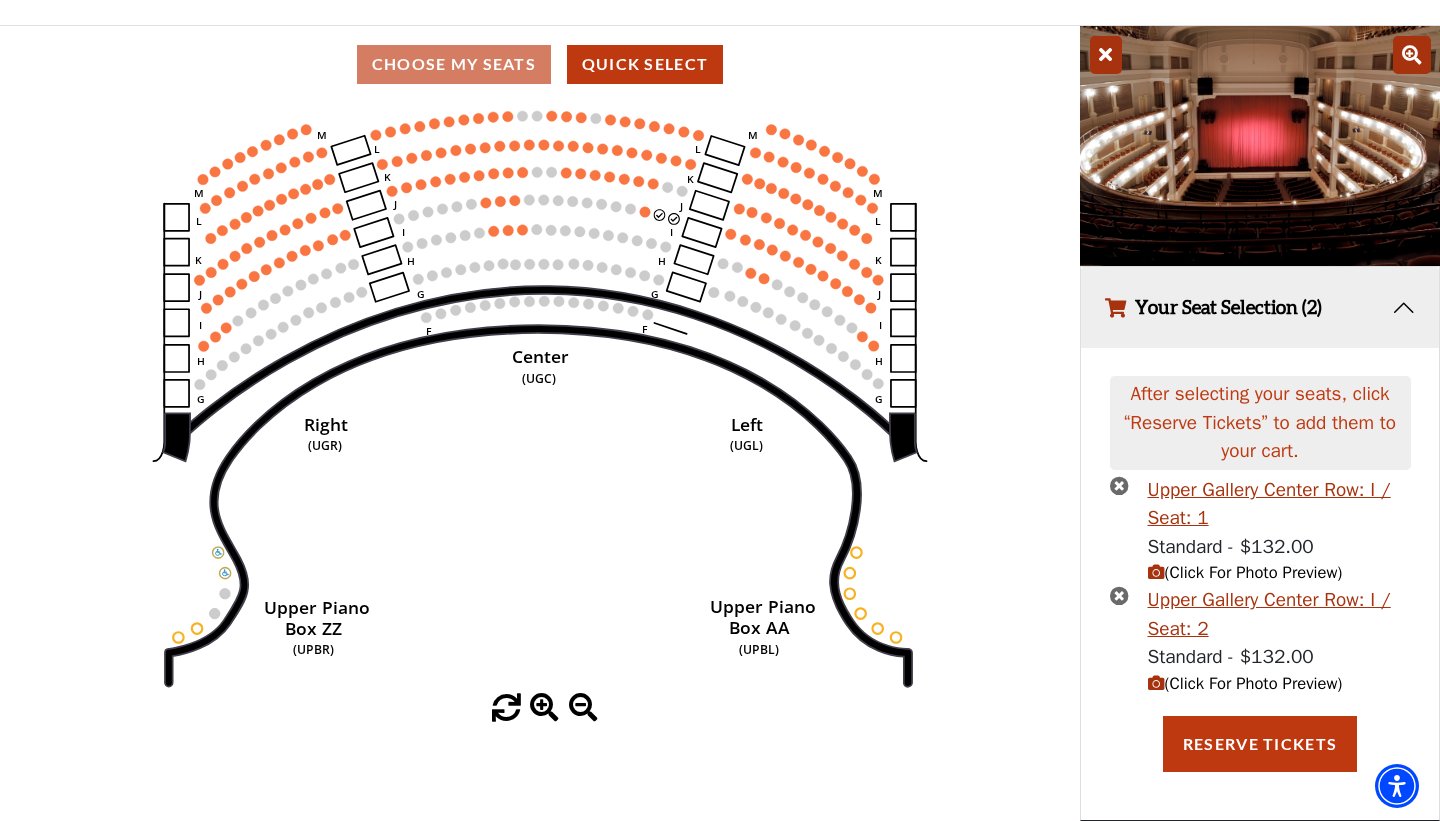 scroll, scrollTop: 140, scrollLeft: 0, axis: vertical 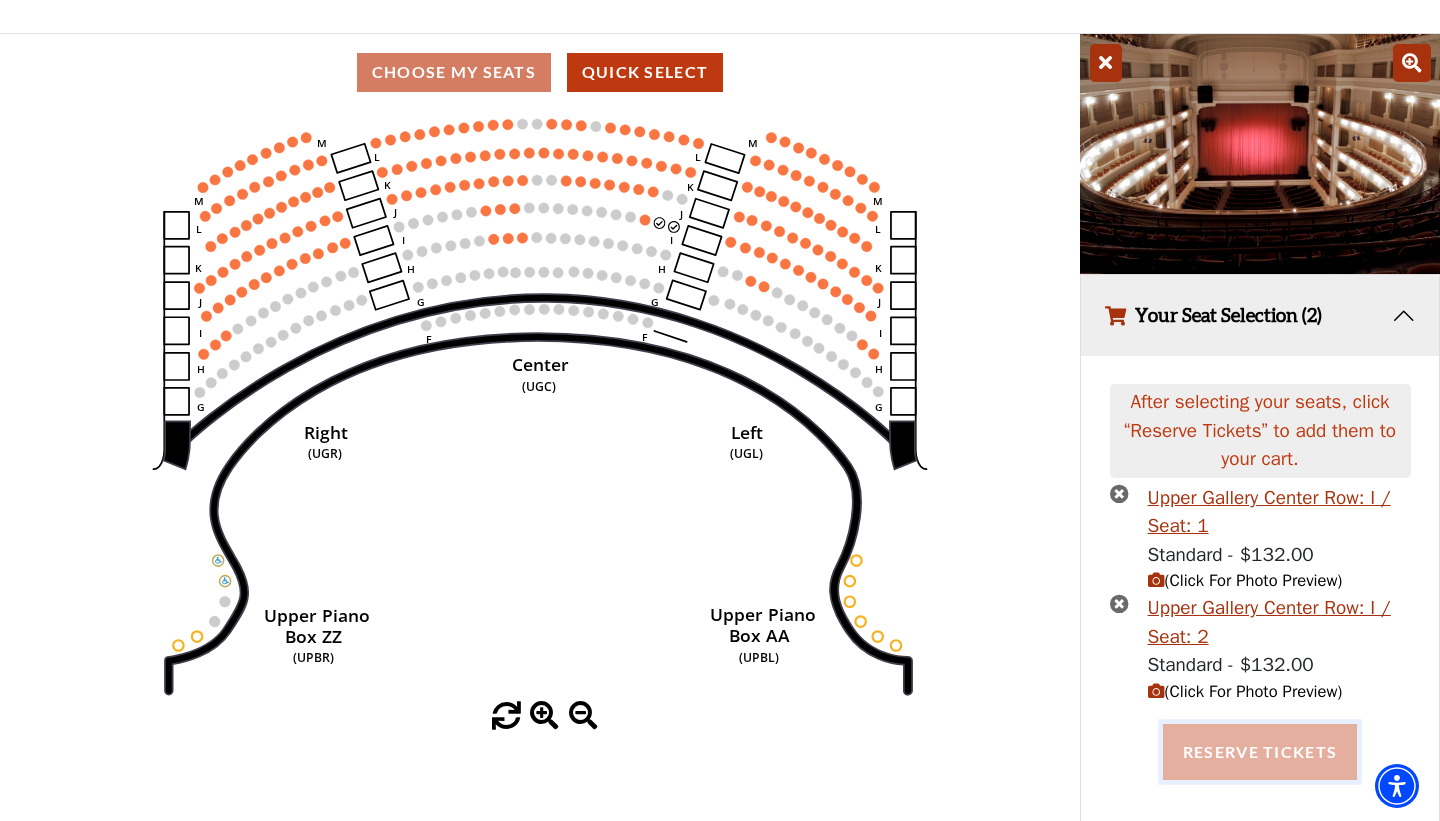 click on "Reserve Tickets" at bounding box center (1260, 752) 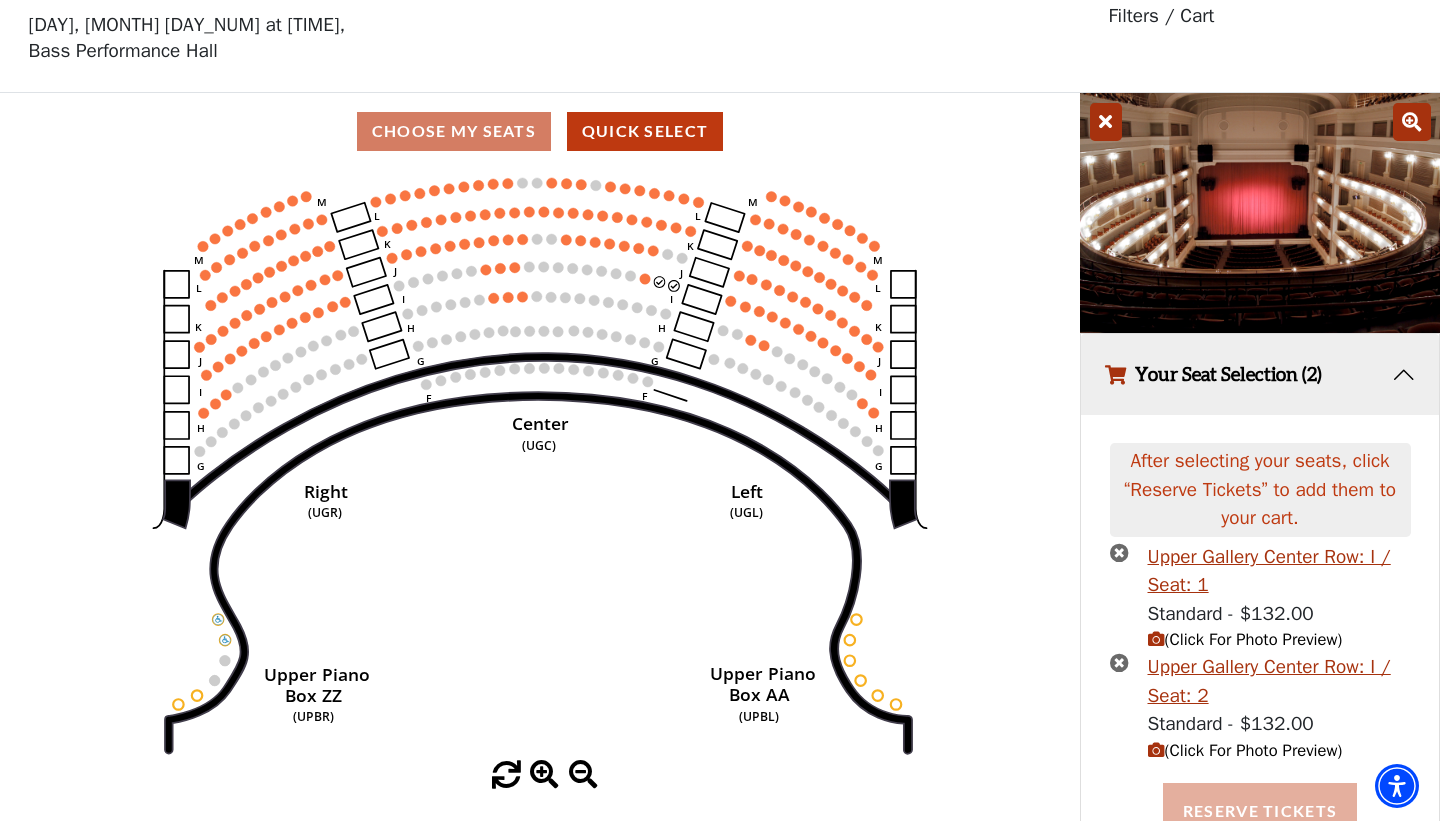 scroll, scrollTop: 140, scrollLeft: 0, axis: vertical 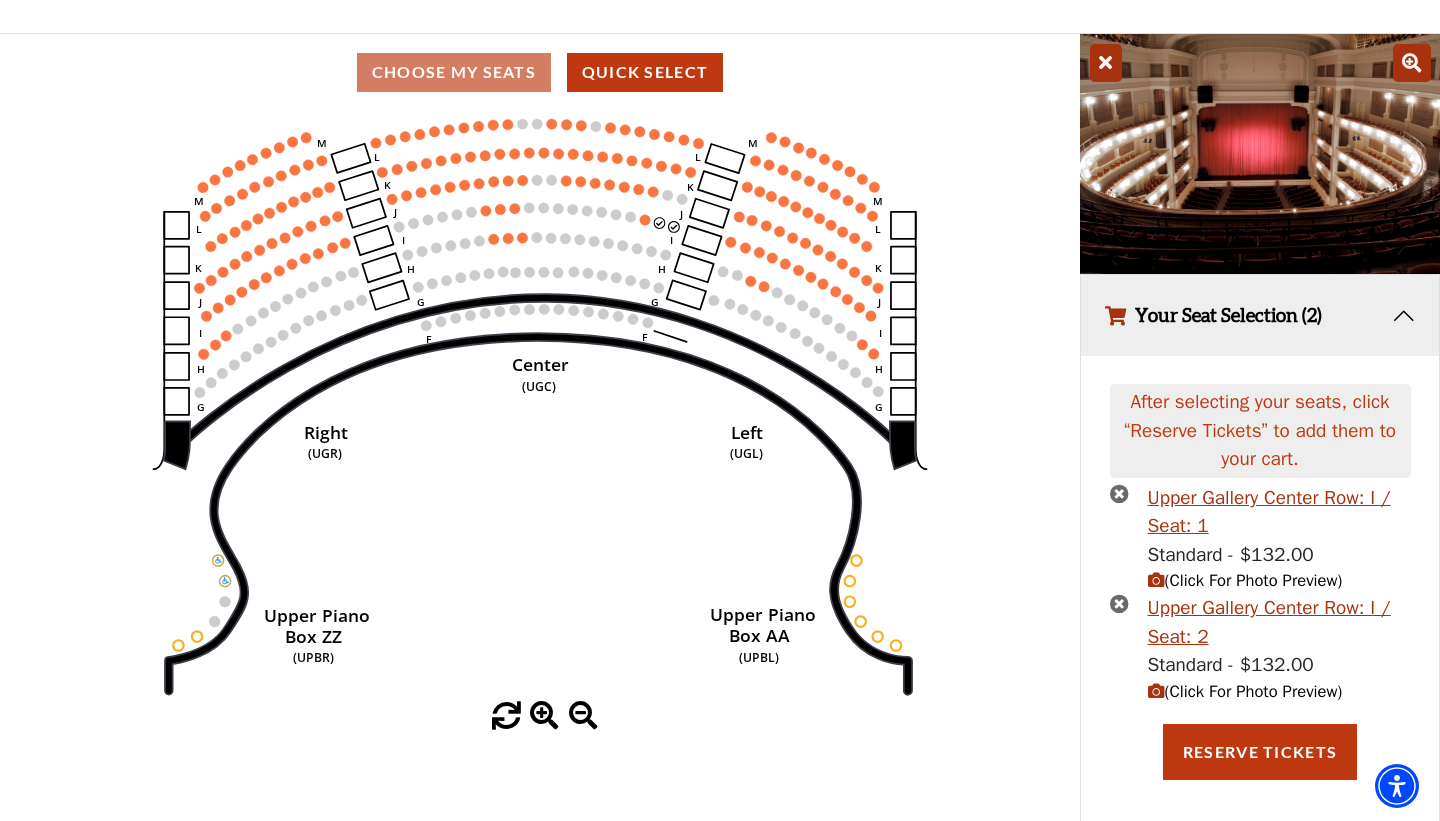 click on "Your Seat Selection (2)" at bounding box center (1260, 315) 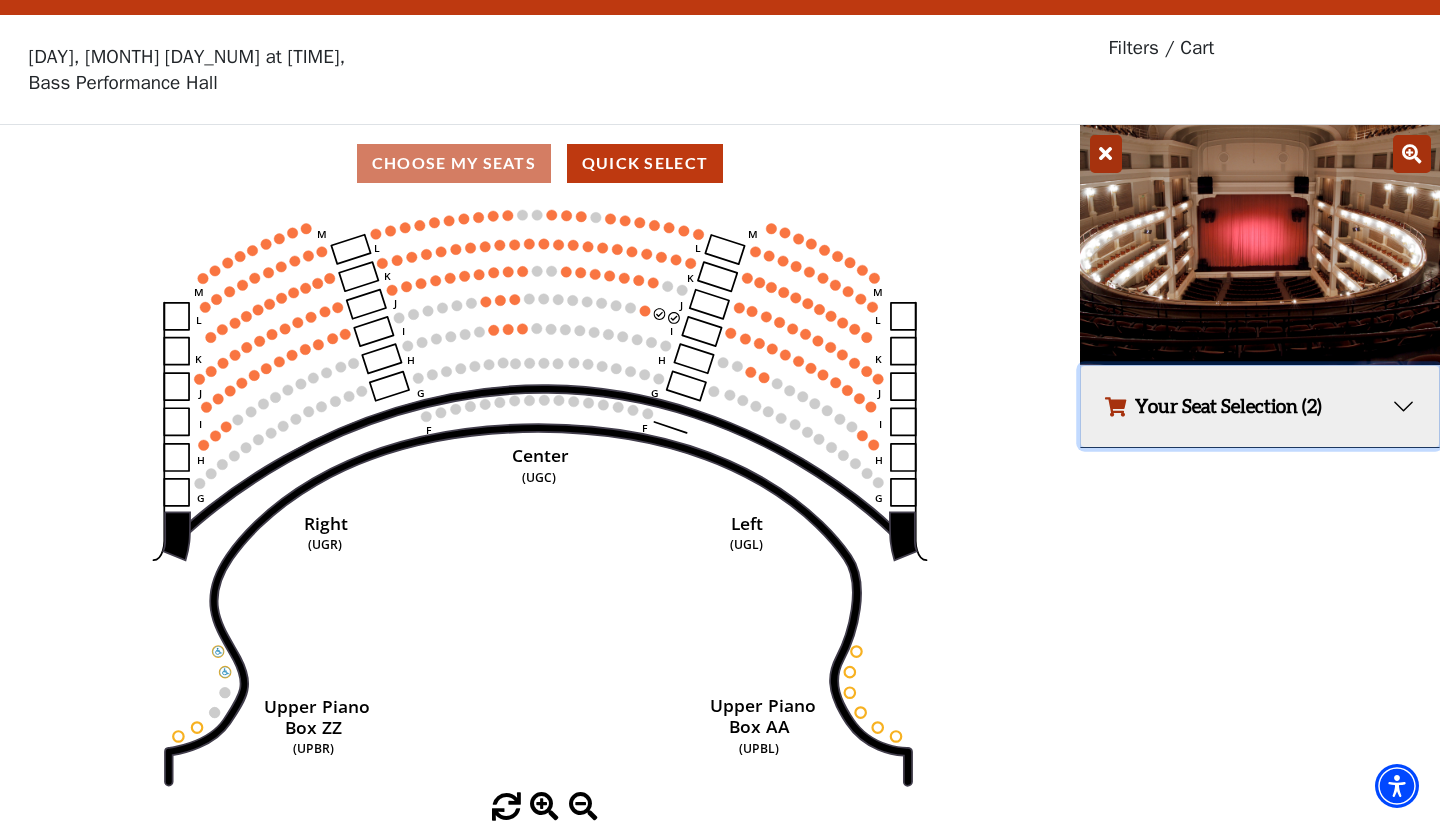 scroll, scrollTop: 41, scrollLeft: 0, axis: vertical 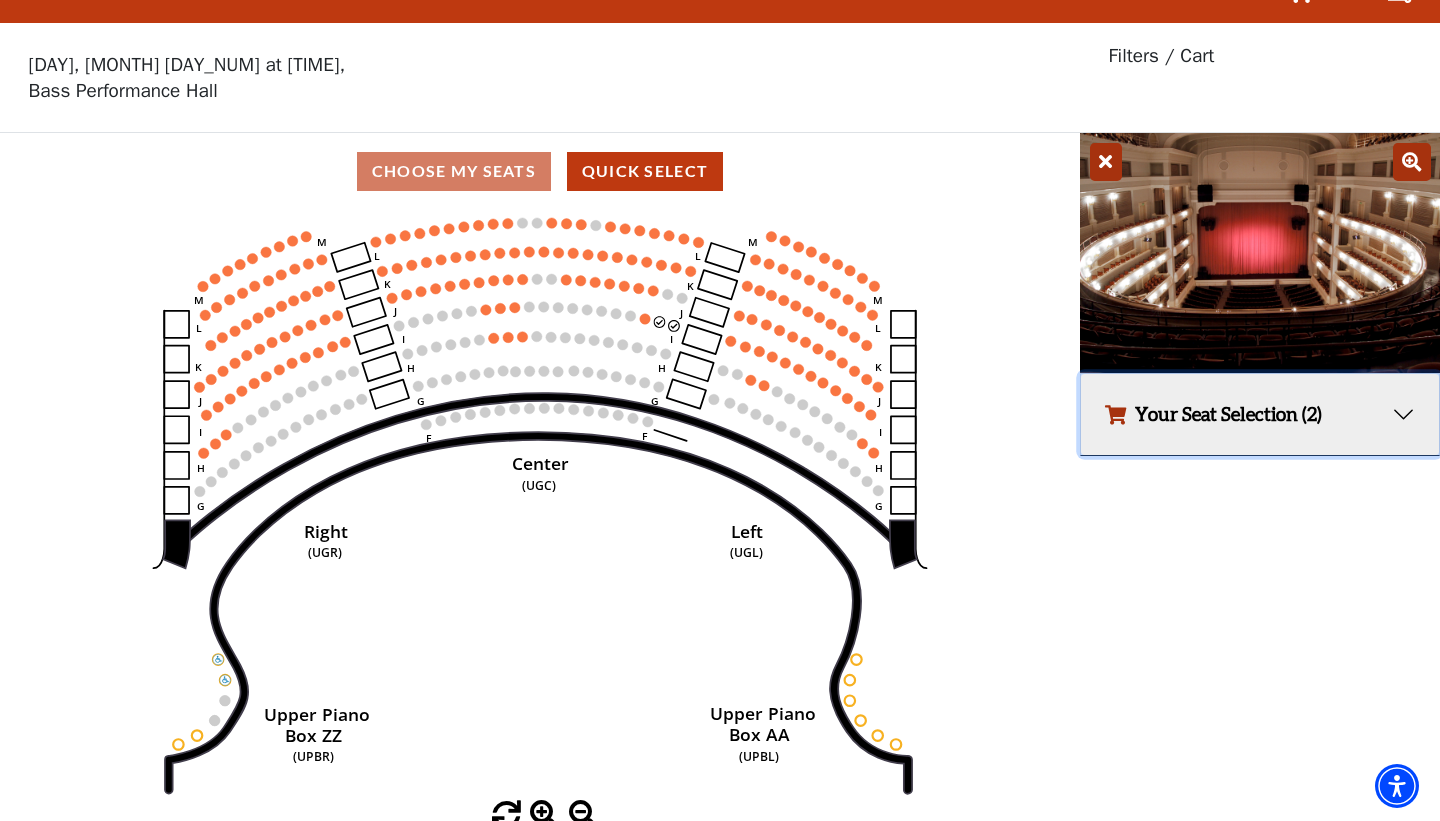 click on "Your Seat Selection (2)" at bounding box center (1260, 414) 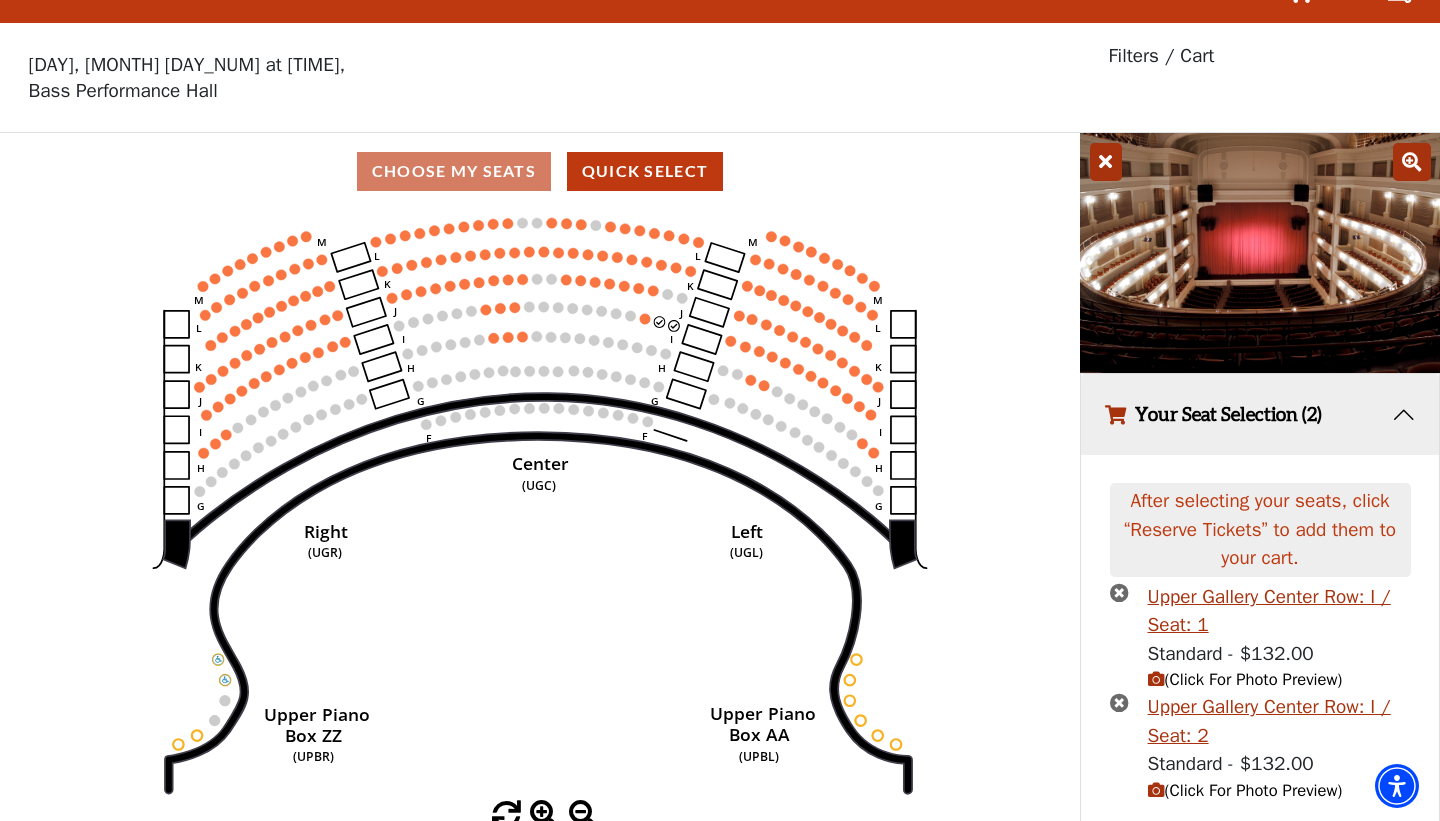 scroll, scrollTop: 140, scrollLeft: 0, axis: vertical 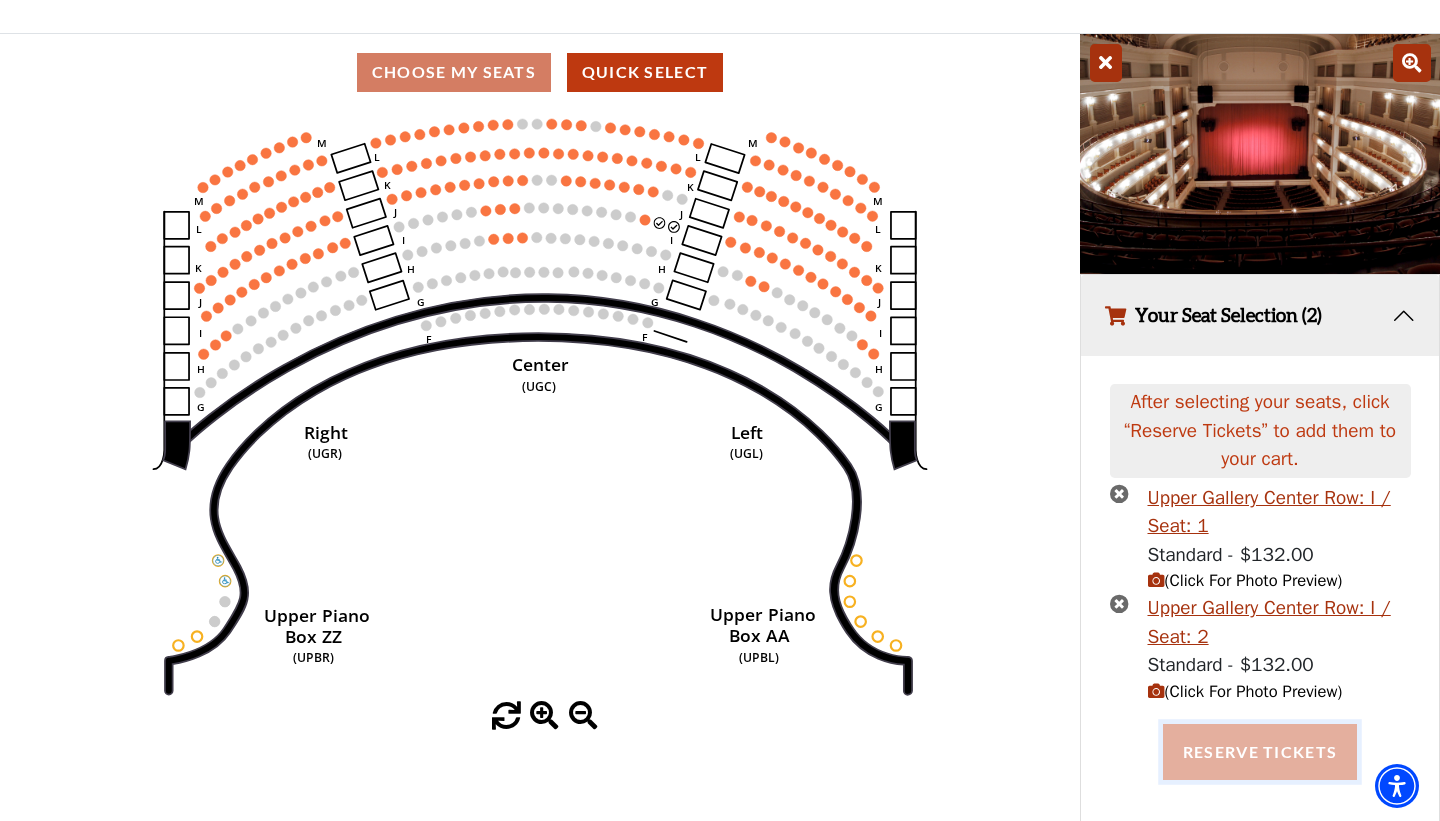 click on "Reserve Tickets" at bounding box center (1260, 752) 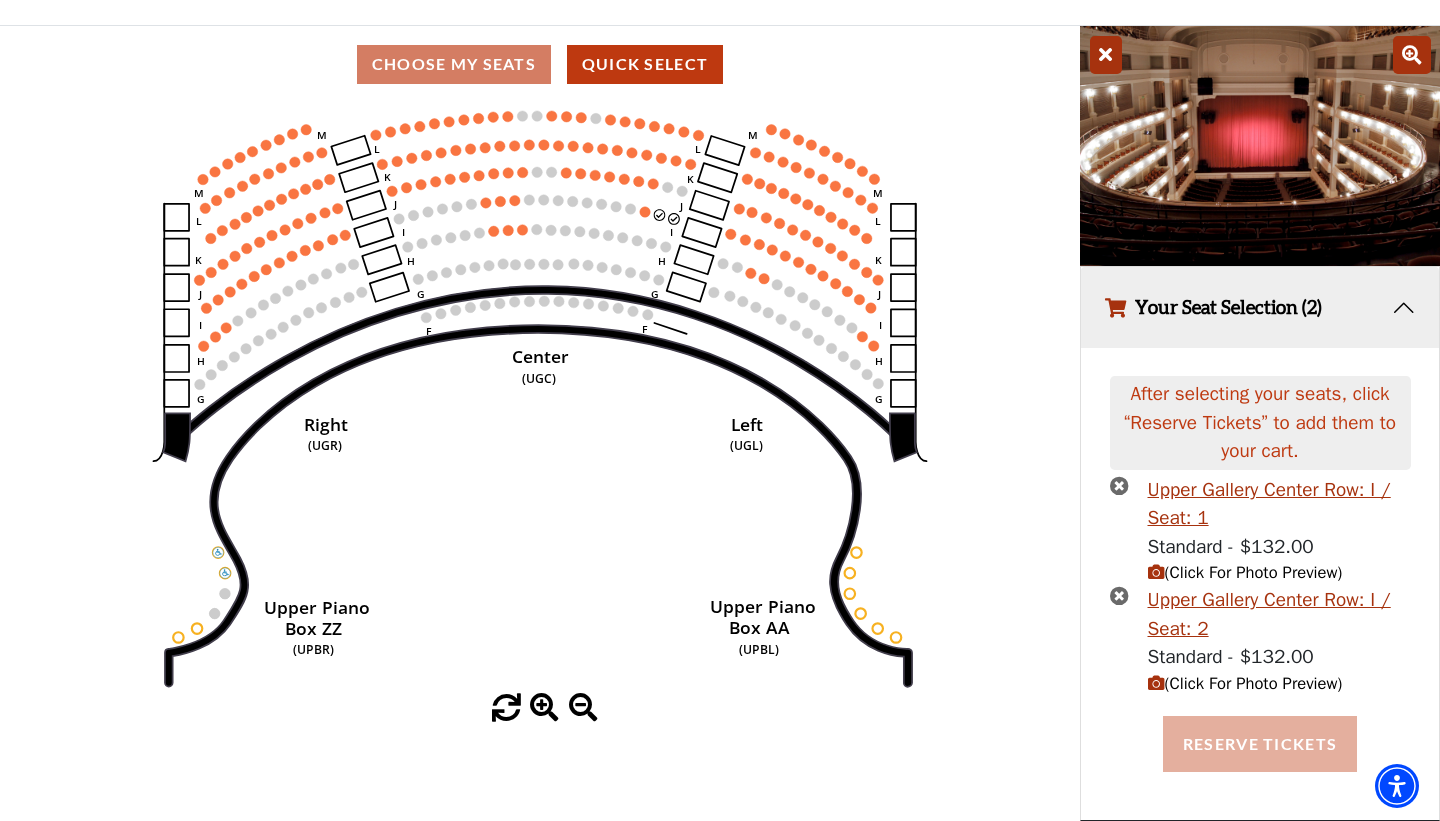 scroll, scrollTop: 140, scrollLeft: 0, axis: vertical 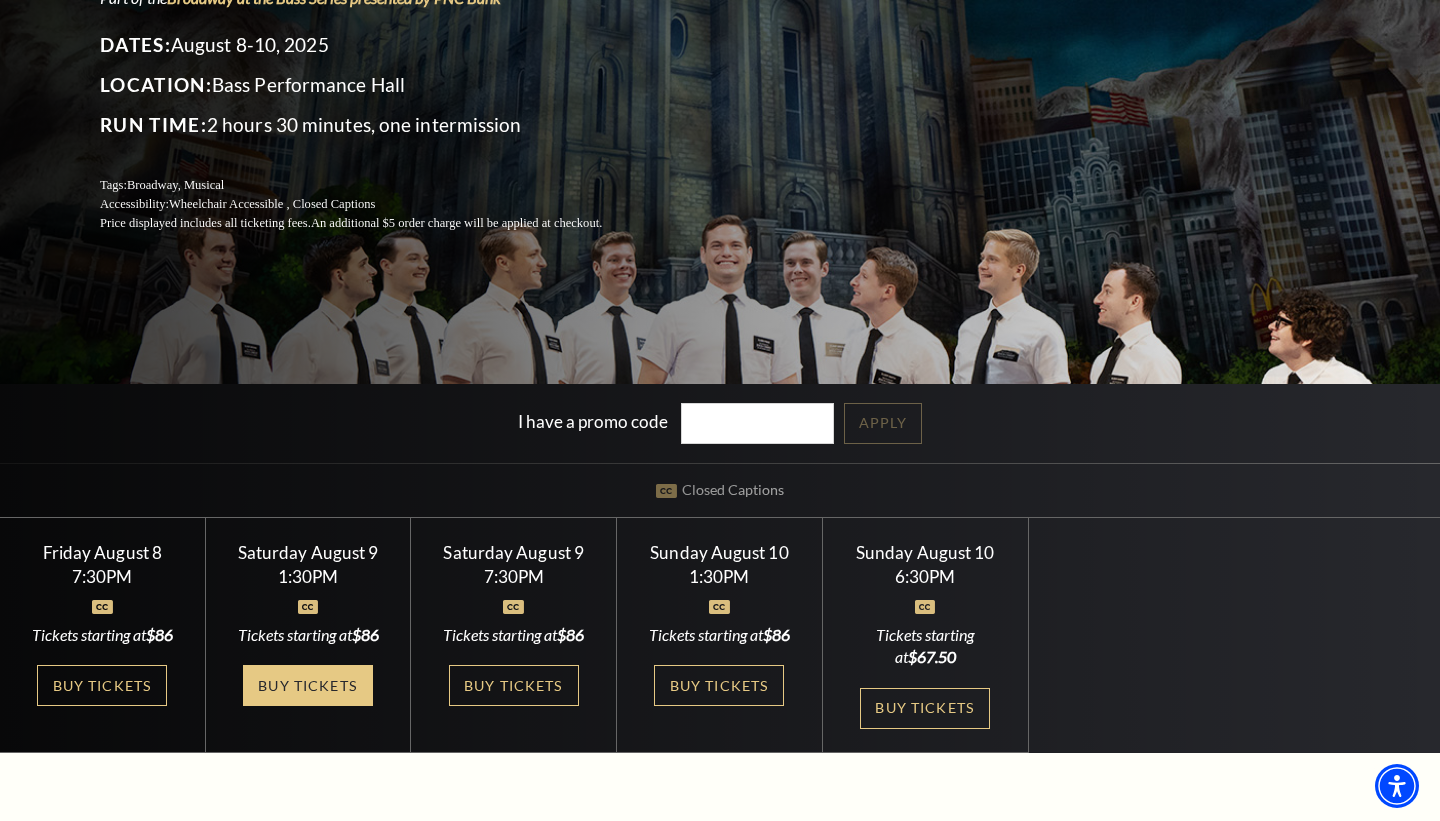 click on "Buy Tickets" at bounding box center [308, 685] 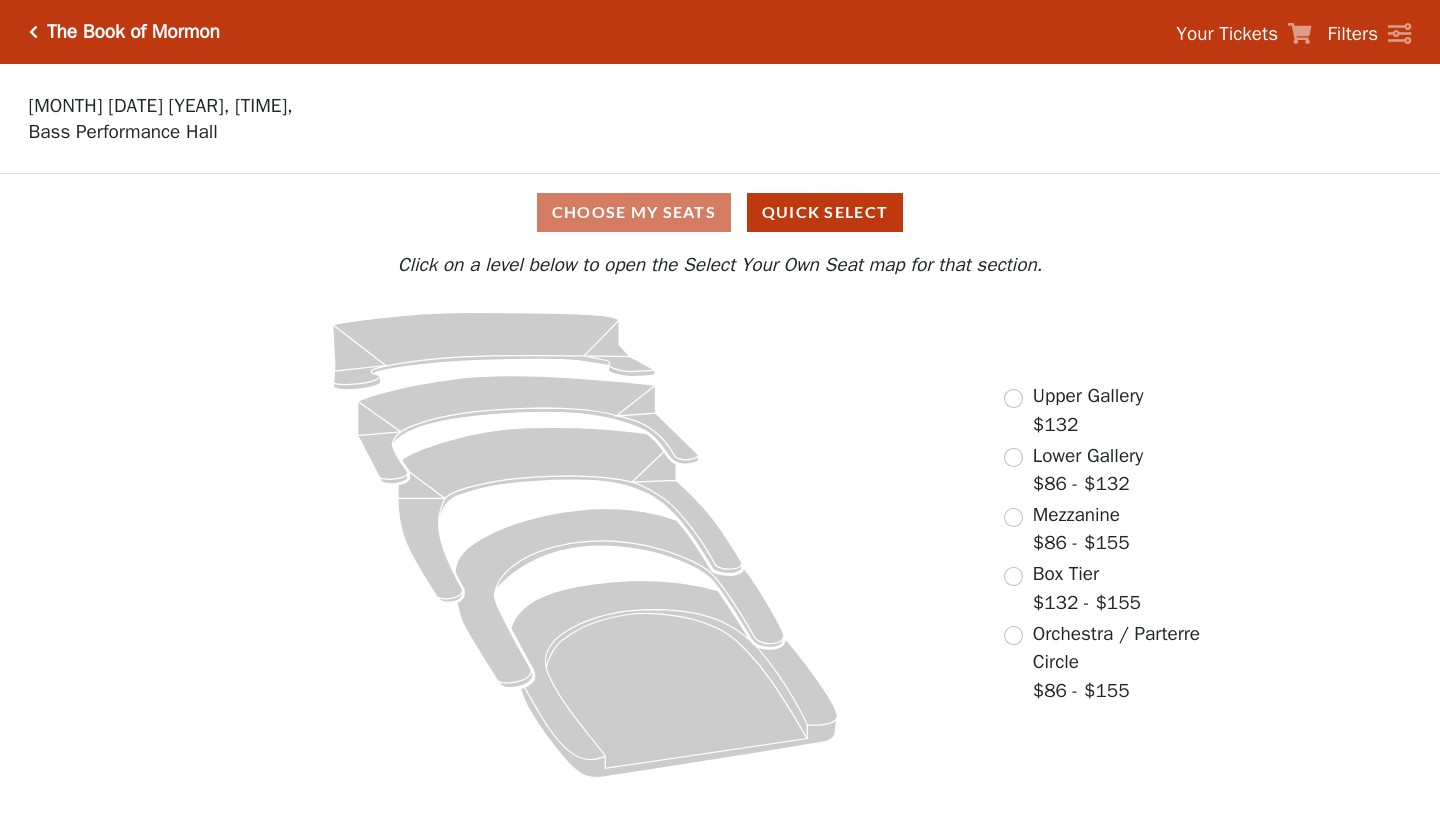 scroll, scrollTop: 0, scrollLeft: 0, axis: both 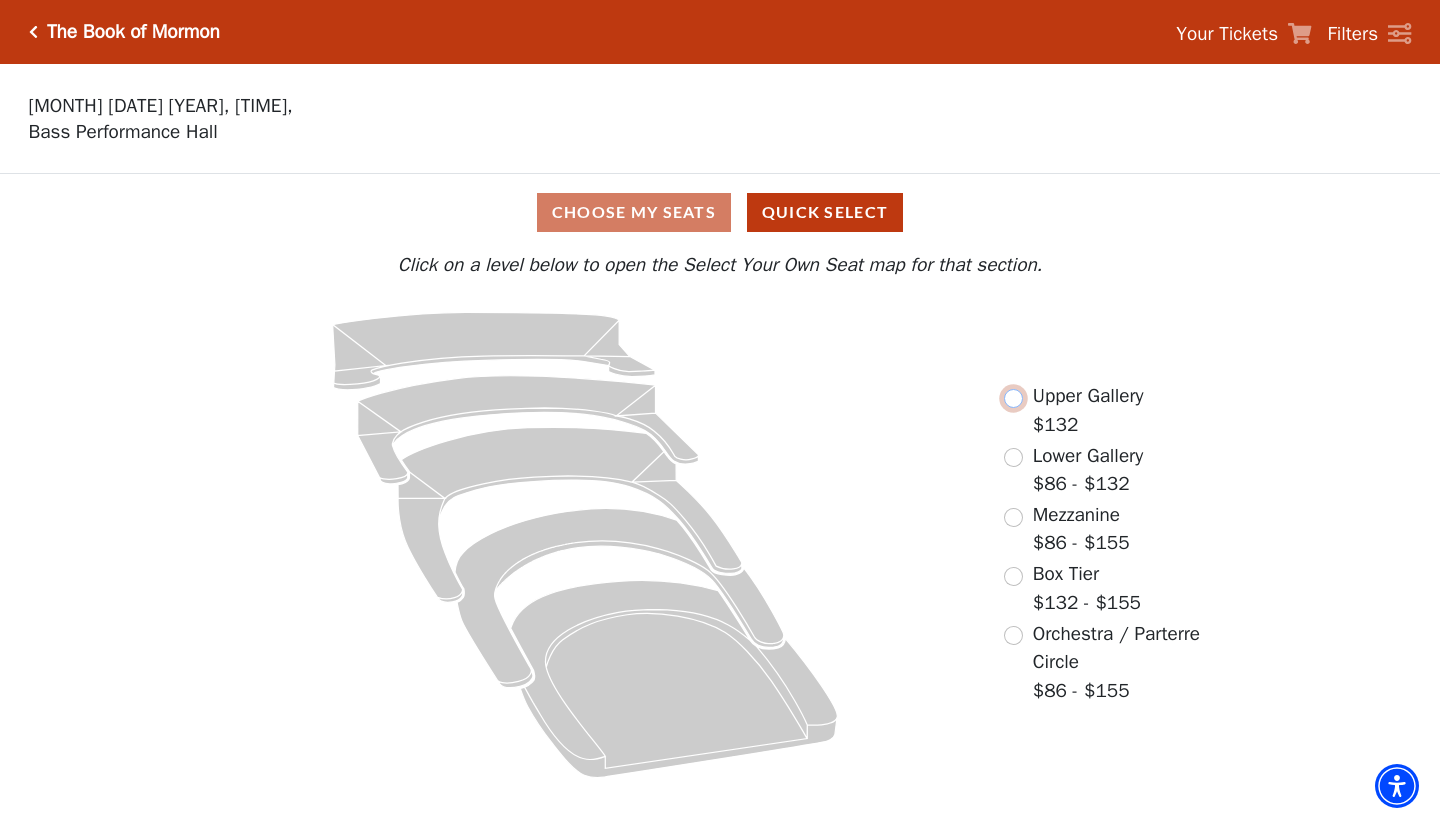 click at bounding box center [1013, 398] 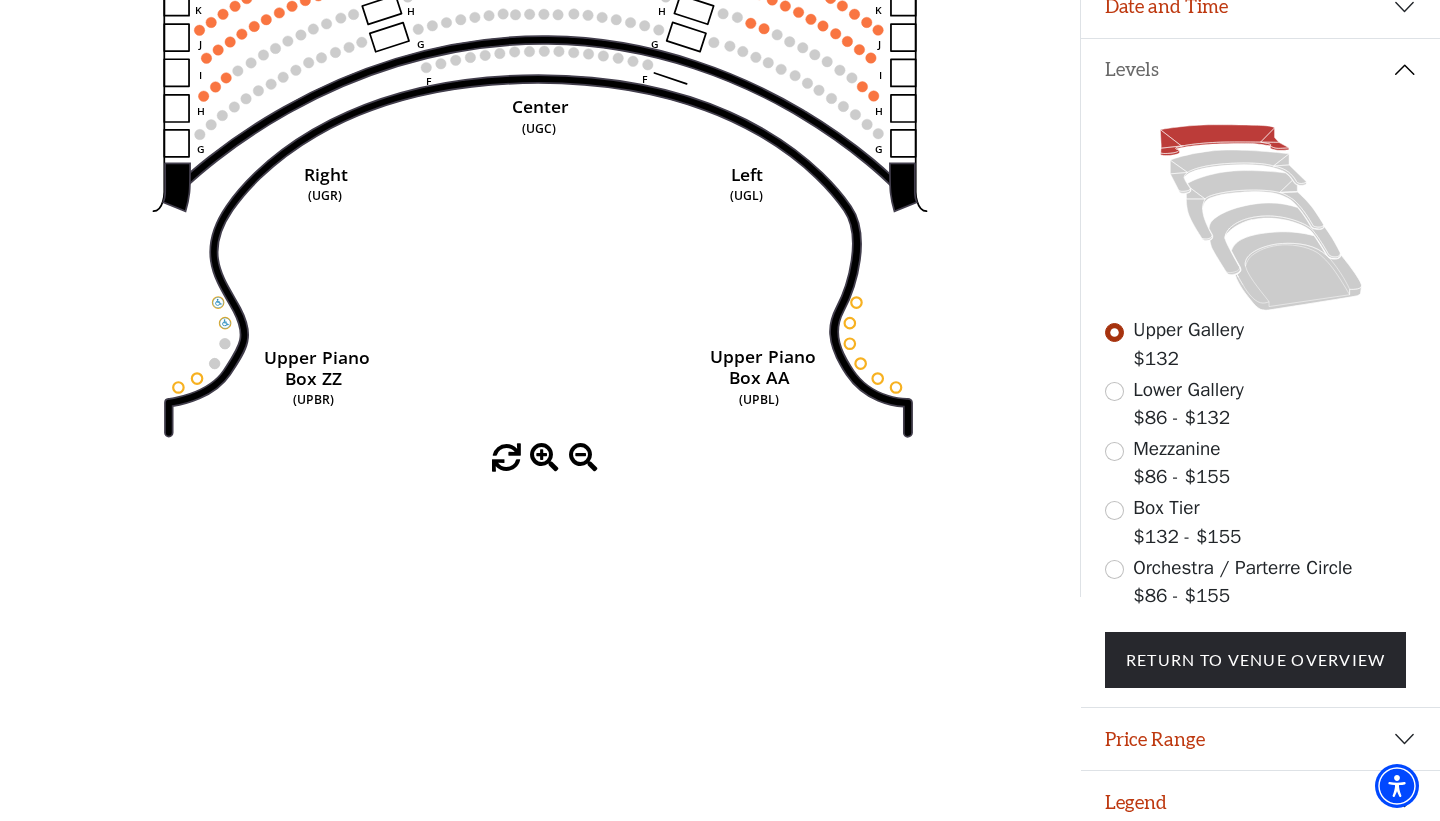 scroll, scrollTop: 397, scrollLeft: 0, axis: vertical 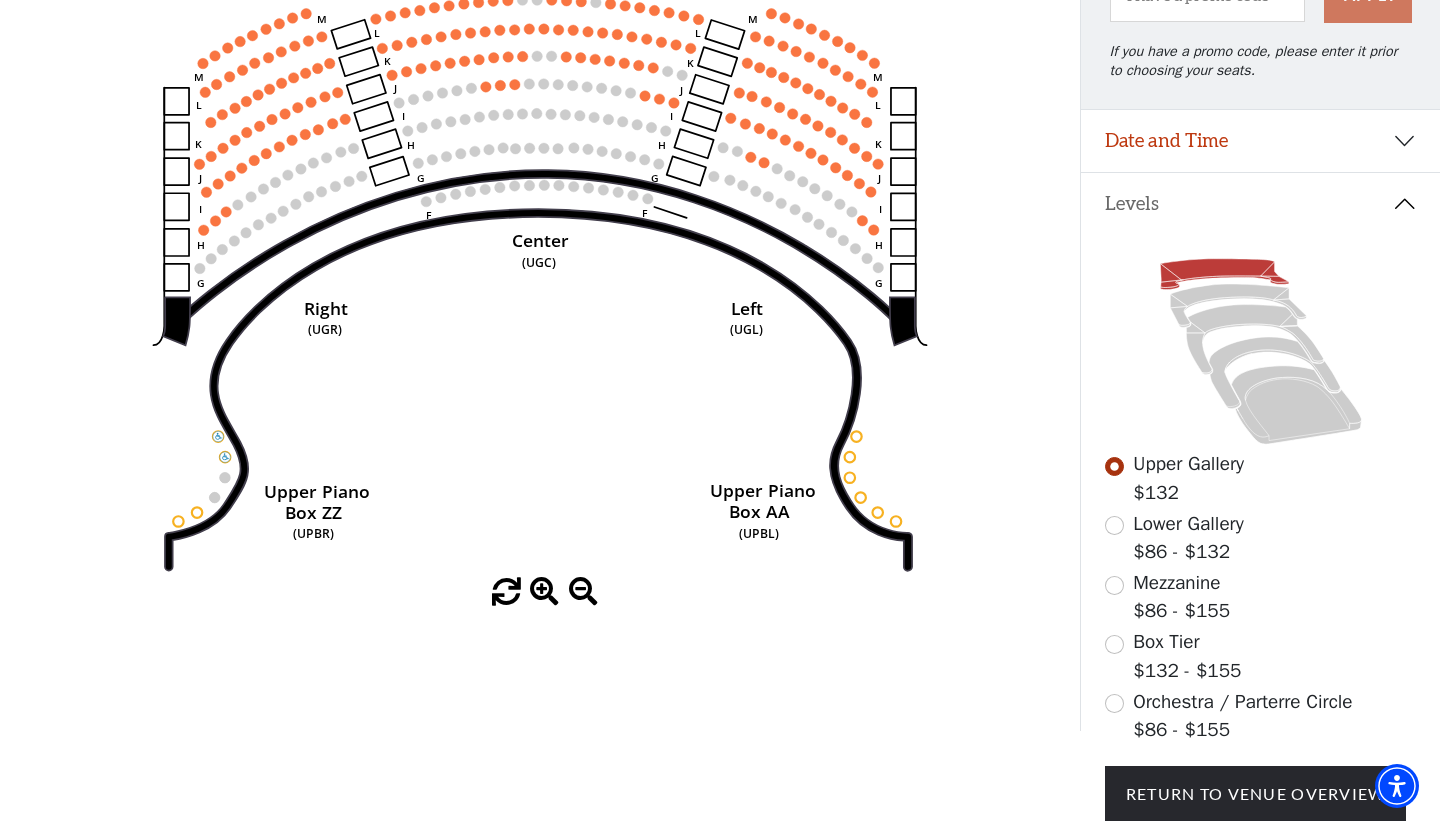 click 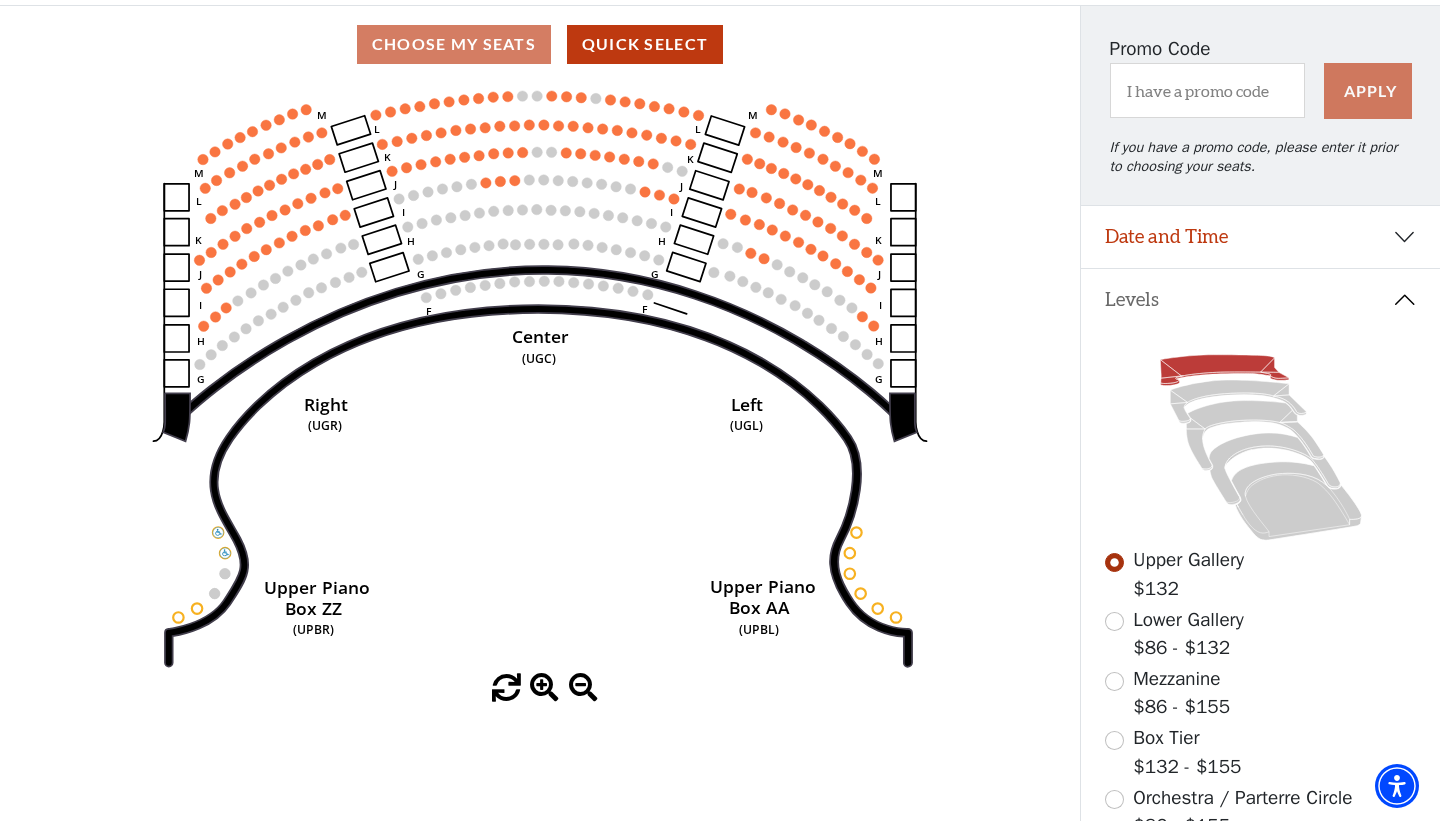 scroll, scrollTop: 167, scrollLeft: 0, axis: vertical 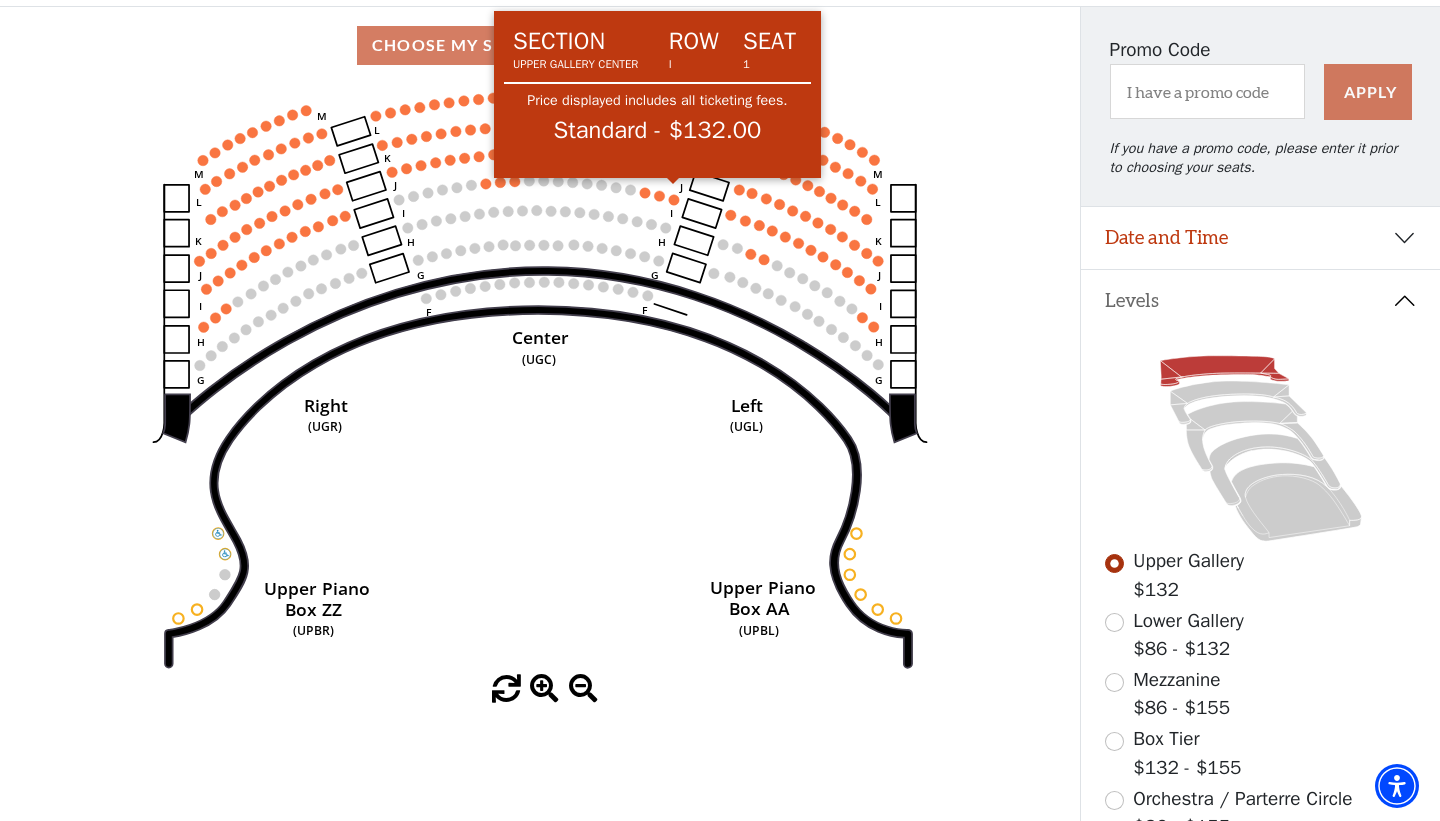 click 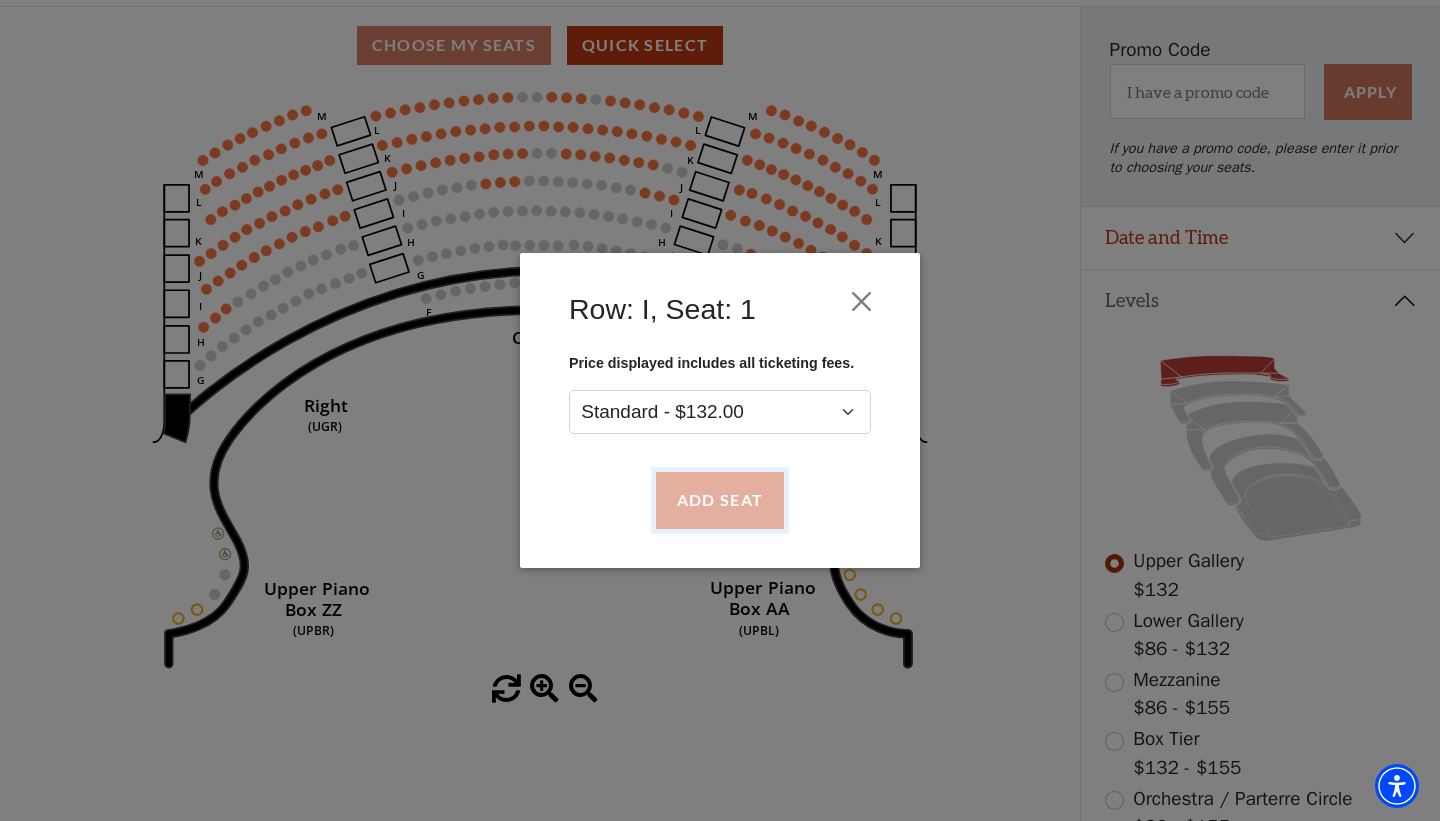 click on "Add Seat" at bounding box center (720, 501) 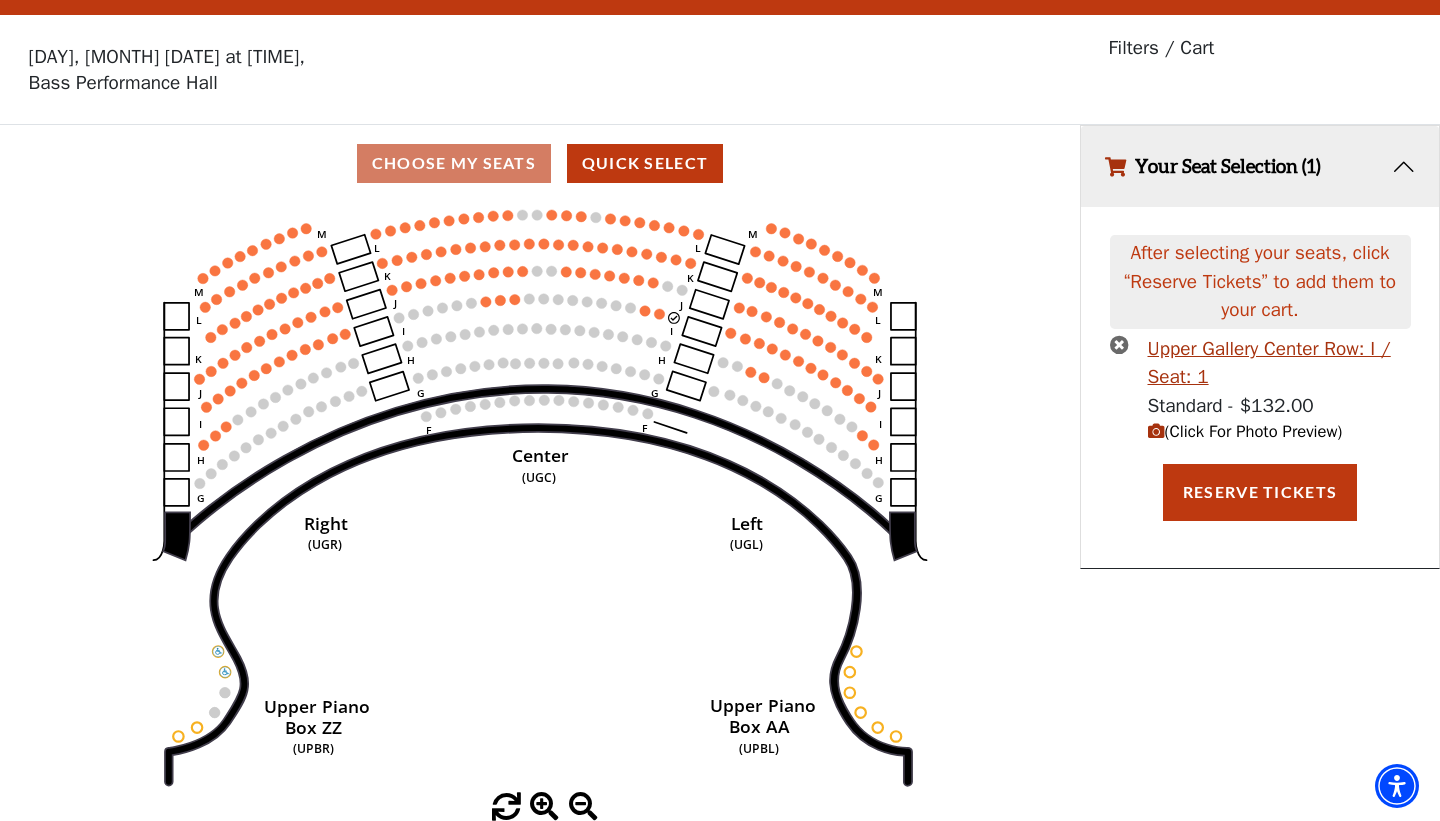 scroll, scrollTop: 0, scrollLeft: 0, axis: both 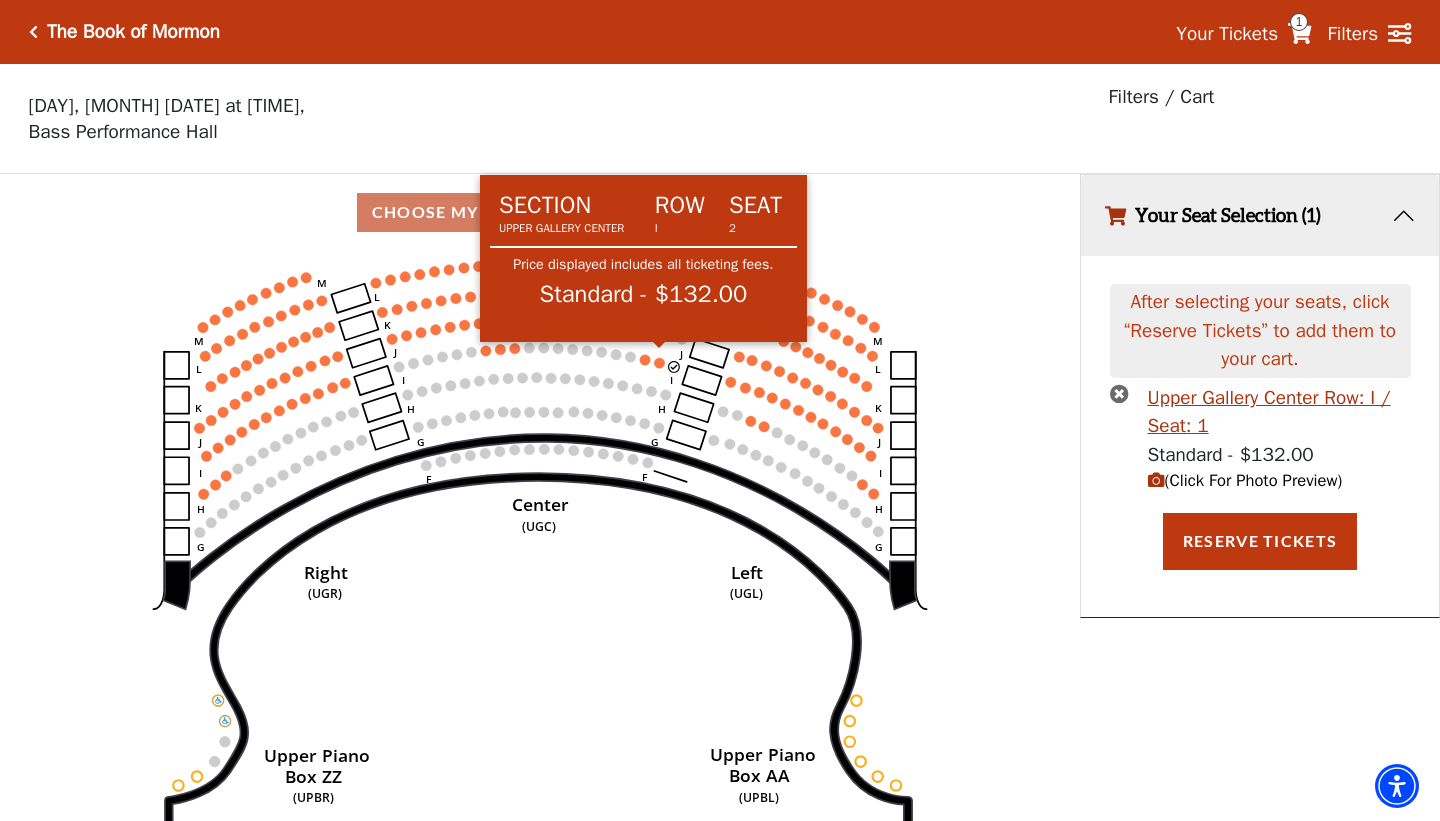 click 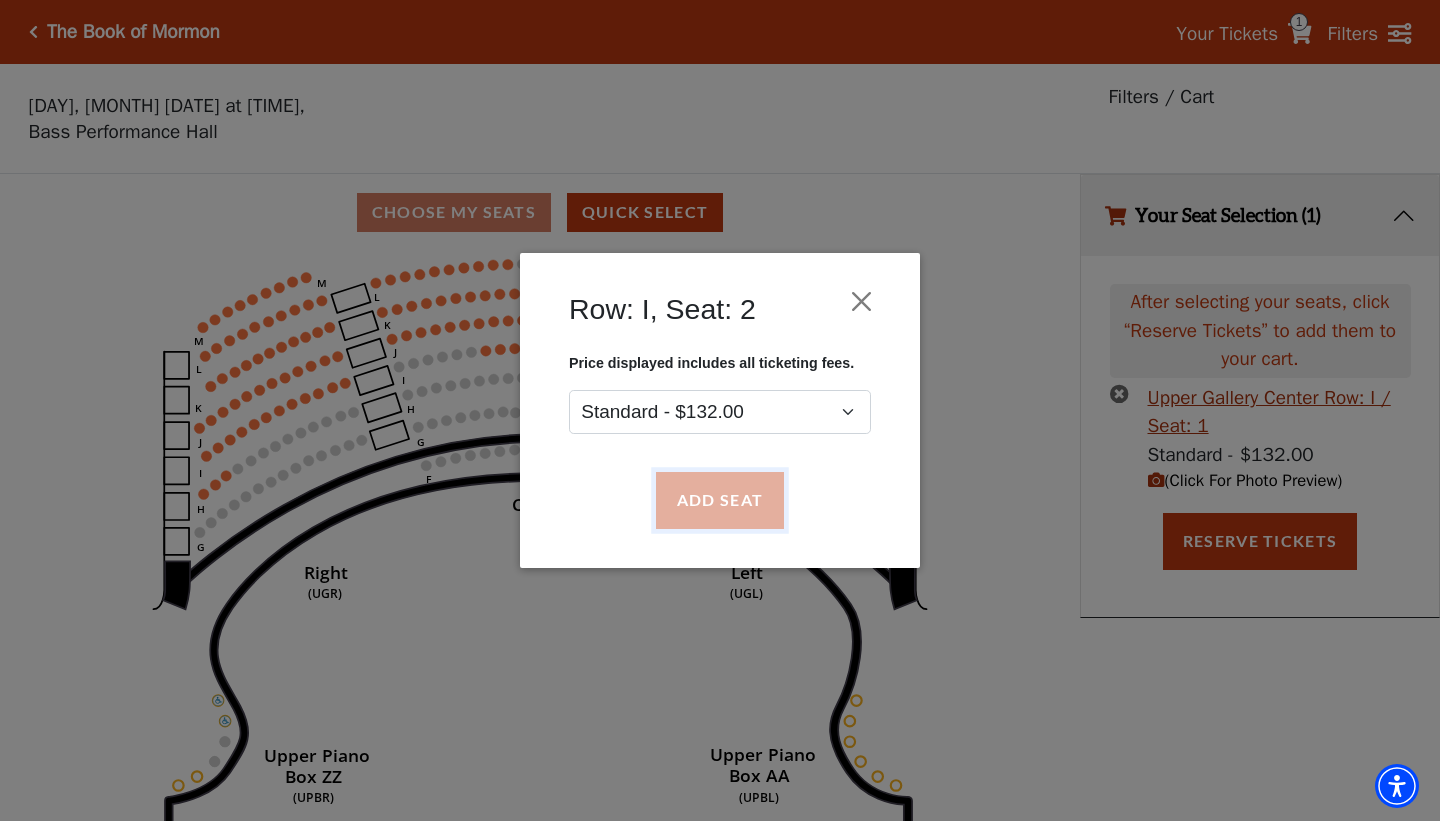 click on "Add Seat" at bounding box center [720, 501] 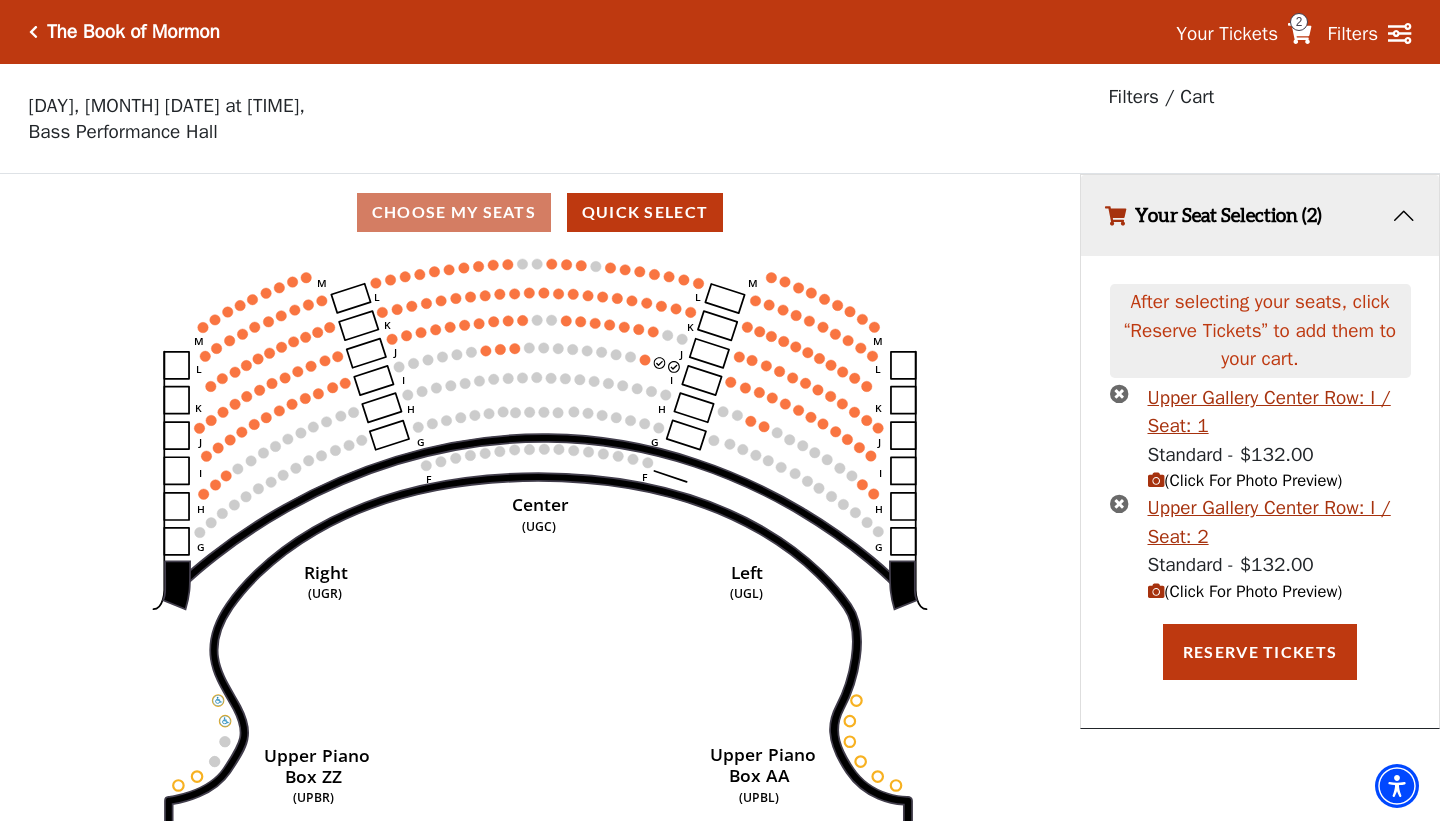scroll, scrollTop: 41, scrollLeft: 0, axis: vertical 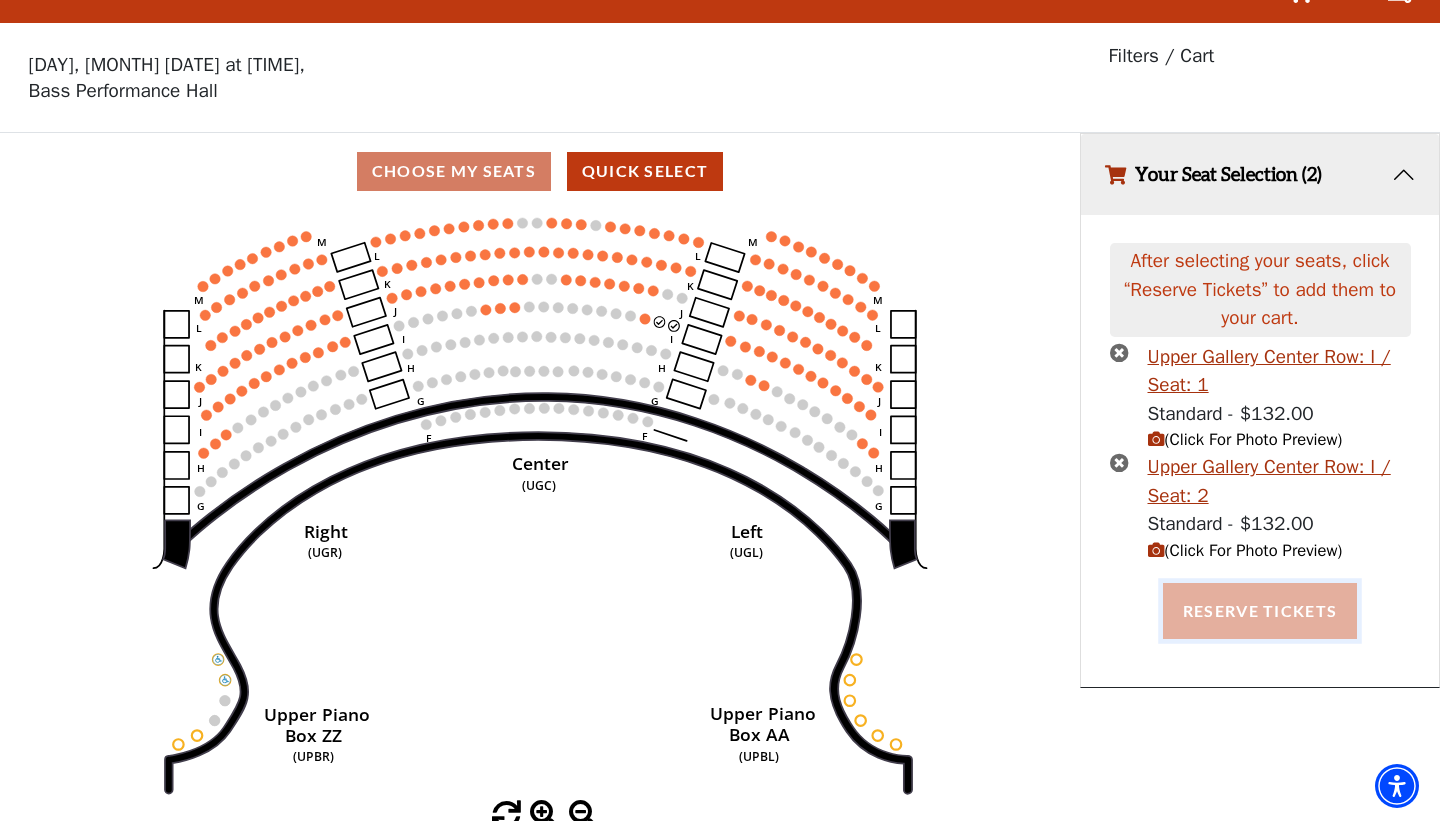 click on "Reserve Tickets" at bounding box center (1260, 611) 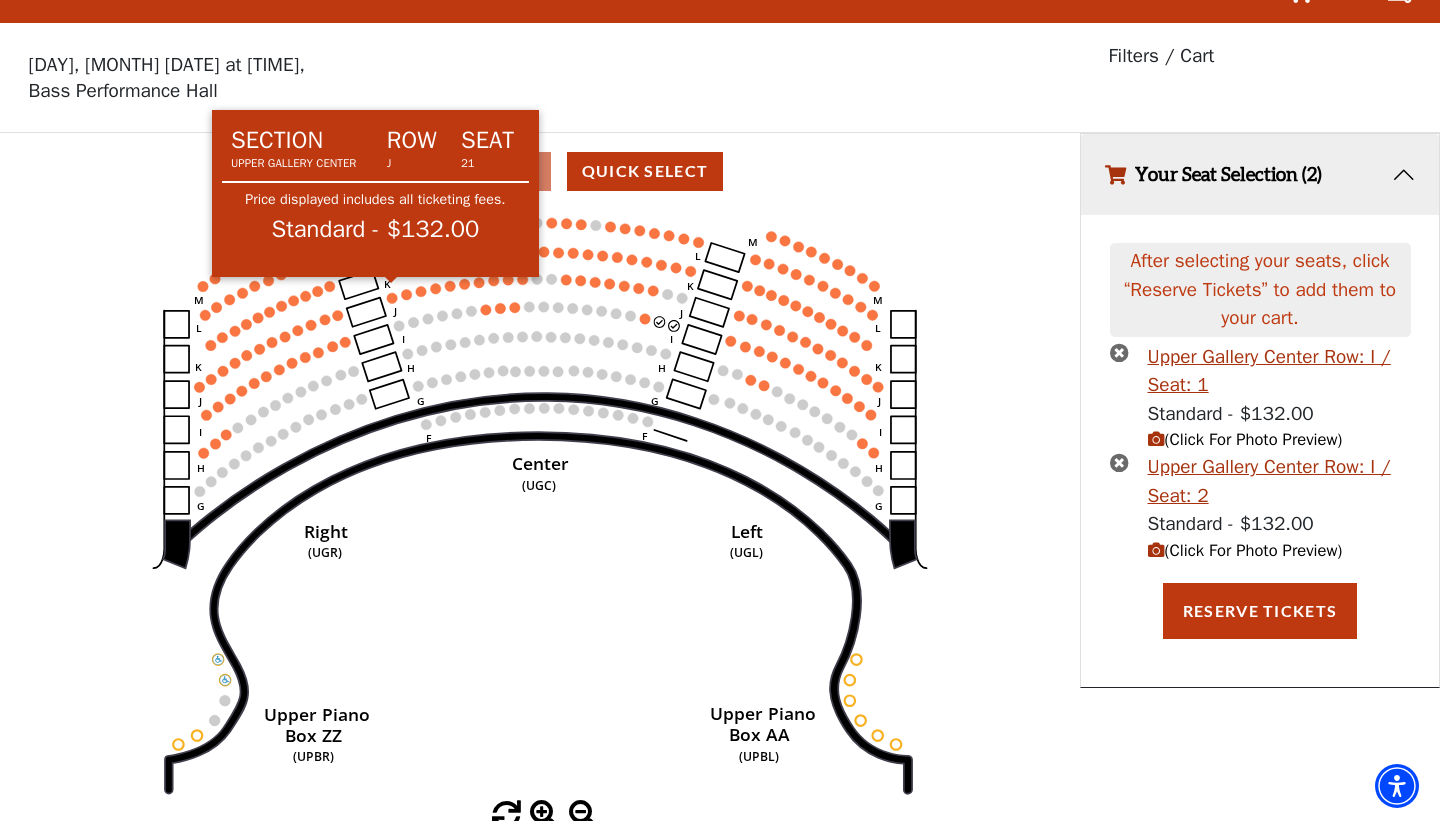 click 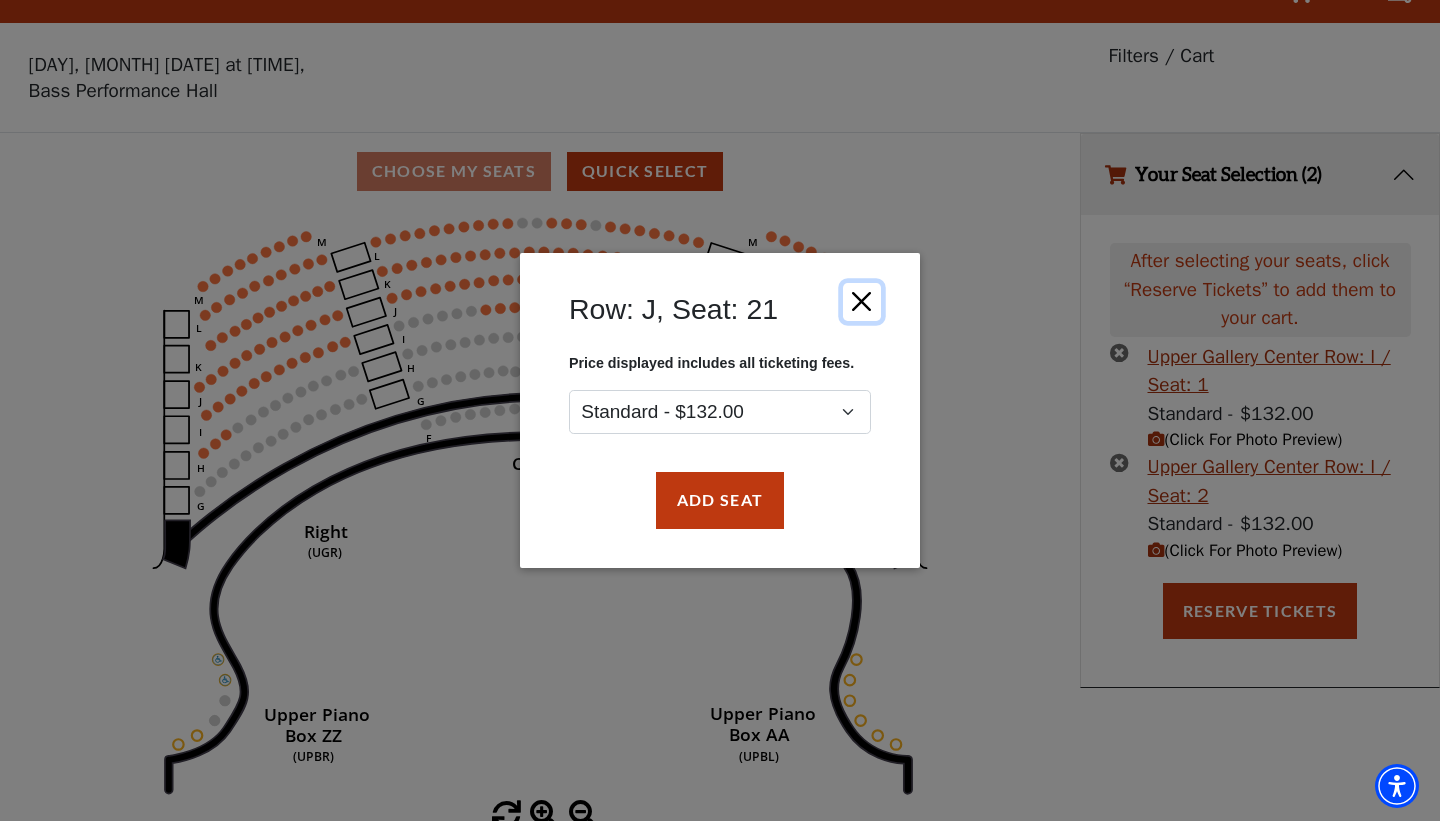 click at bounding box center (862, 302) 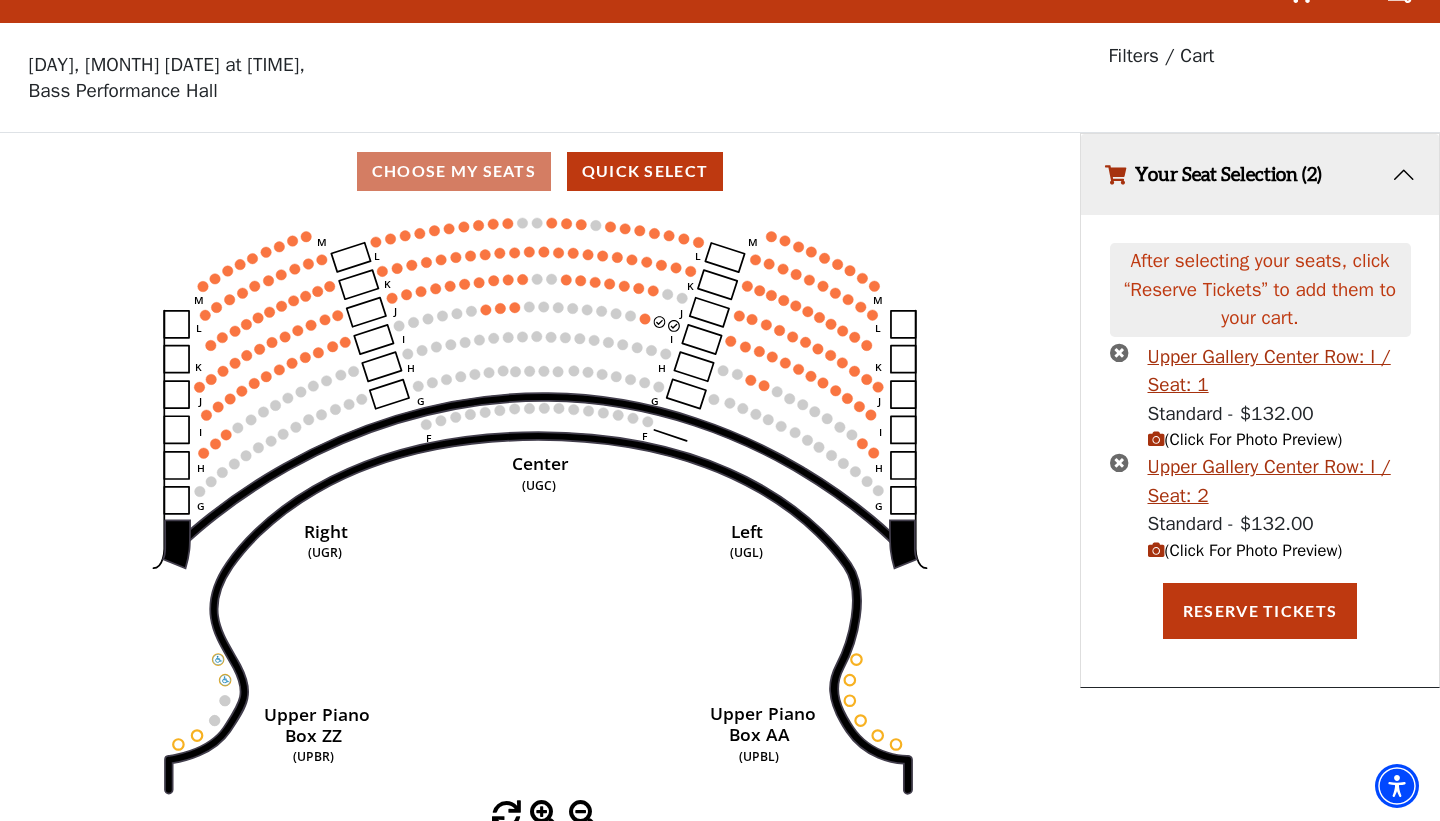 click at bounding box center [1119, 352] 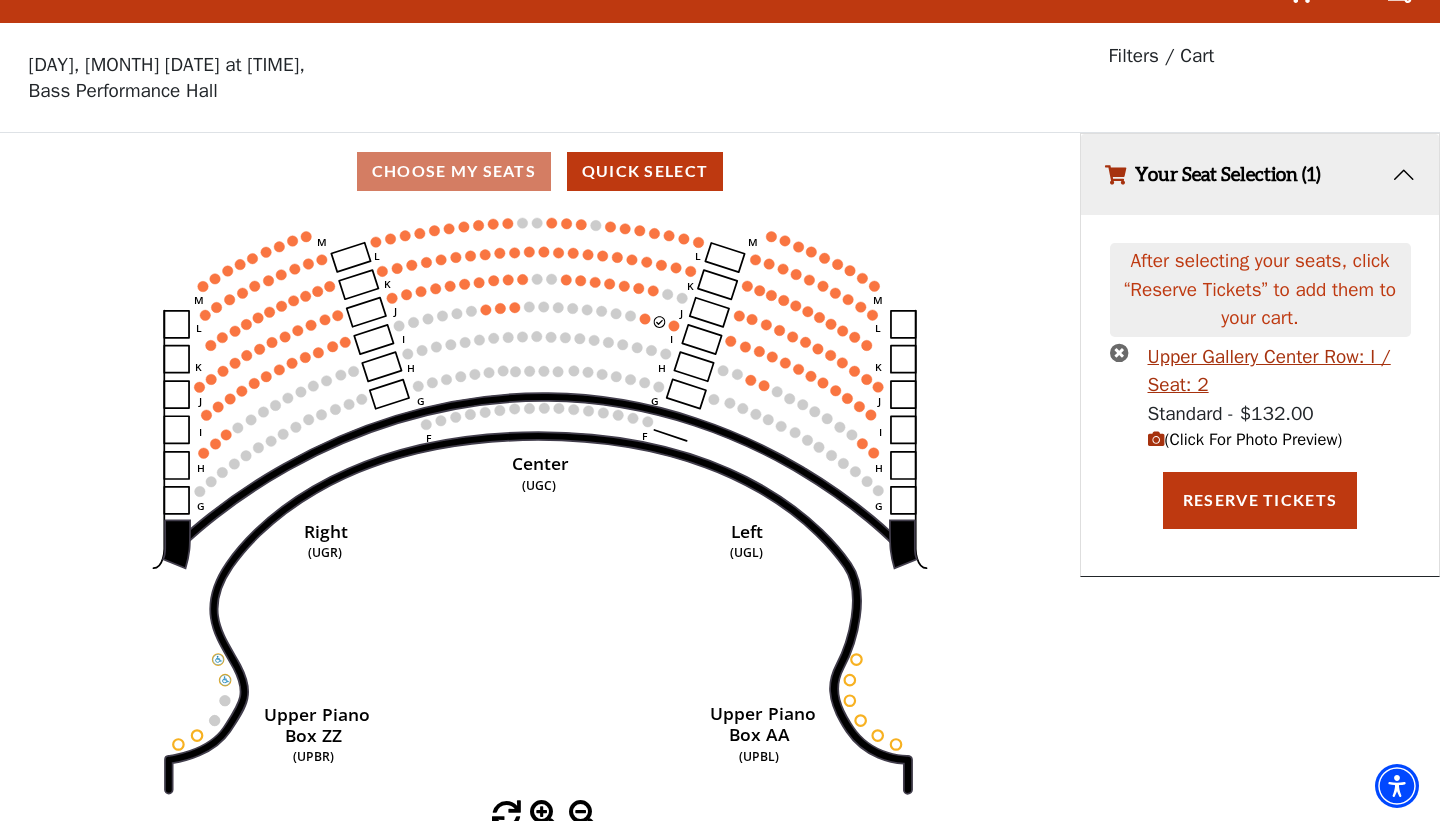 click at bounding box center [1119, 352] 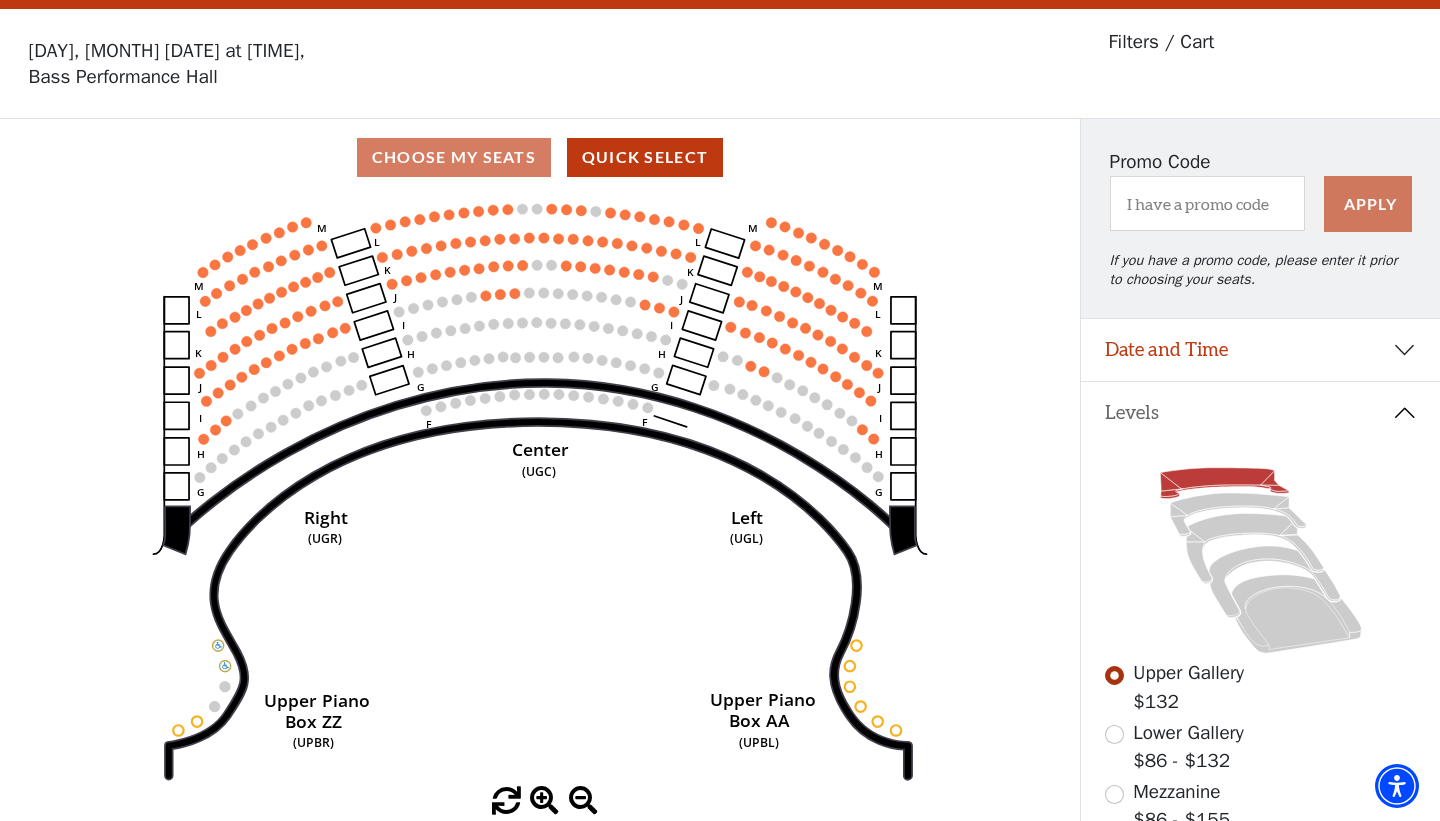 scroll, scrollTop: 0, scrollLeft: 0, axis: both 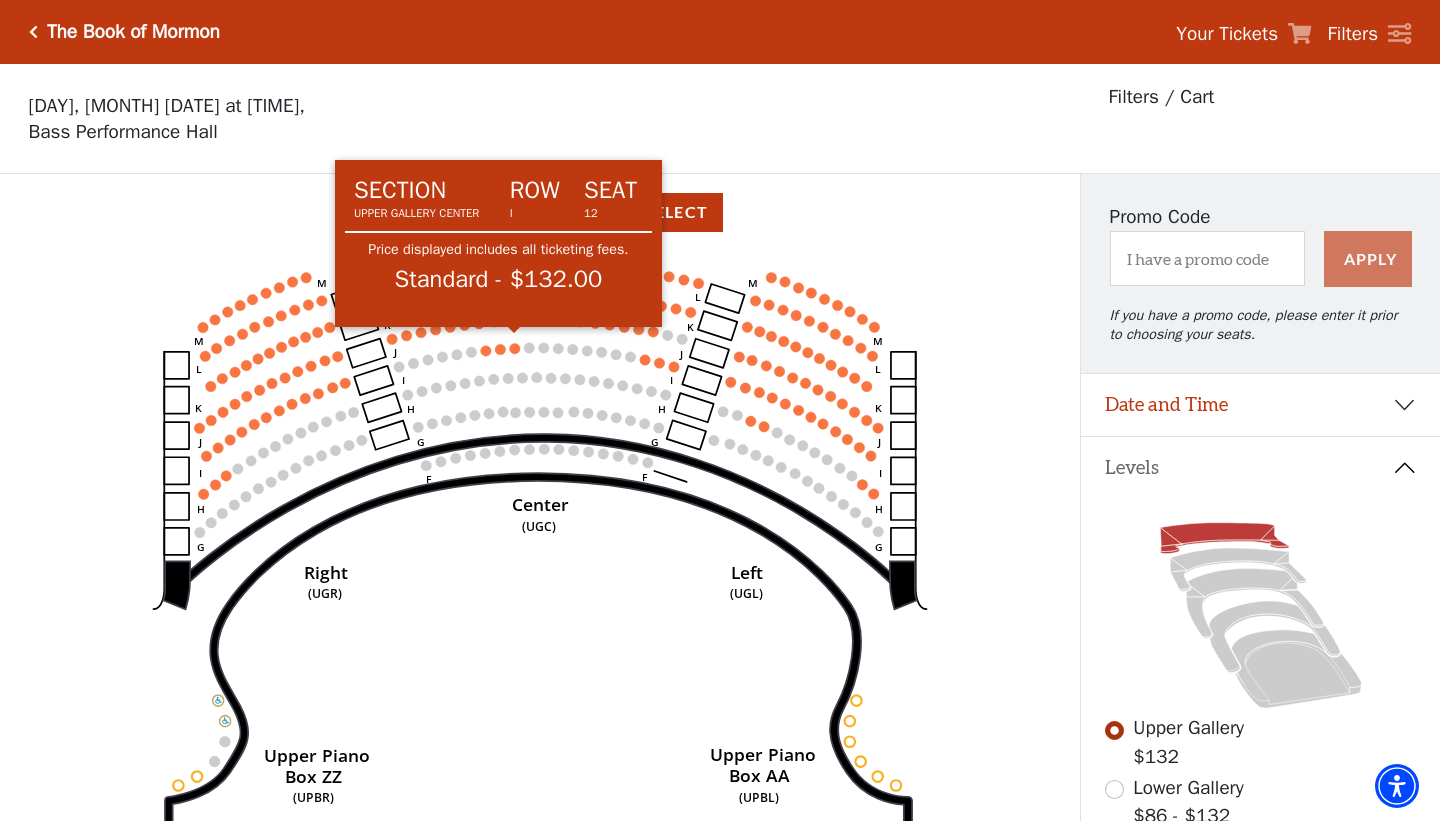 click 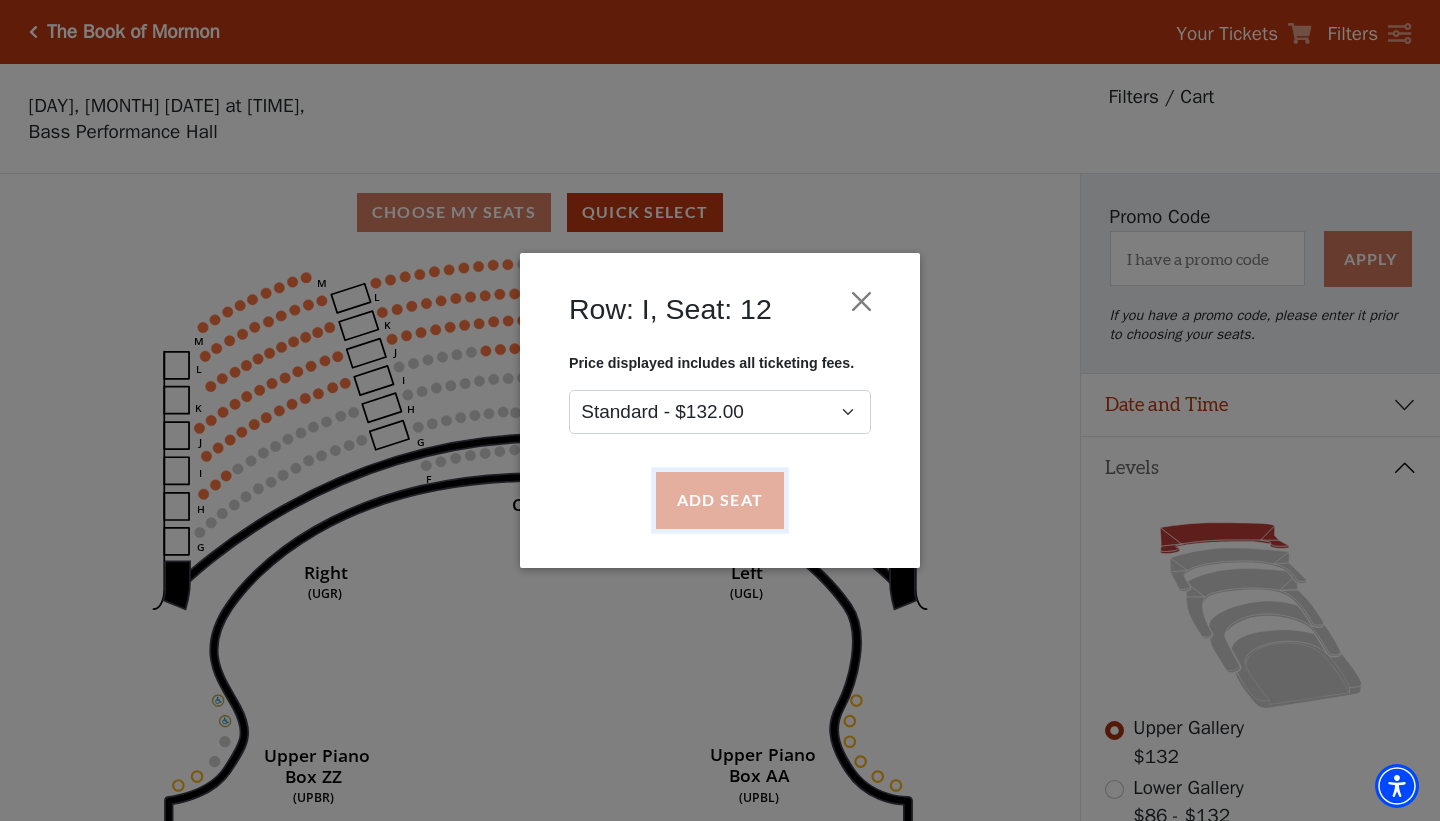 click on "Add Seat" at bounding box center [720, 501] 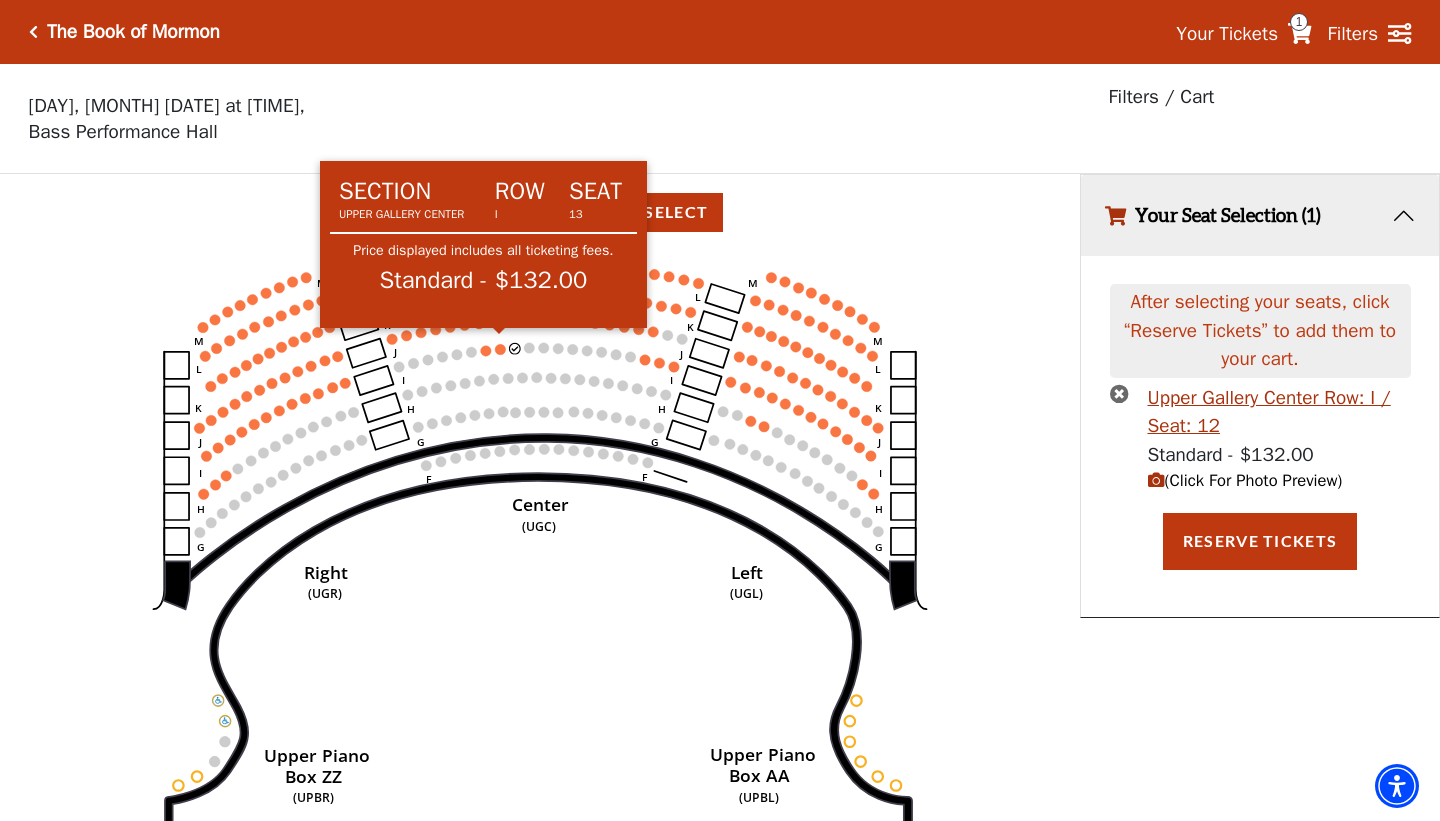 click 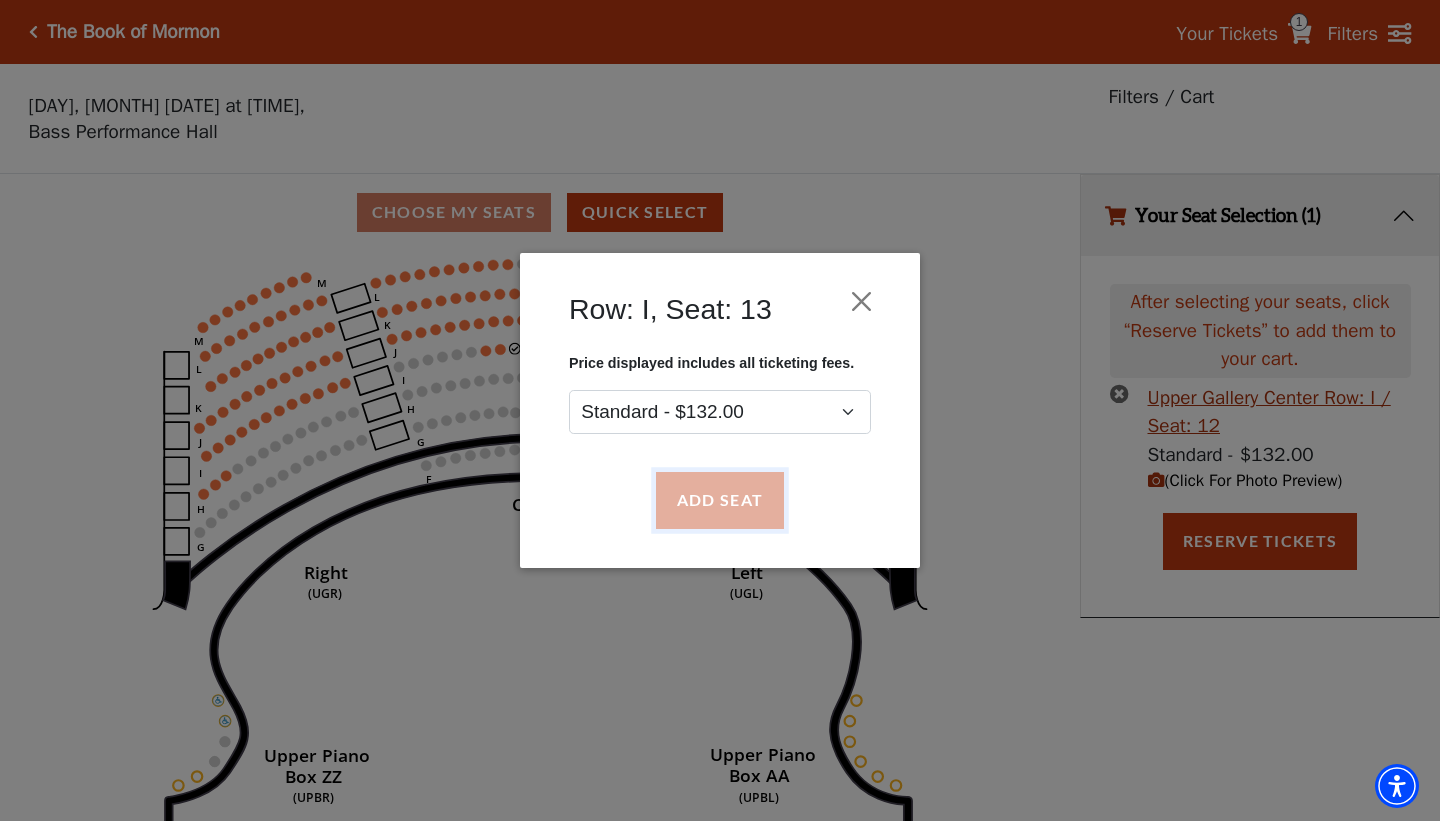 click on "Add Seat" at bounding box center [720, 501] 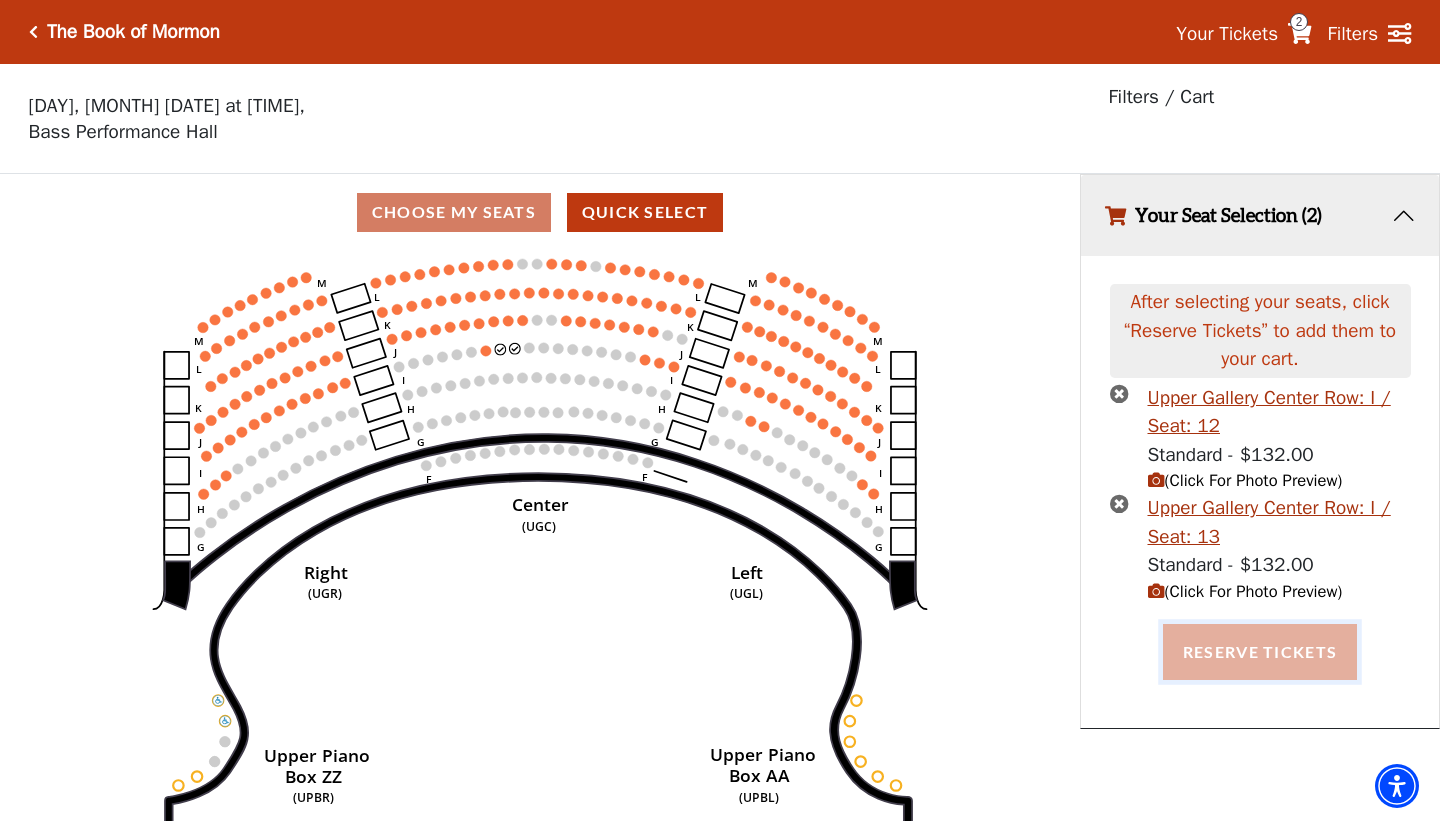 click on "Reserve Tickets" at bounding box center [1260, 652] 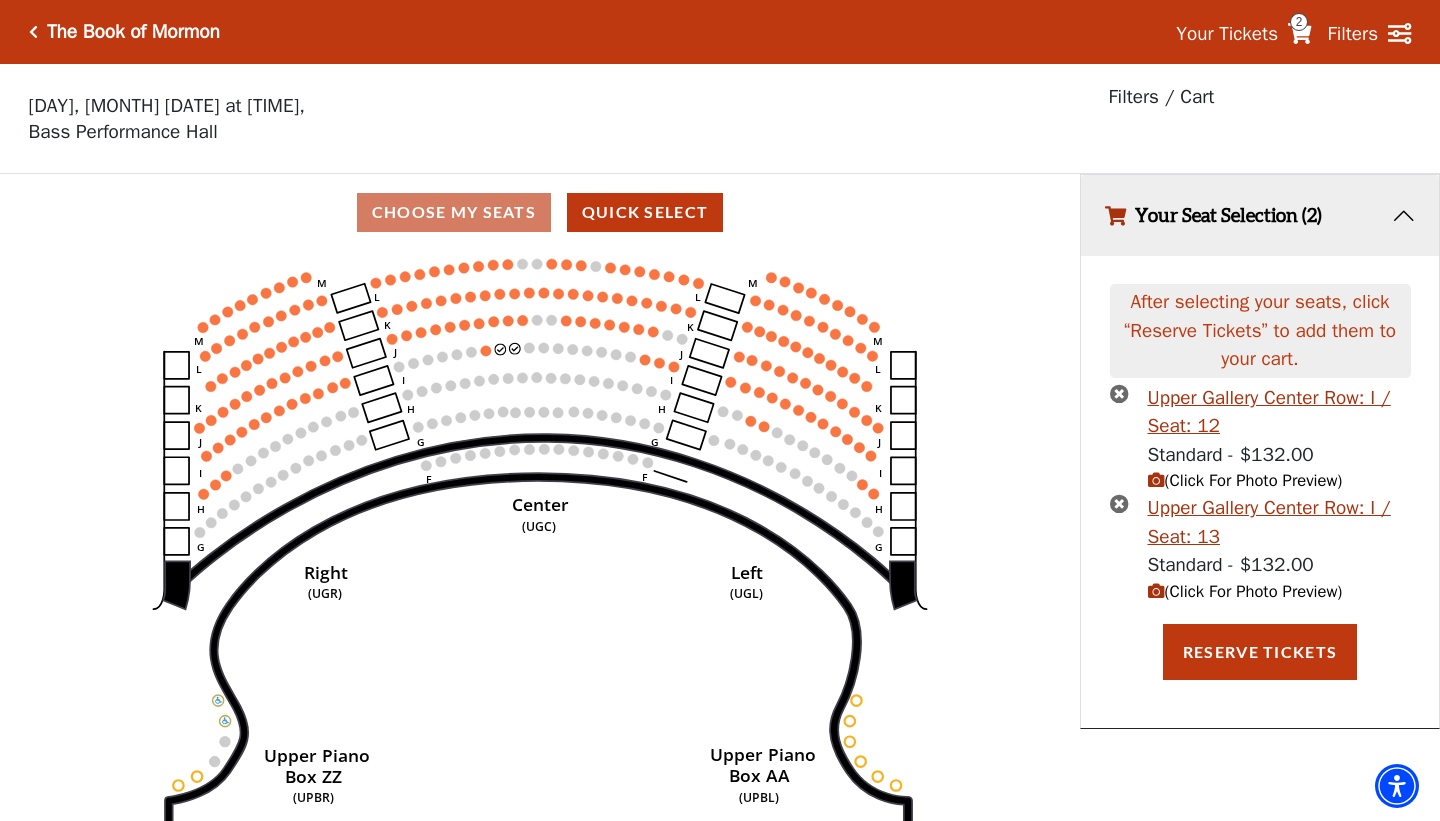 click at bounding box center [1119, 393] 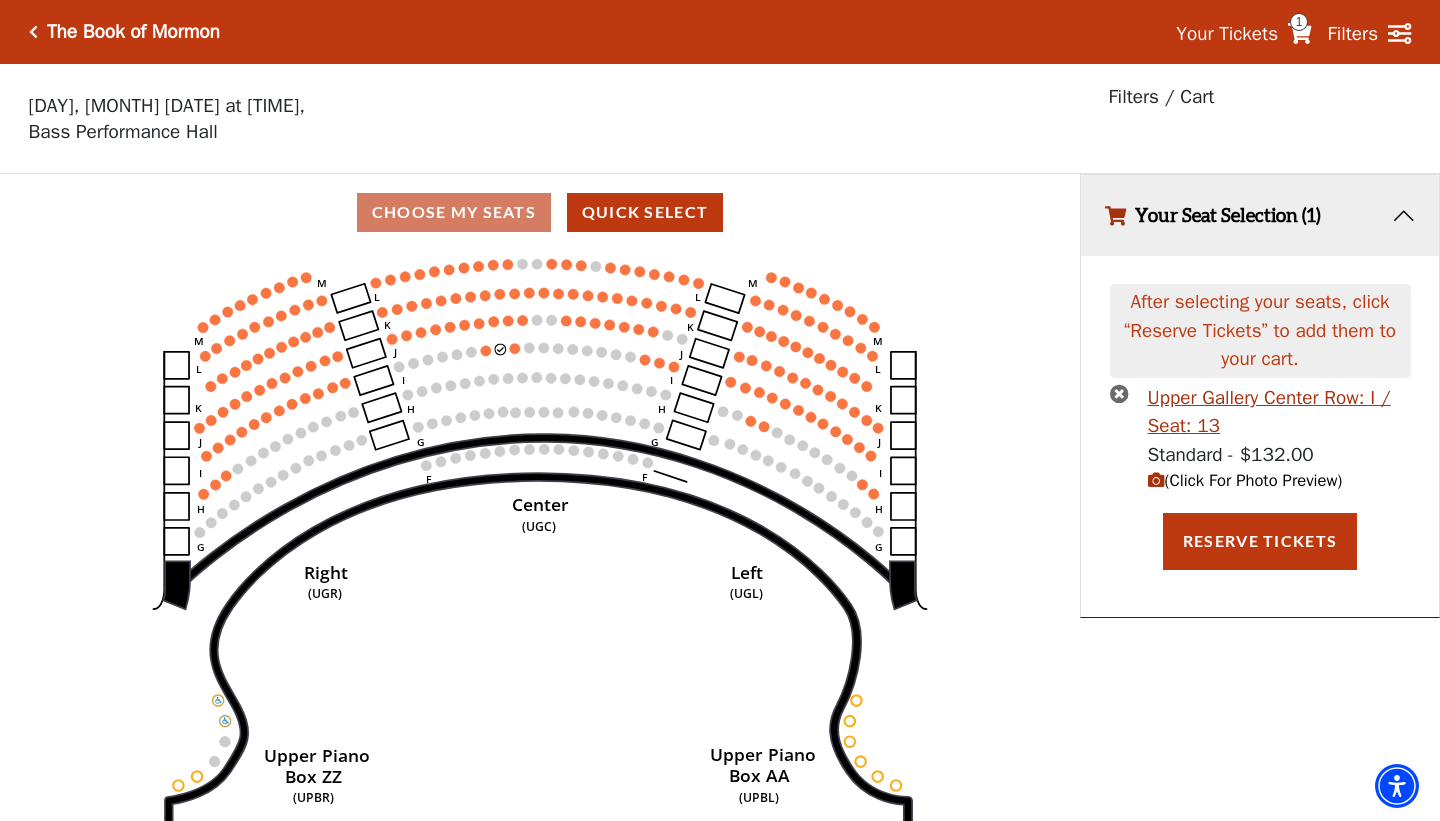 click at bounding box center [1119, 393] 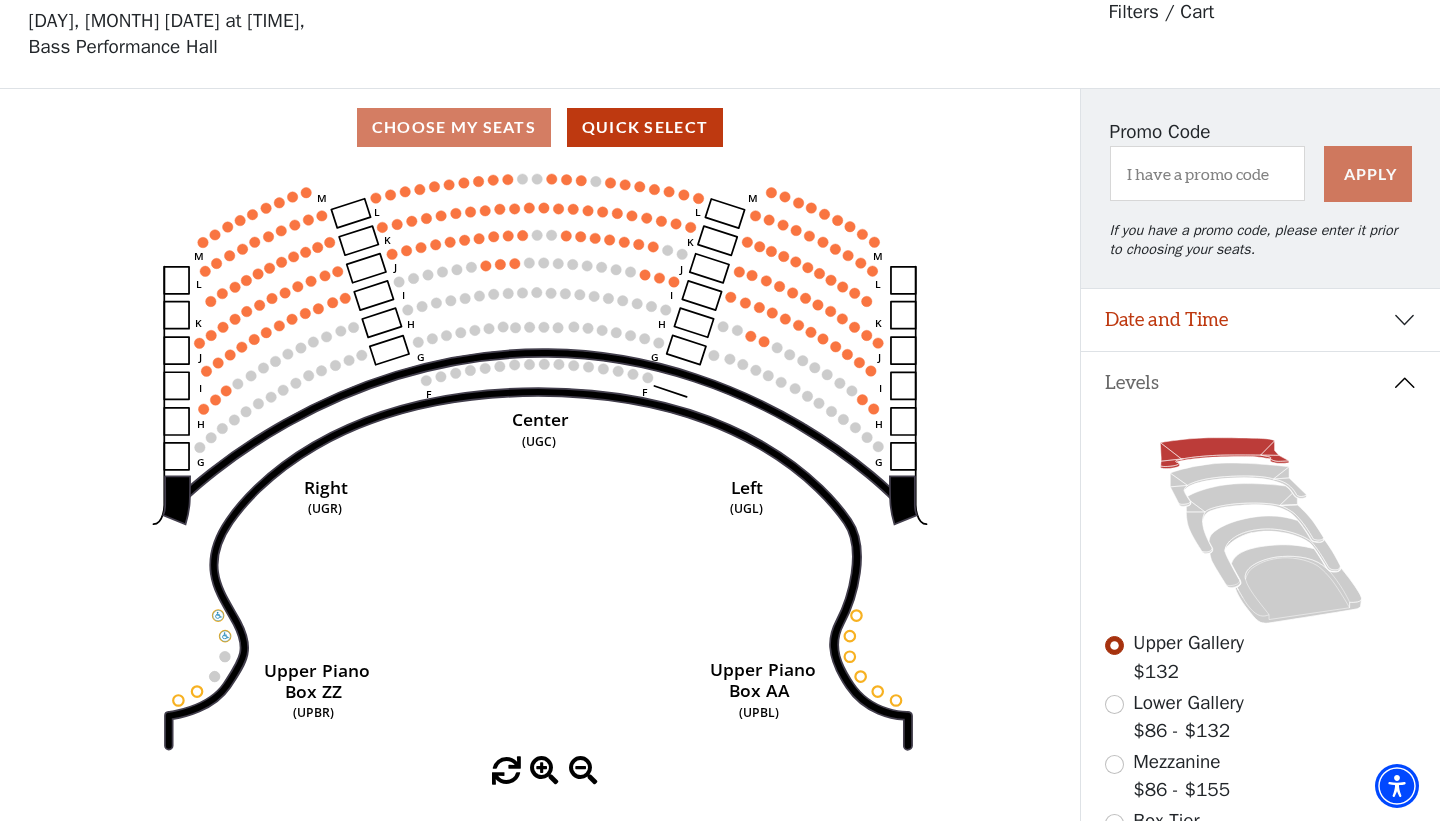 scroll, scrollTop: 0, scrollLeft: 0, axis: both 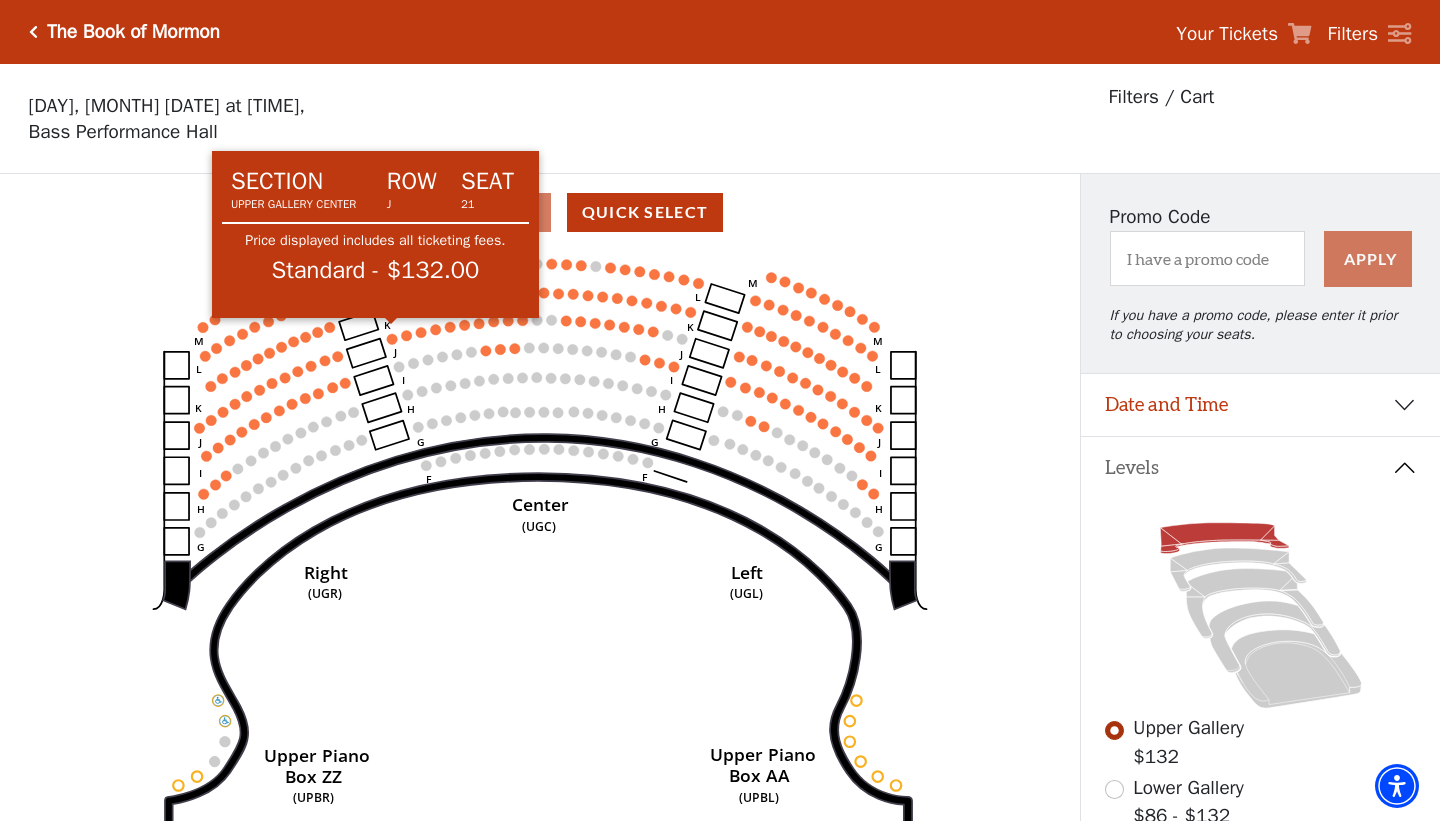 click 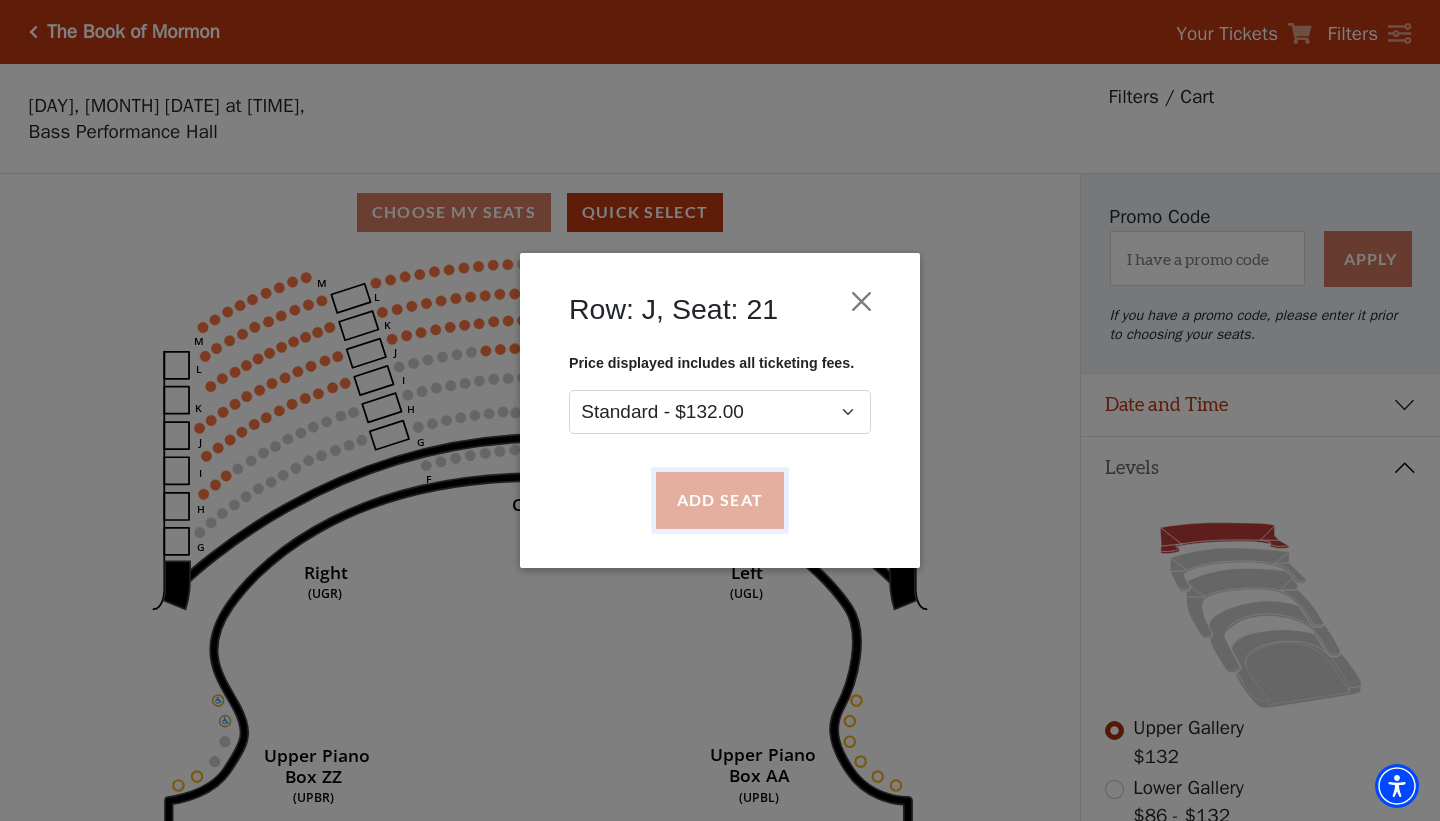 click on "Add Seat" at bounding box center [720, 501] 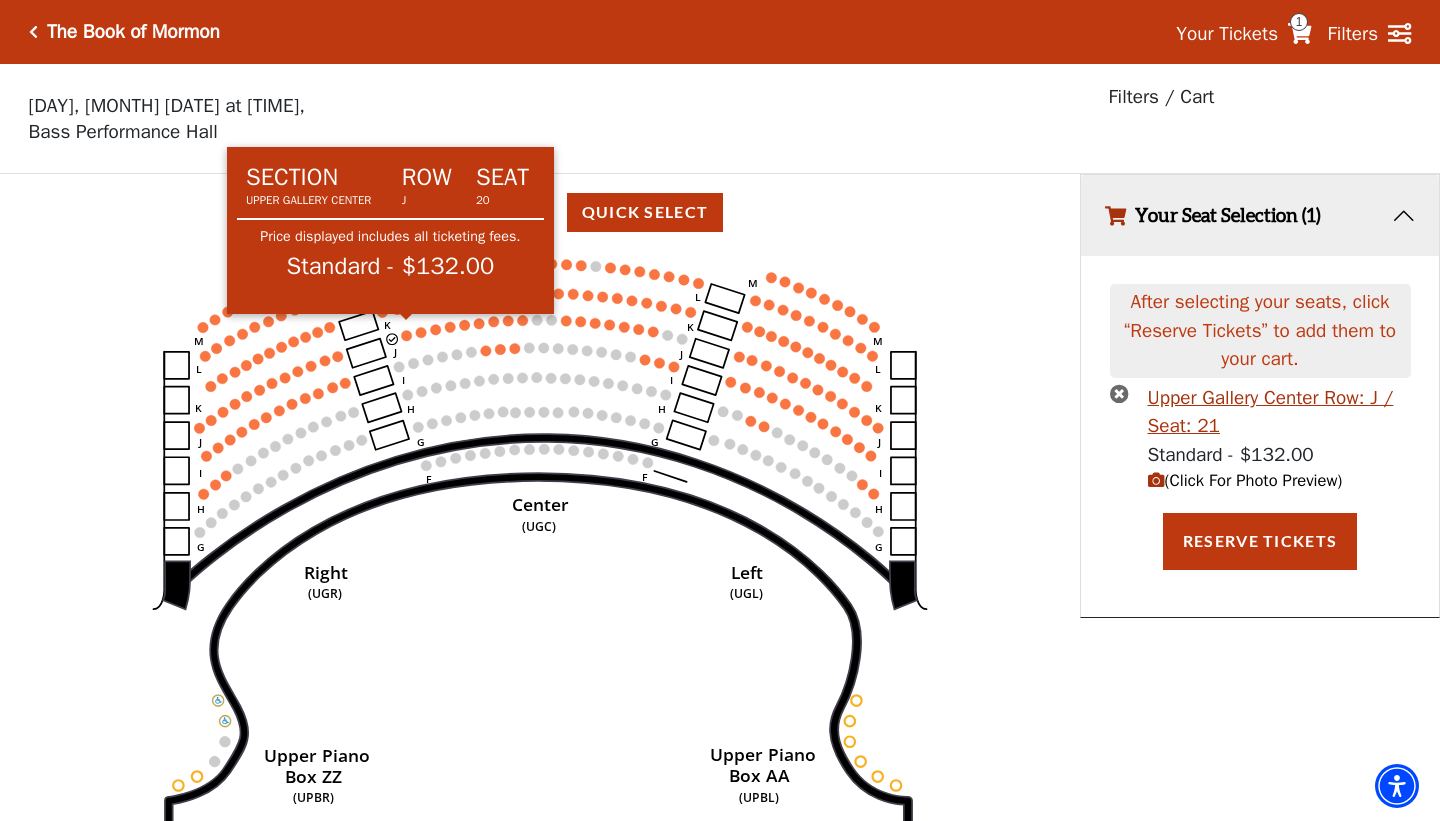 click 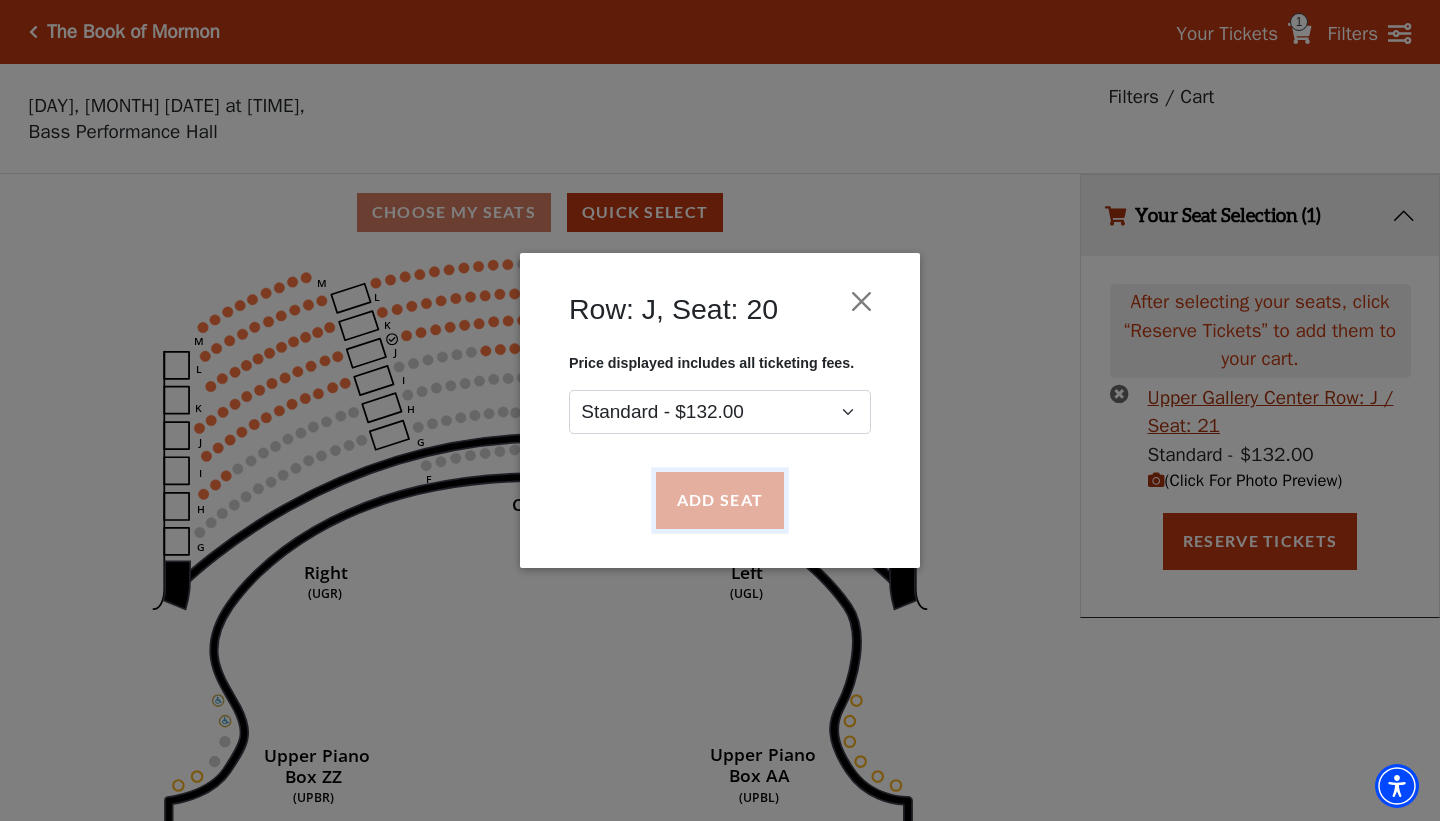click on "Add Seat" at bounding box center [720, 501] 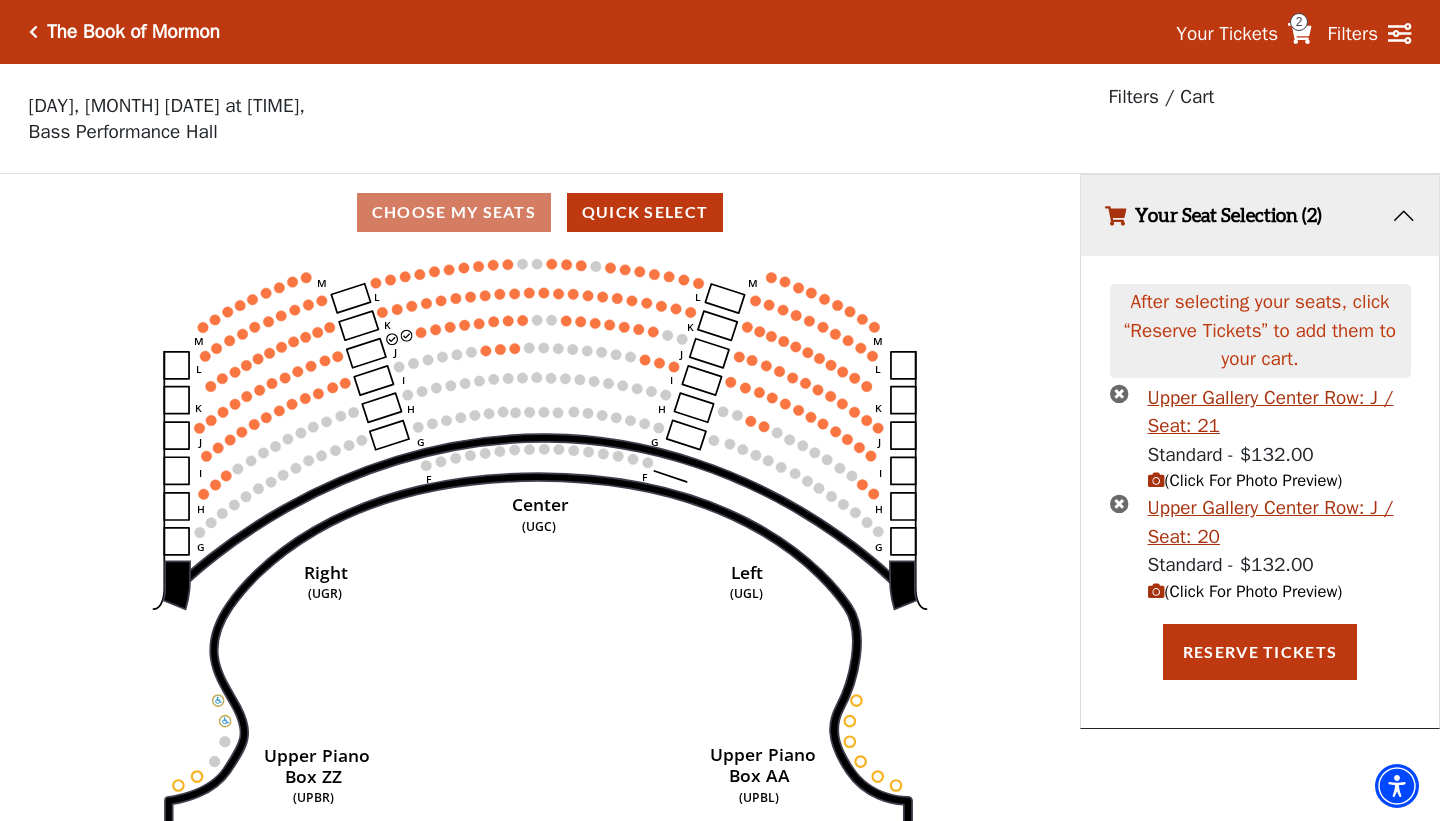 click on "(Click For Photo Preview)" at bounding box center (1245, 480) 